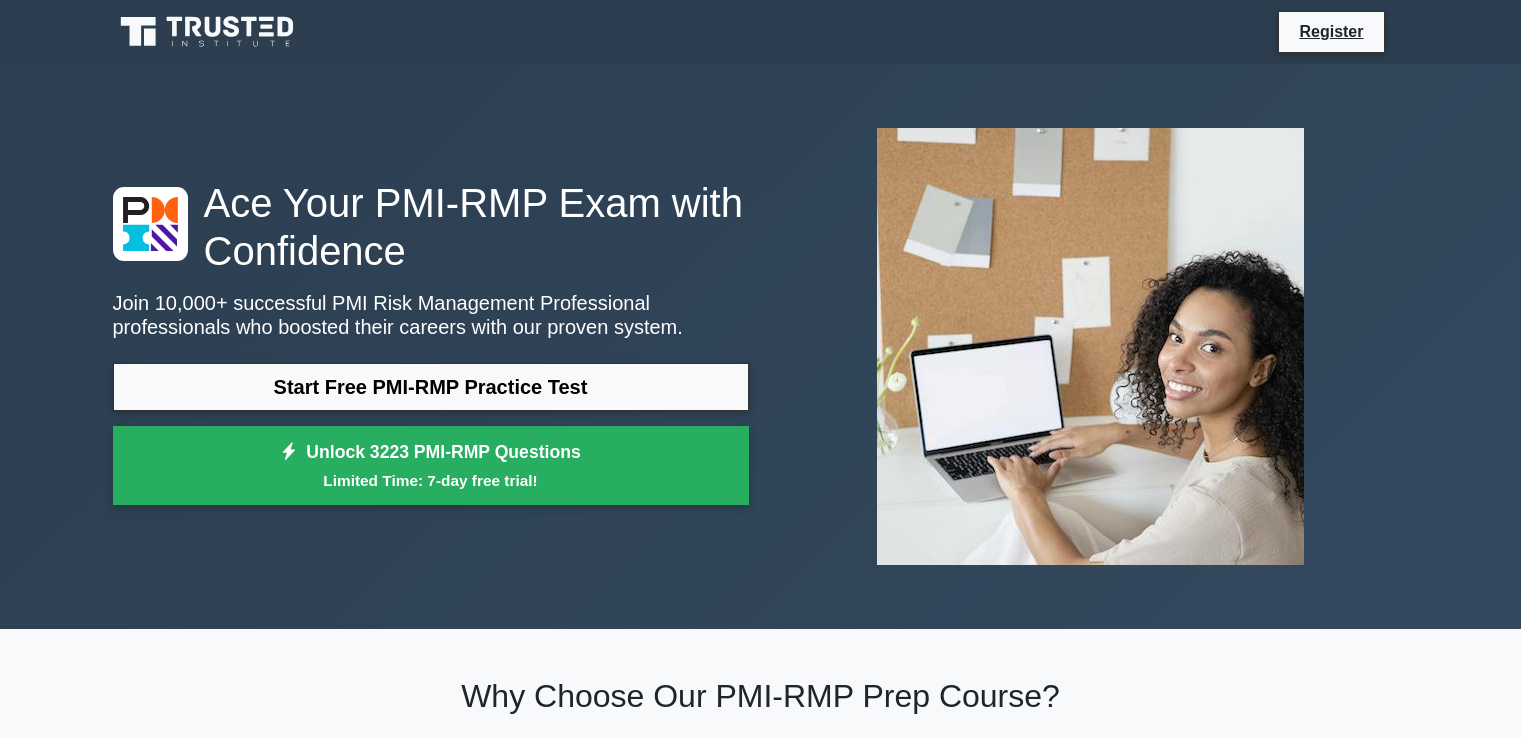 scroll, scrollTop: 832, scrollLeft: 0, axis: vertical 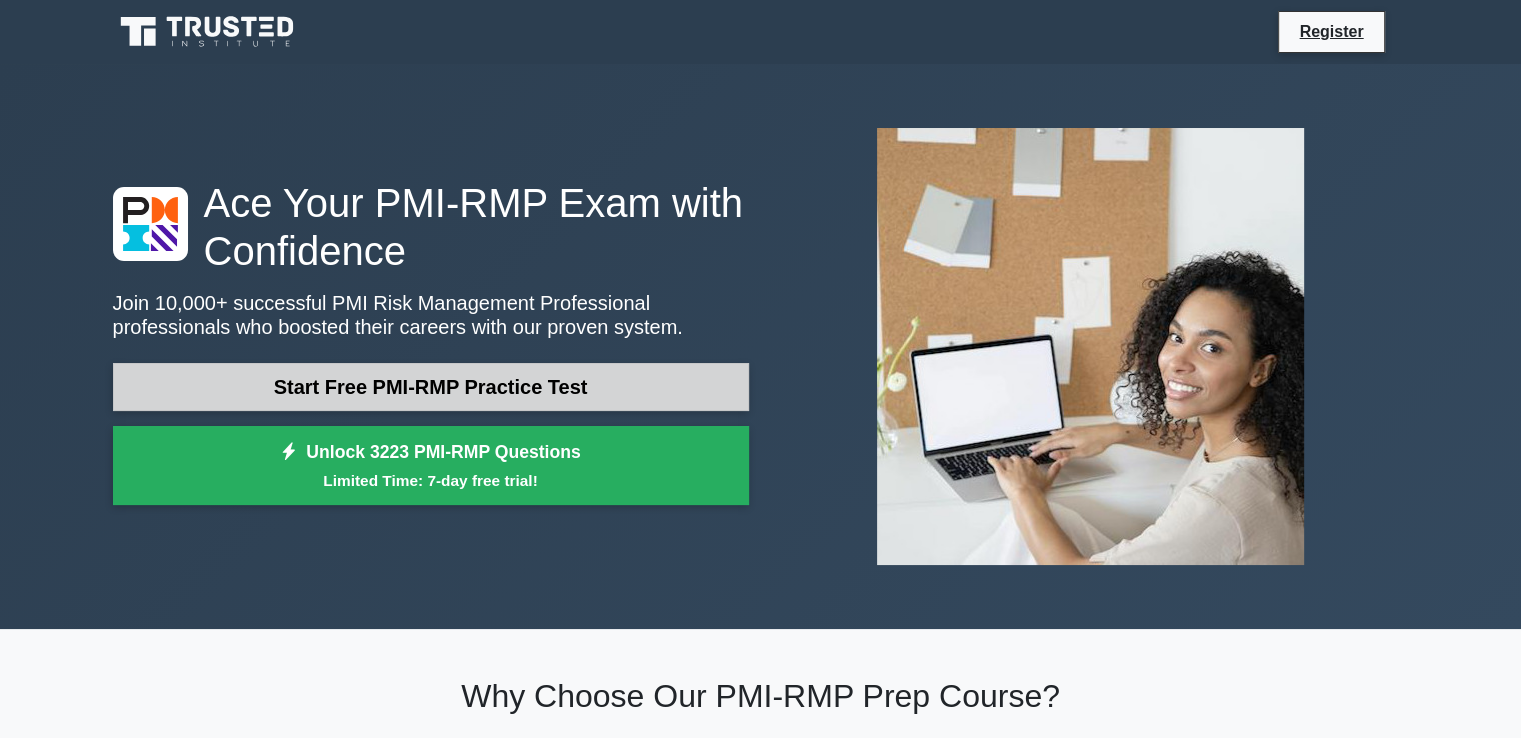 click on "Start Free PMI-RMP Practice Test" at bounding box center [431, 387] 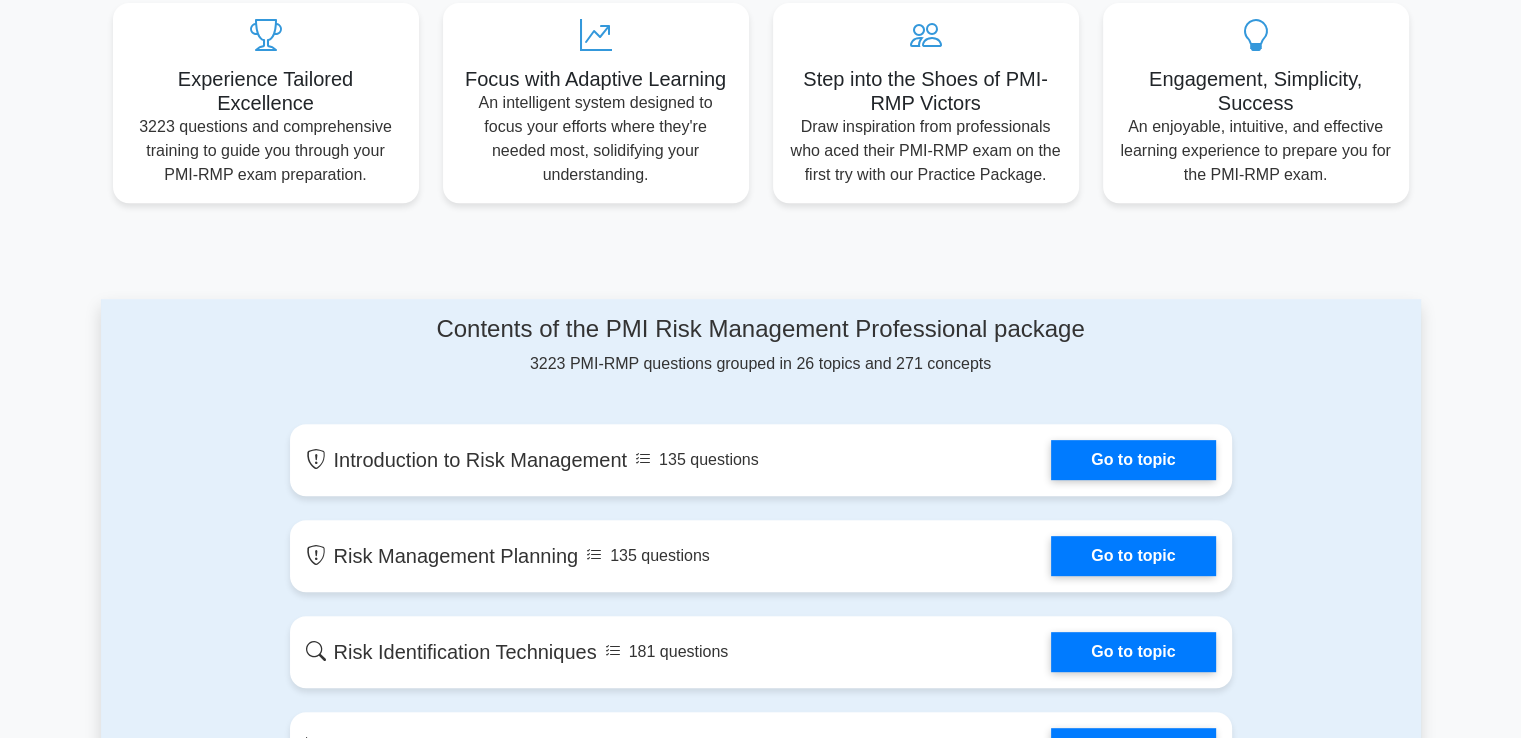 scroll, scrollTop: 762, scrollLeft: 0, axis: vertical 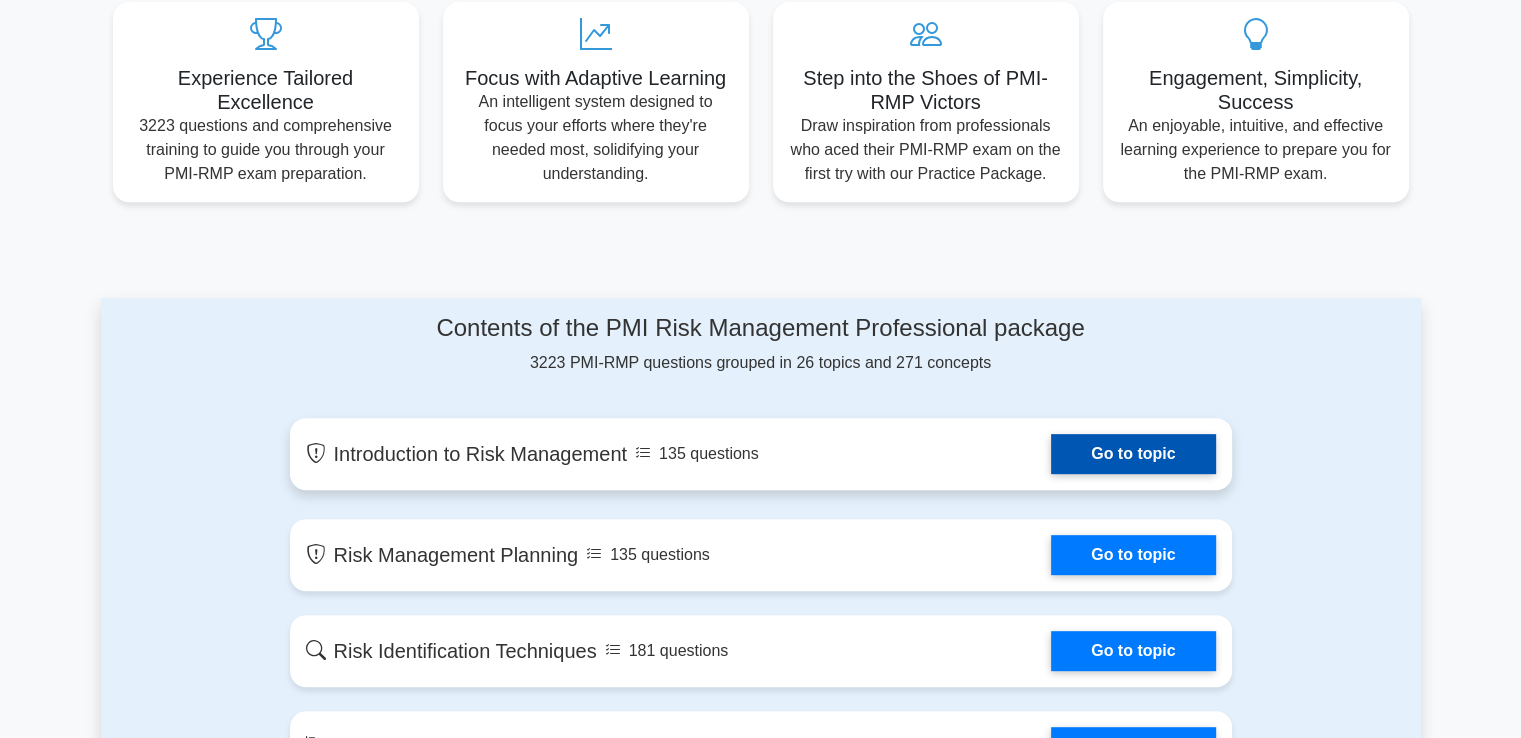 click on "Go to topic" at bounding box center [1133, 454] 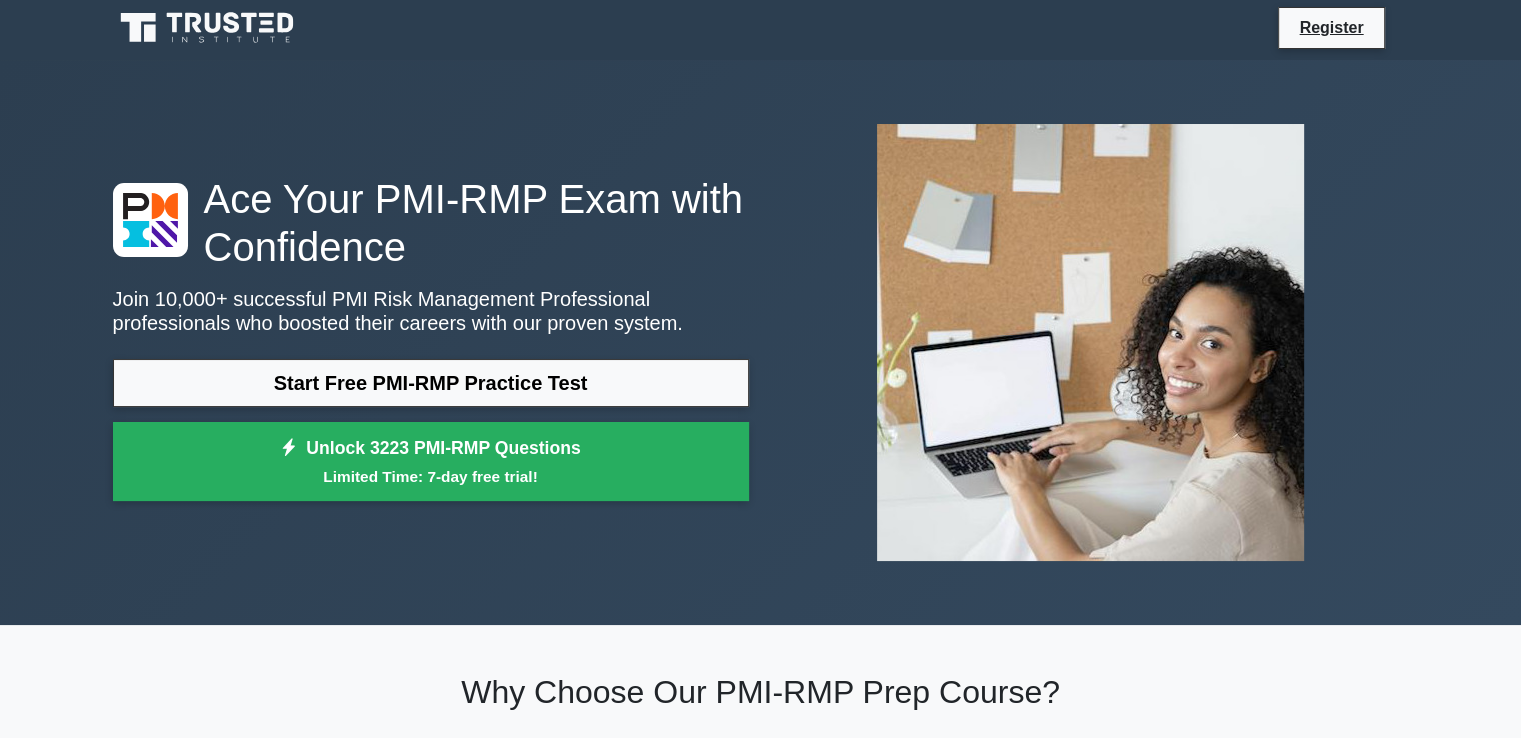 scroll, scrollTop: 0, scrollLeft: 0, axis: both 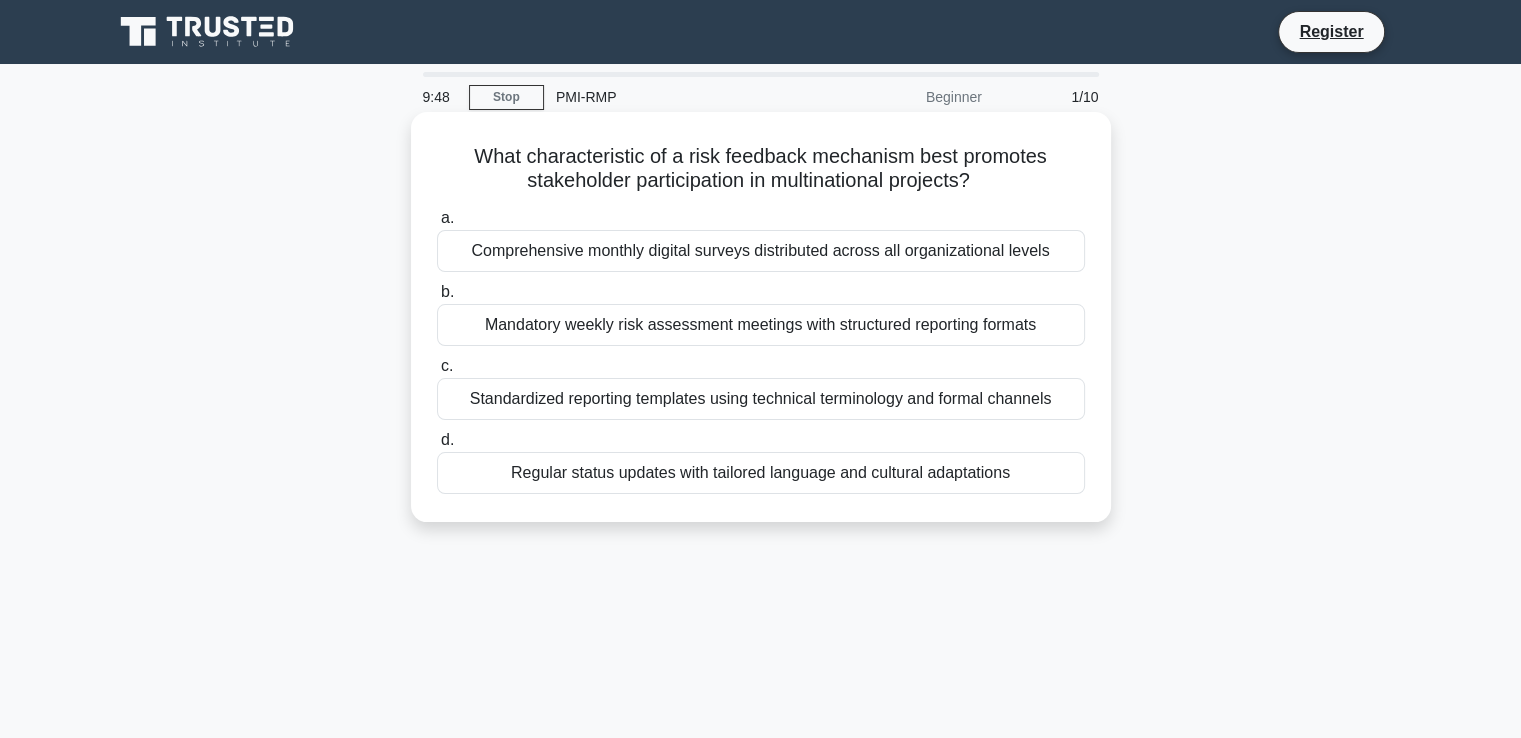 click on "Standardized reporting templates using technical terminology and formal channels" at bounding box center [761, 399] 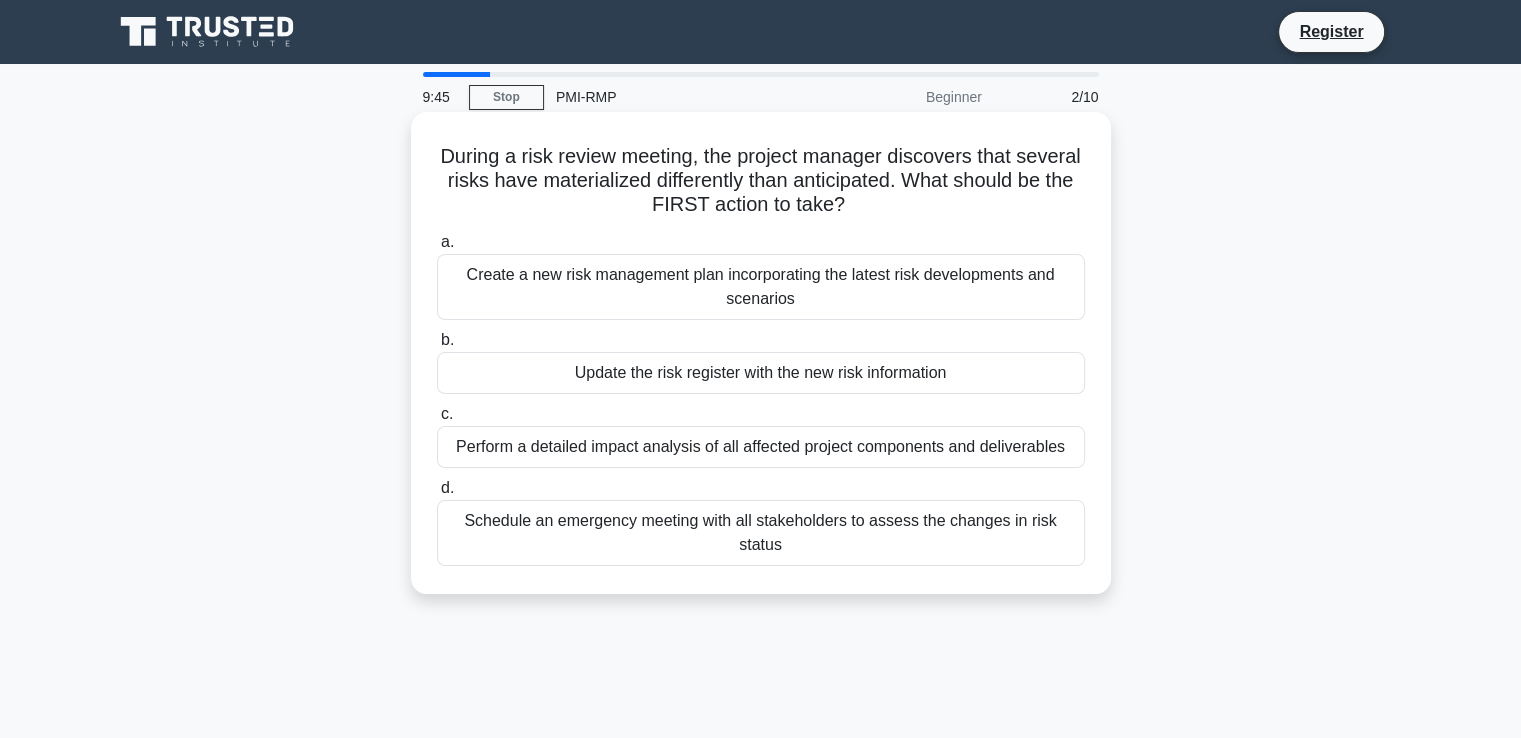 click on "Create a new risk management plan incorporating the latest risk developments and scenarios" at bounding box center [761, 287] 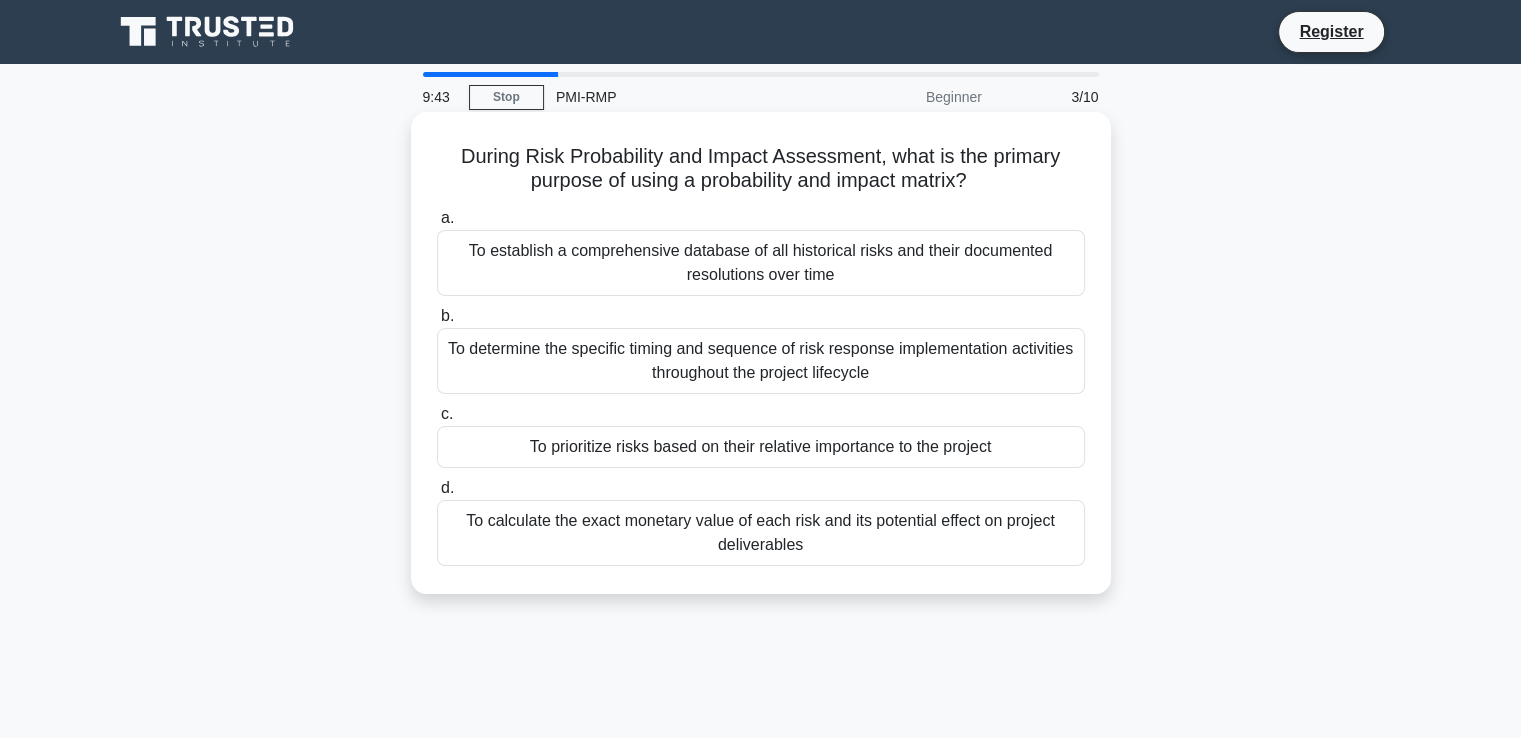 click on "To determine the specific timing and sequence of risk response implementation activities throughout the project lifecycle" at bounding box center (761, 361) 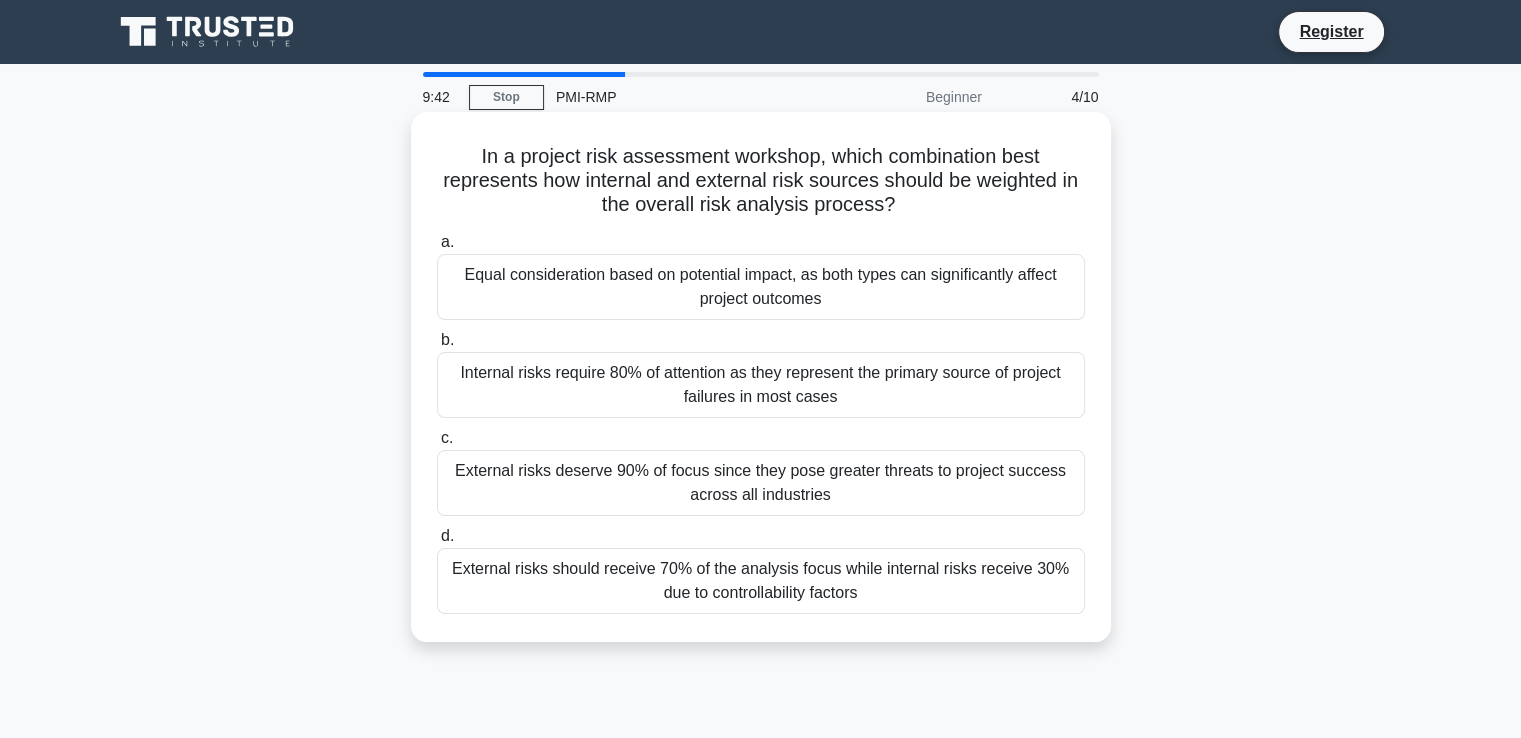 click on "Internal risks require 80% of attention as they represent the primary source of project failures in most cases" at bounding box center [761, 385] 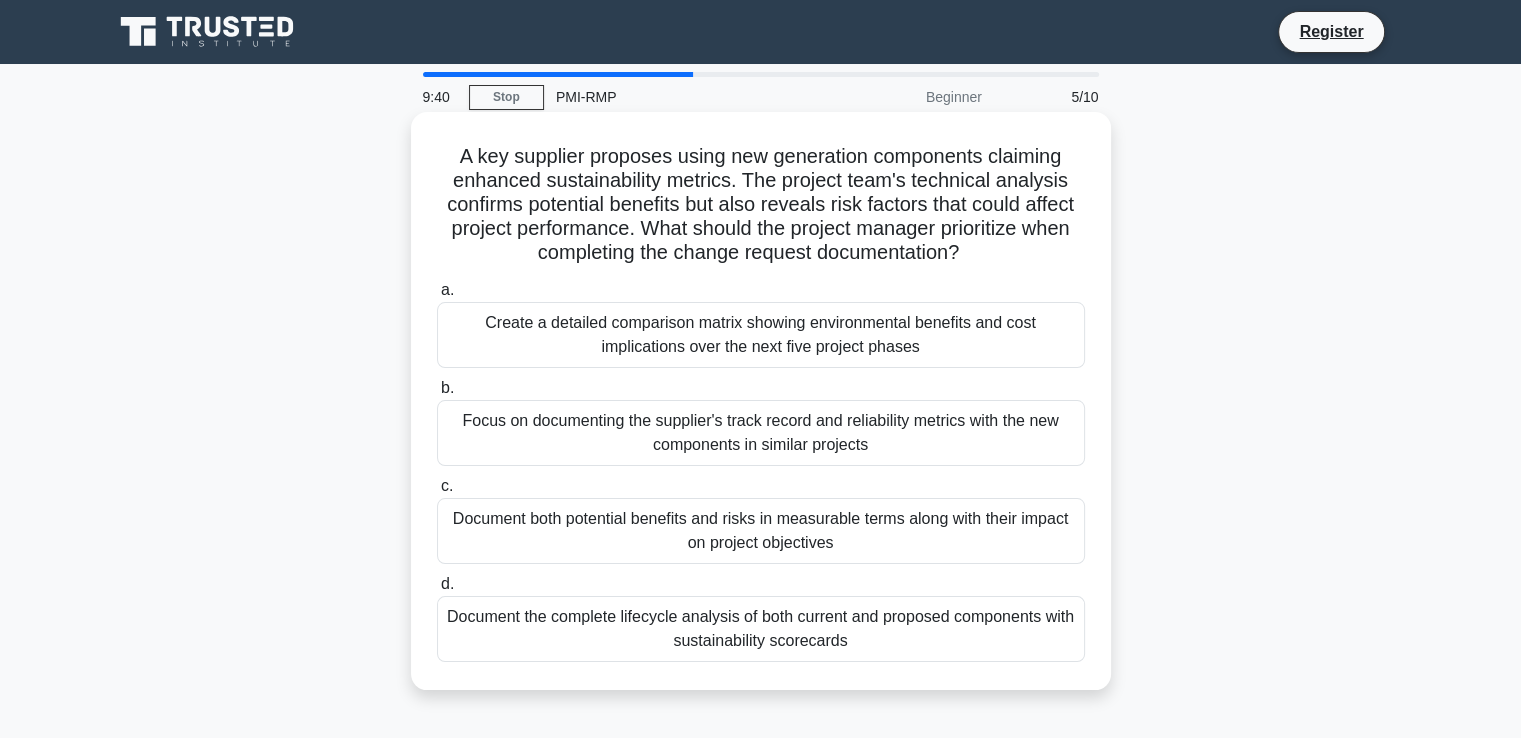 click on "Document both potential benefits and risks in measurable terms along with their impact on project objectives" at bounding box center [761, 531] 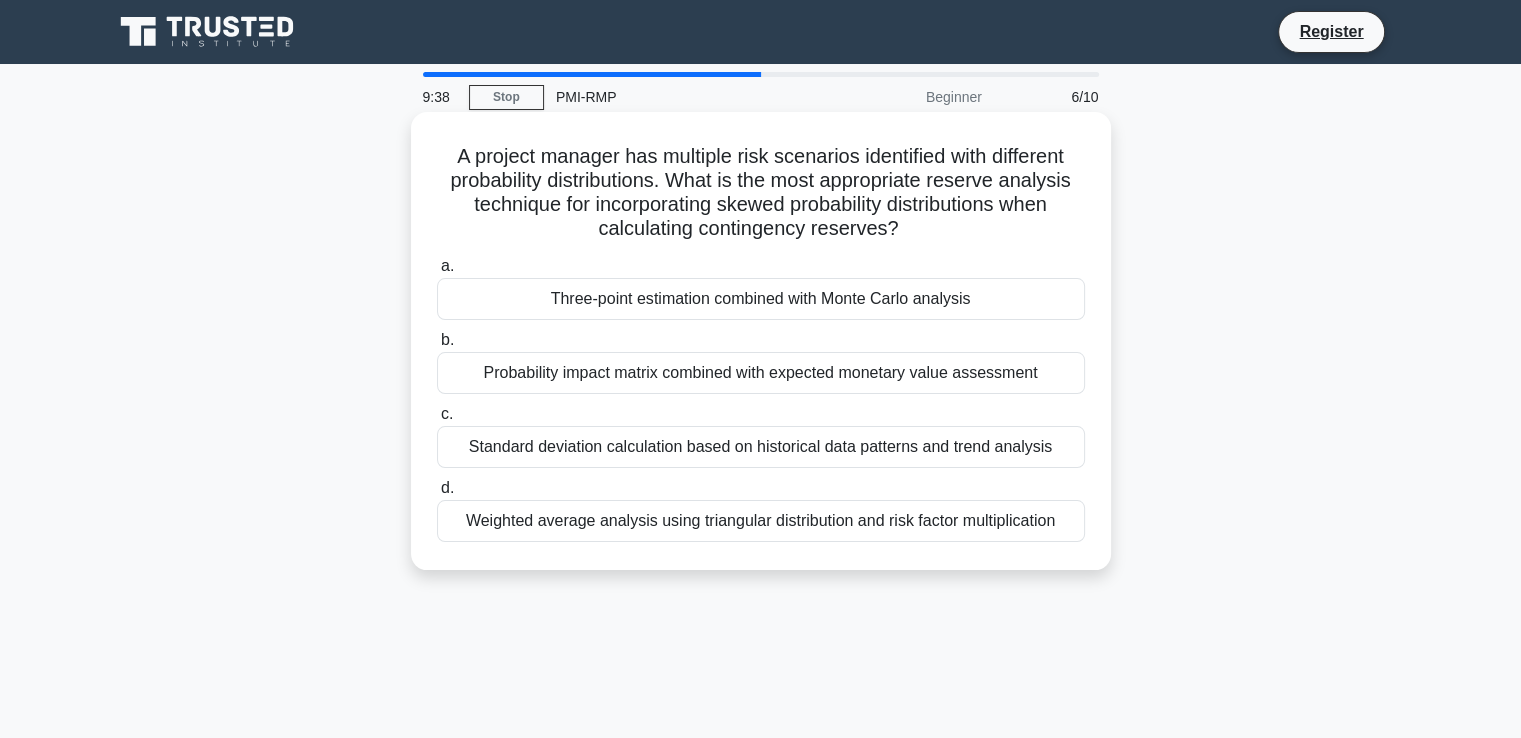 click on "Three-point estimation combined with Monte Carlo analysis" at bounding box center (761, 299) 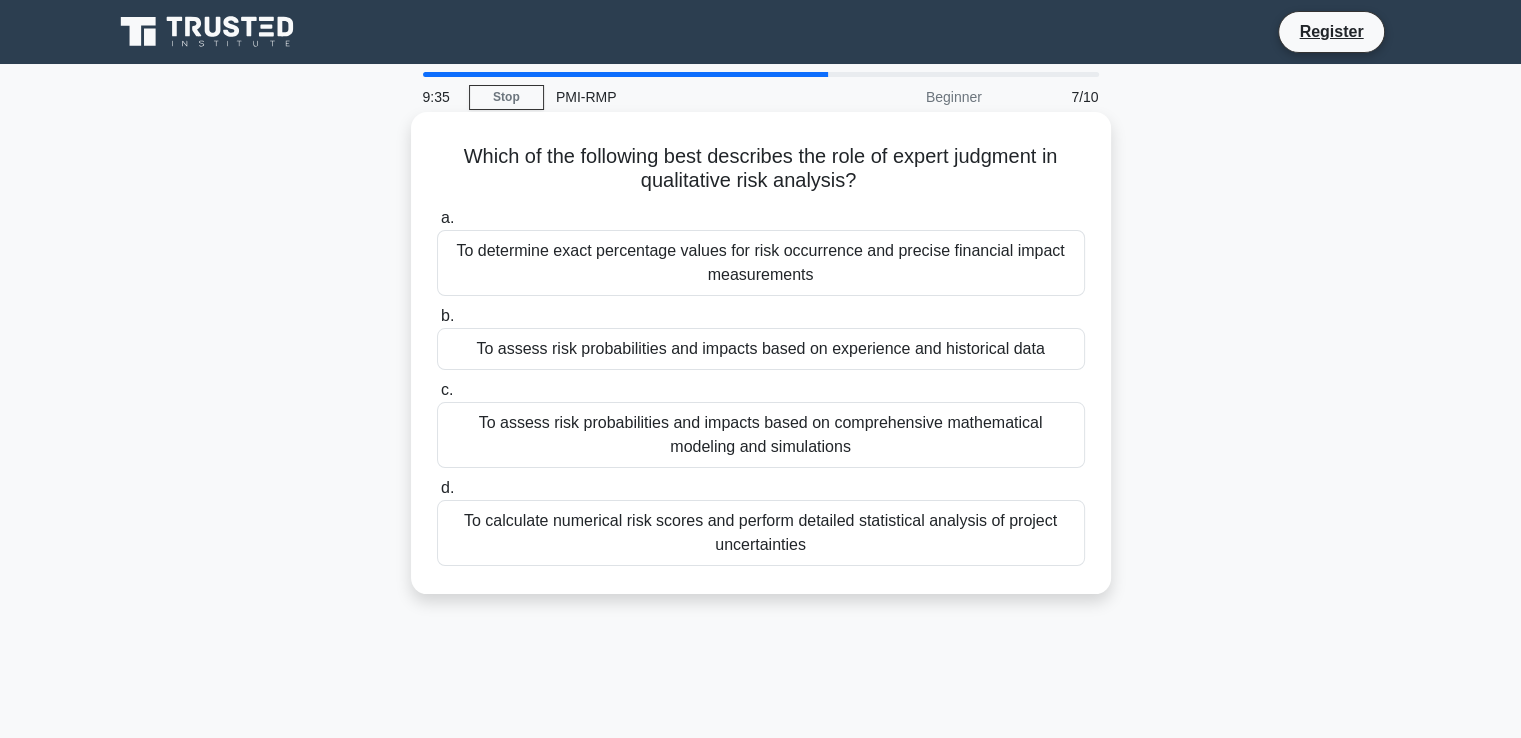 click on "To determine exact percentage values for risk occurrence and precise financial impact measurements" at bounding box center [761, 263] 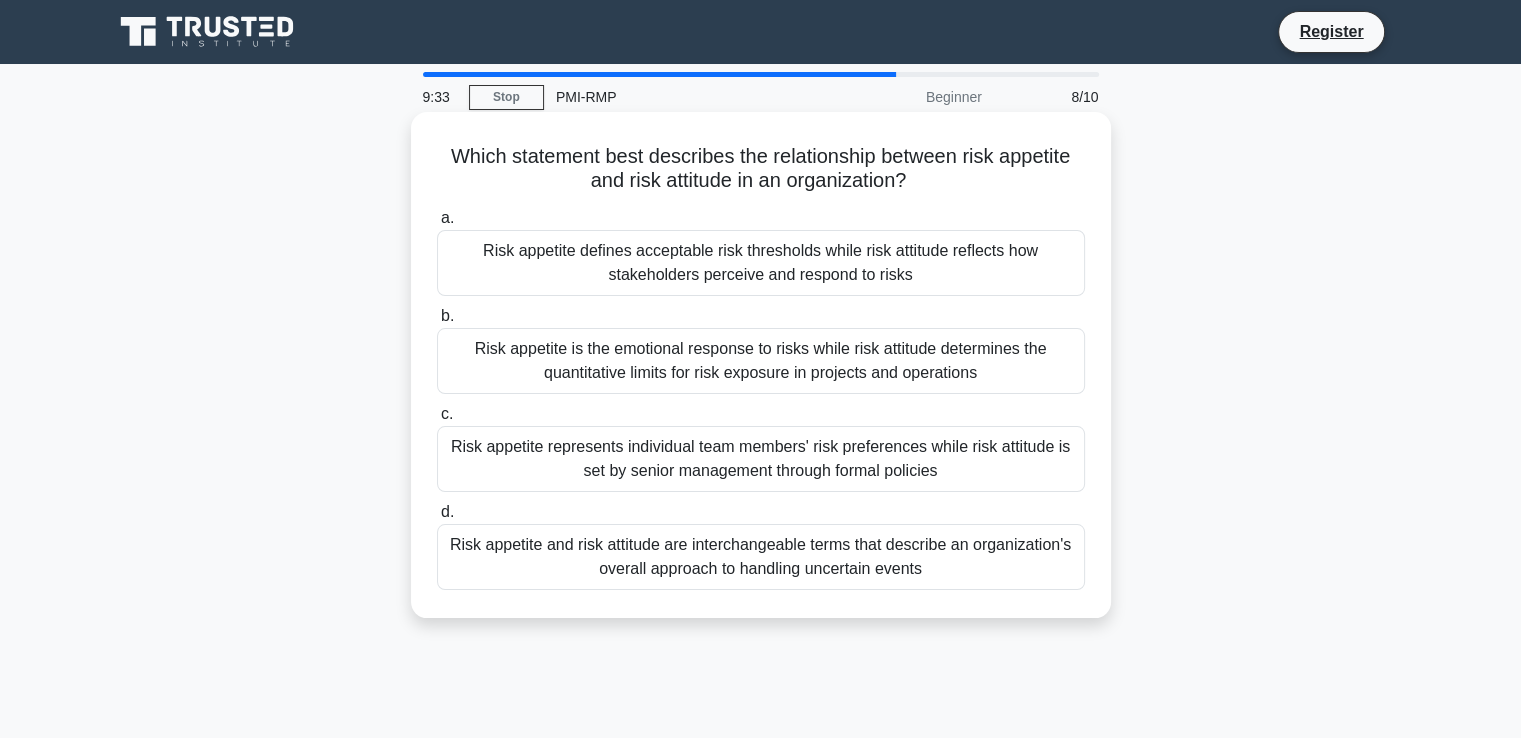 click on "Risk appetite and risk attitude are interchangeable terms that describe an organization's overall approach to handling uncertain events" at bounding box center [761, 557] 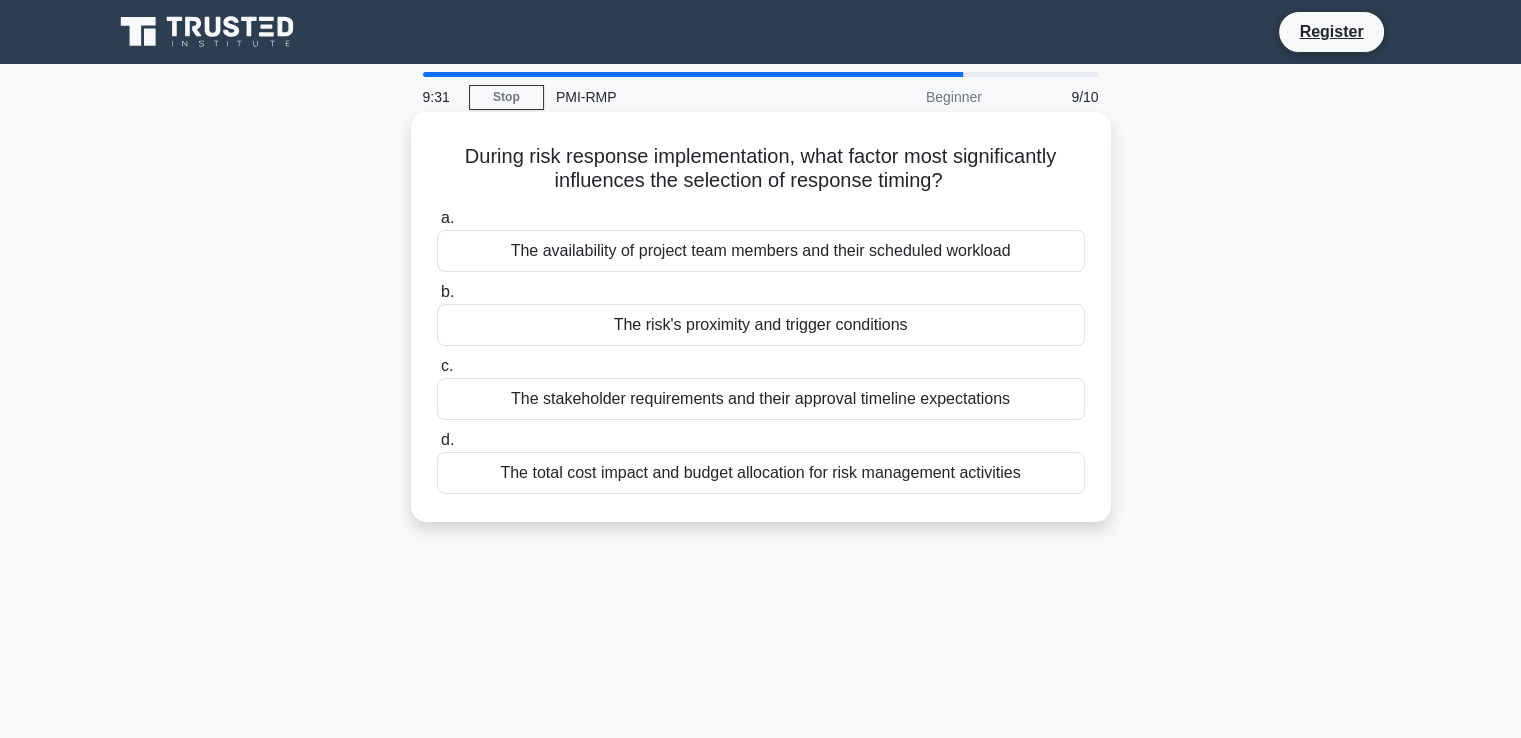 click on "The risk's proximity and trigger conditions" at bounding box center [761, 325] 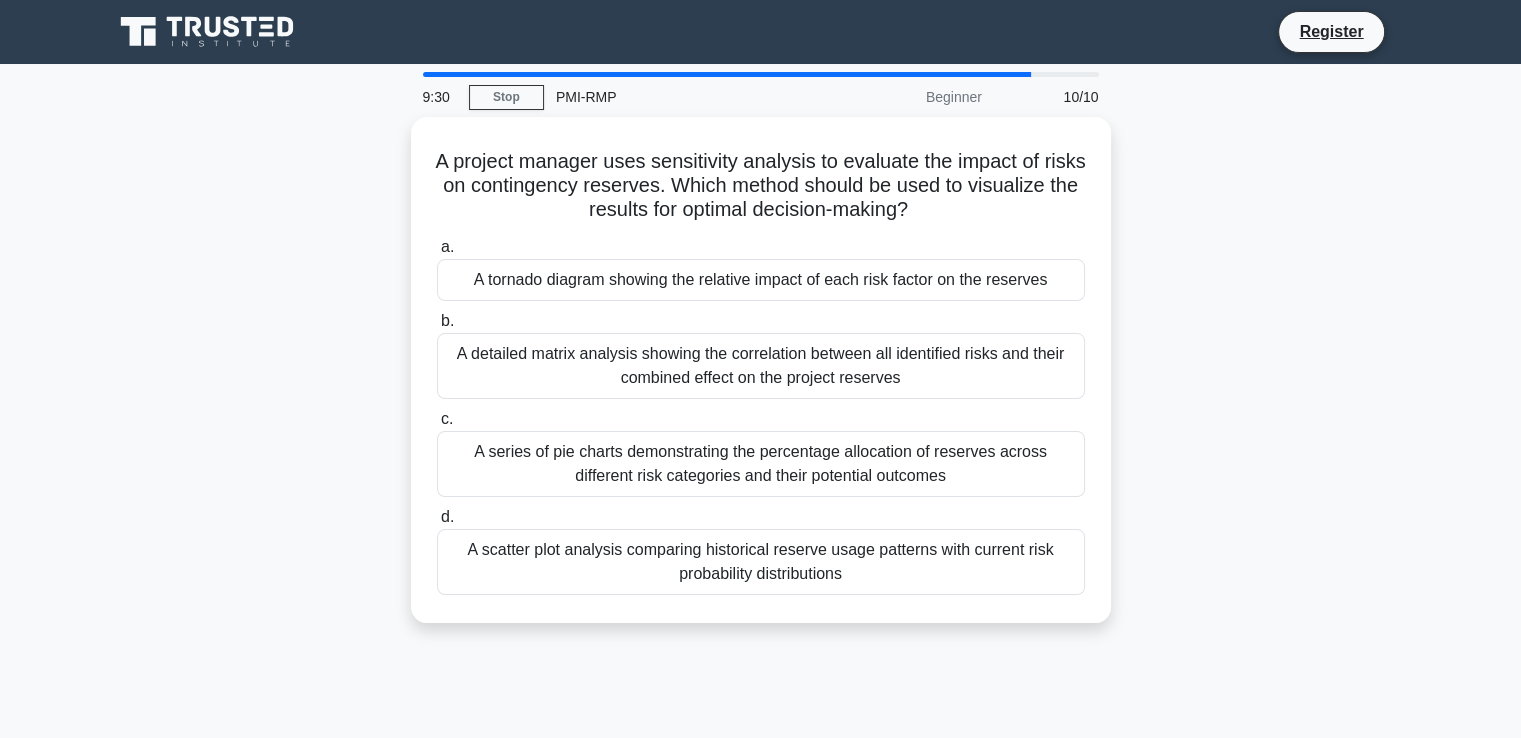 click on "b.
A detailed matrix analysis showing the correlation between all identified risks and their combined effect on the project reserves" at bounding box center (761, 354) 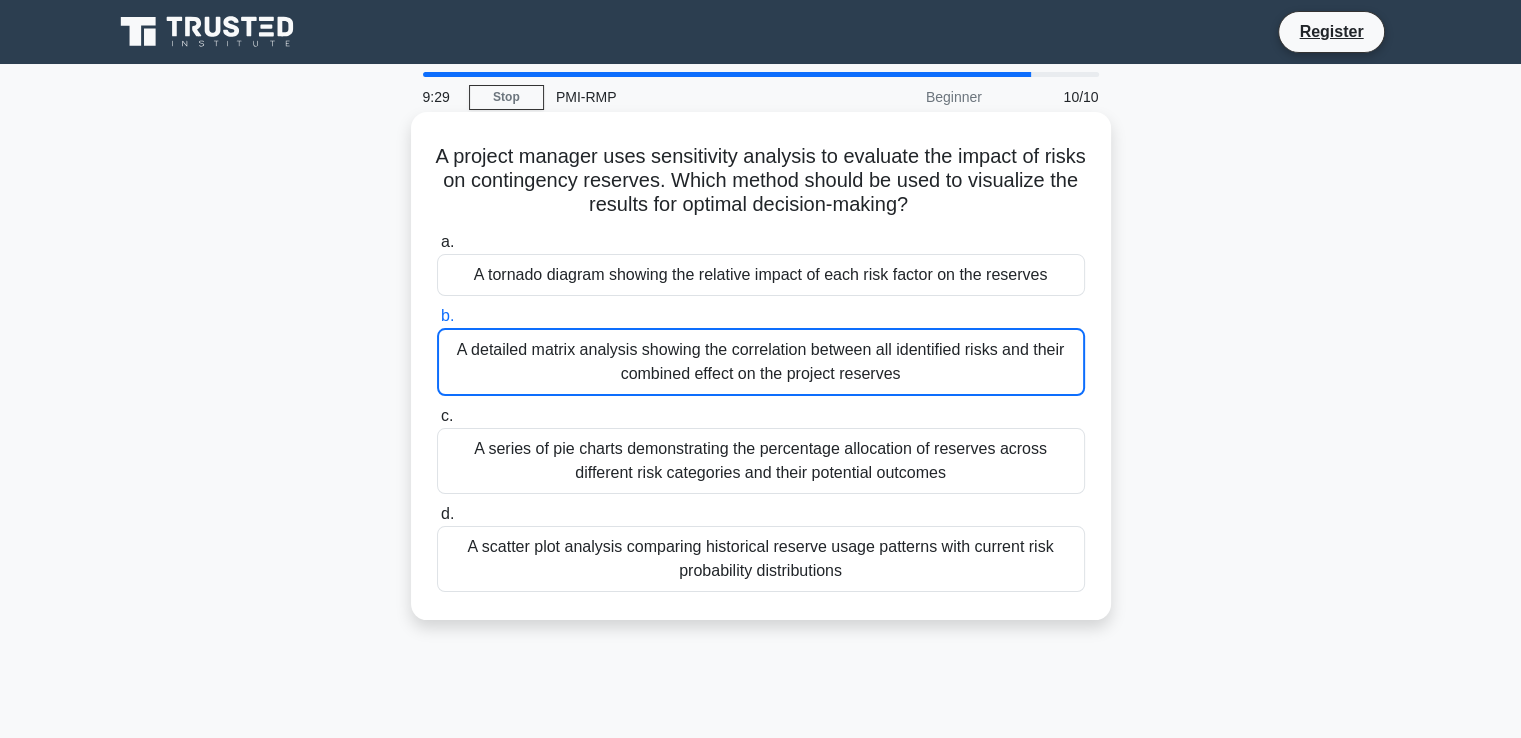 click on "A detailed matrix analysis showing the correlation between all identified risks and their combined effect on the project reserves" at bounding box center [761, 362] 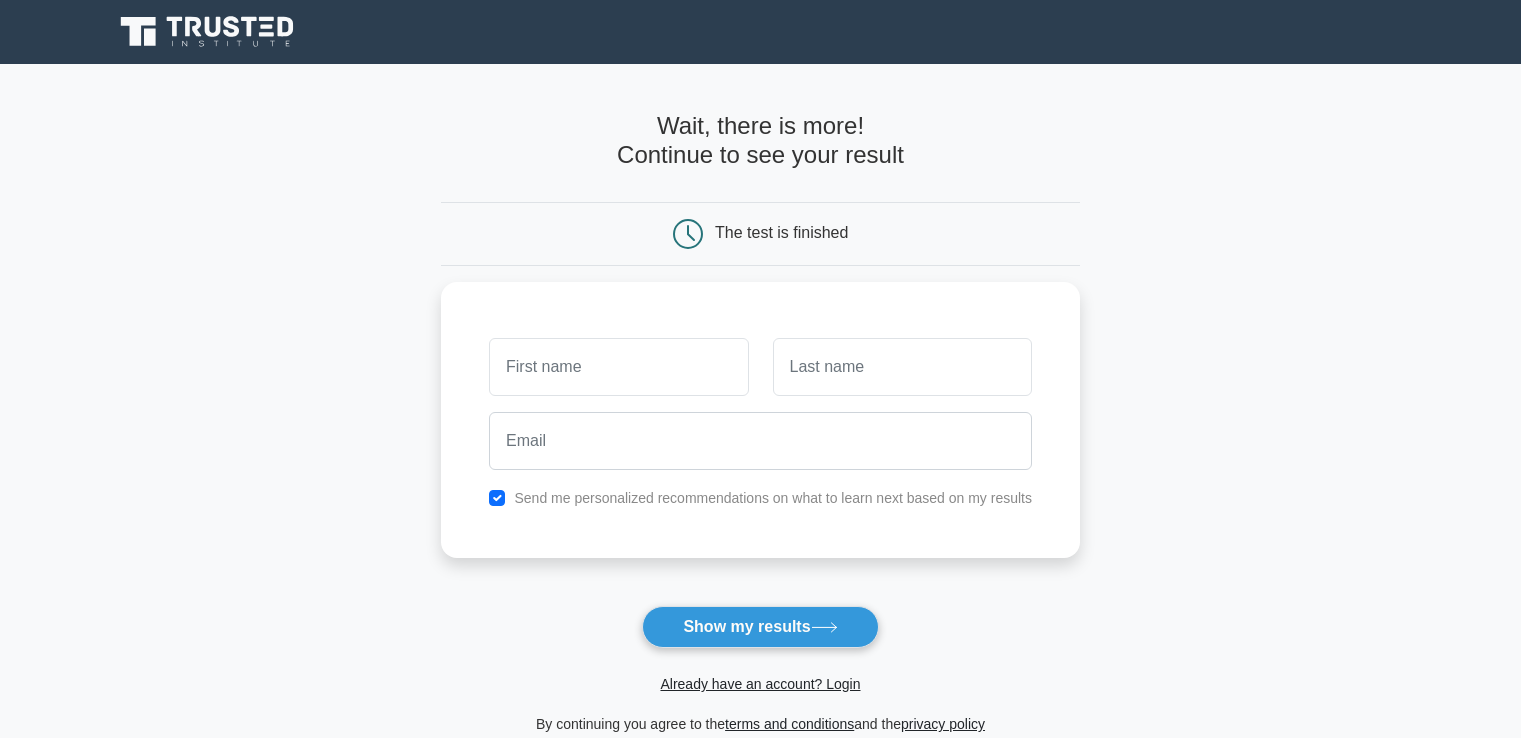 scroll, scrollTop: 0, scrollLeft: 0, axis: both 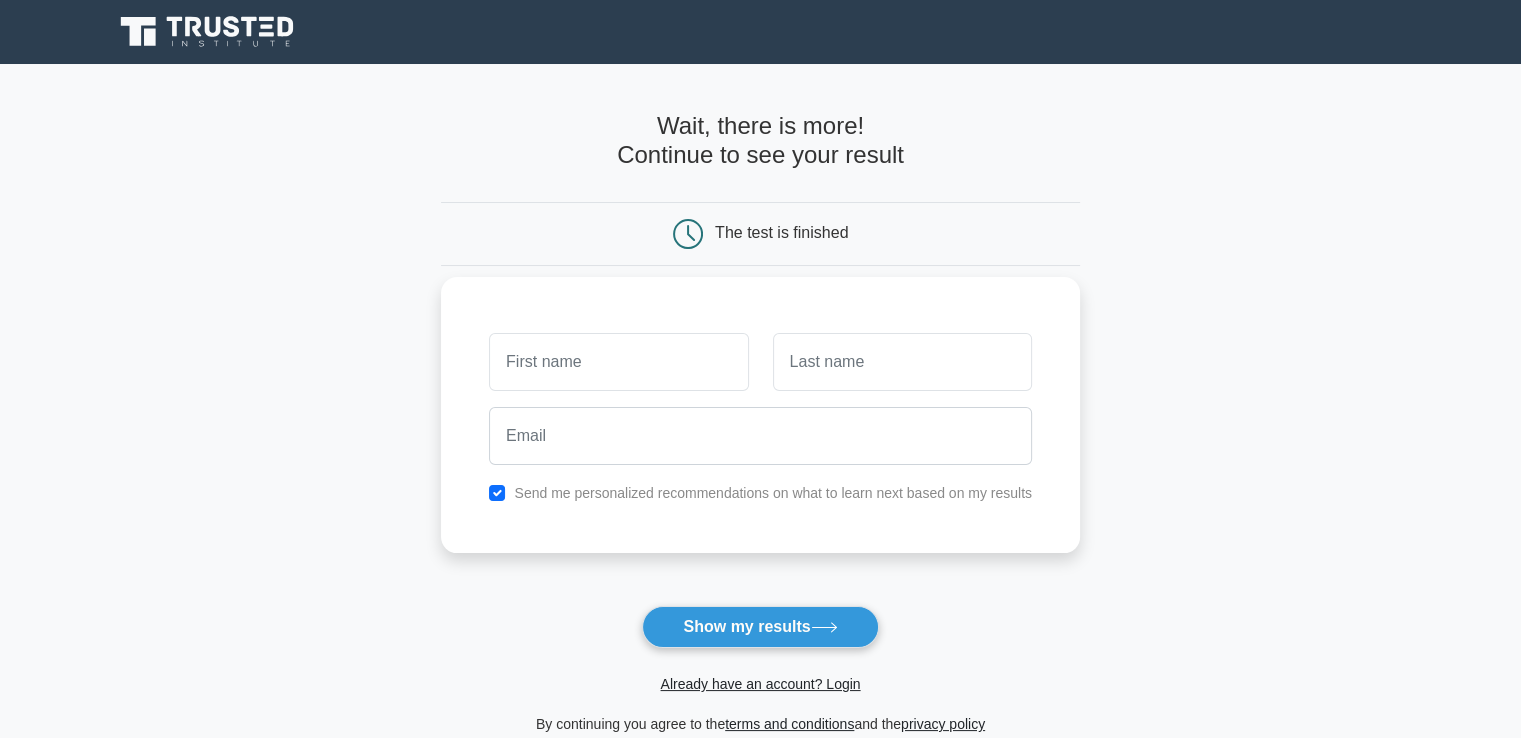 click on "Send me personalized recommendations on what to learn next based on my results" at bounding box center (760, 415) 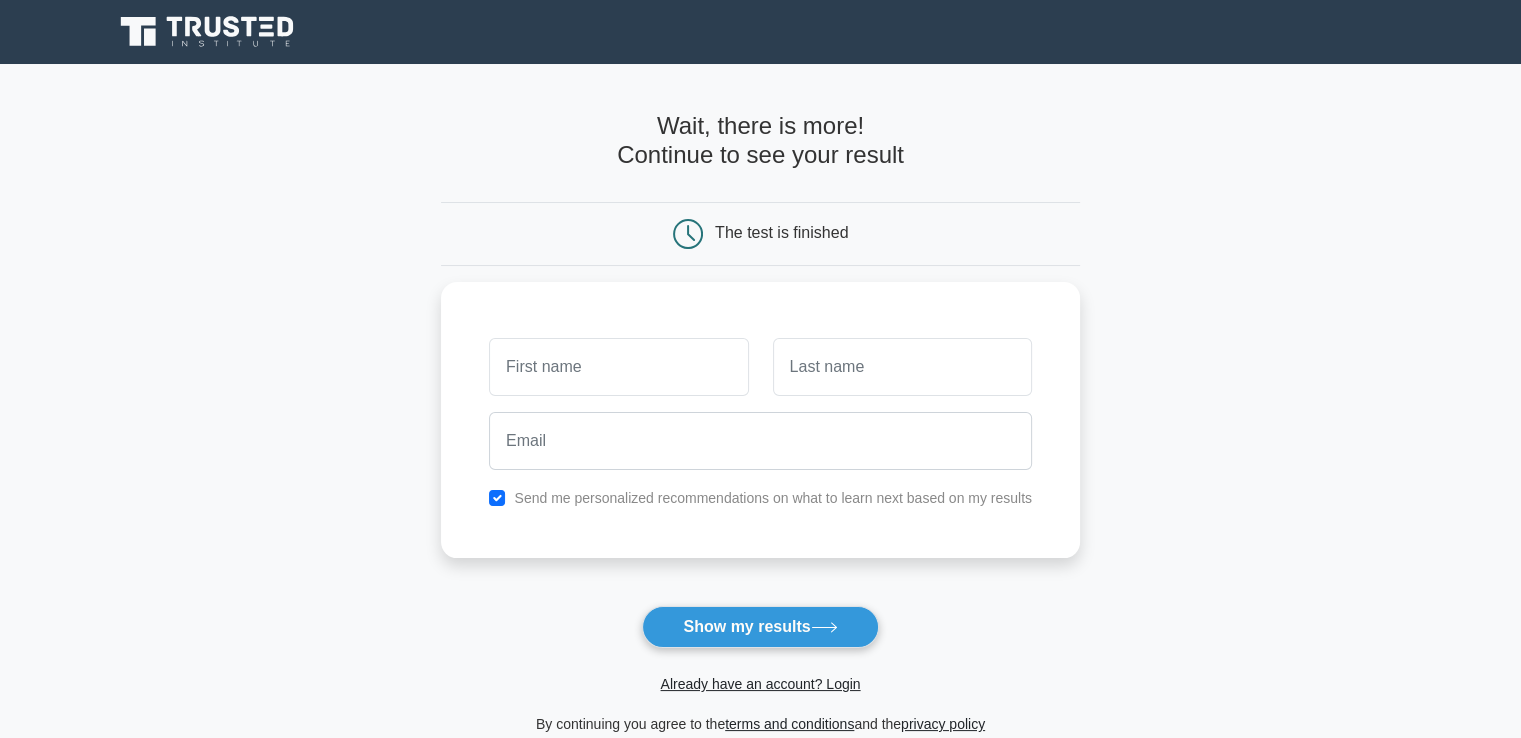 click on "Wait, there is more! Continue to see your result
The test is finished
and the" at bounding box center [760, 424] 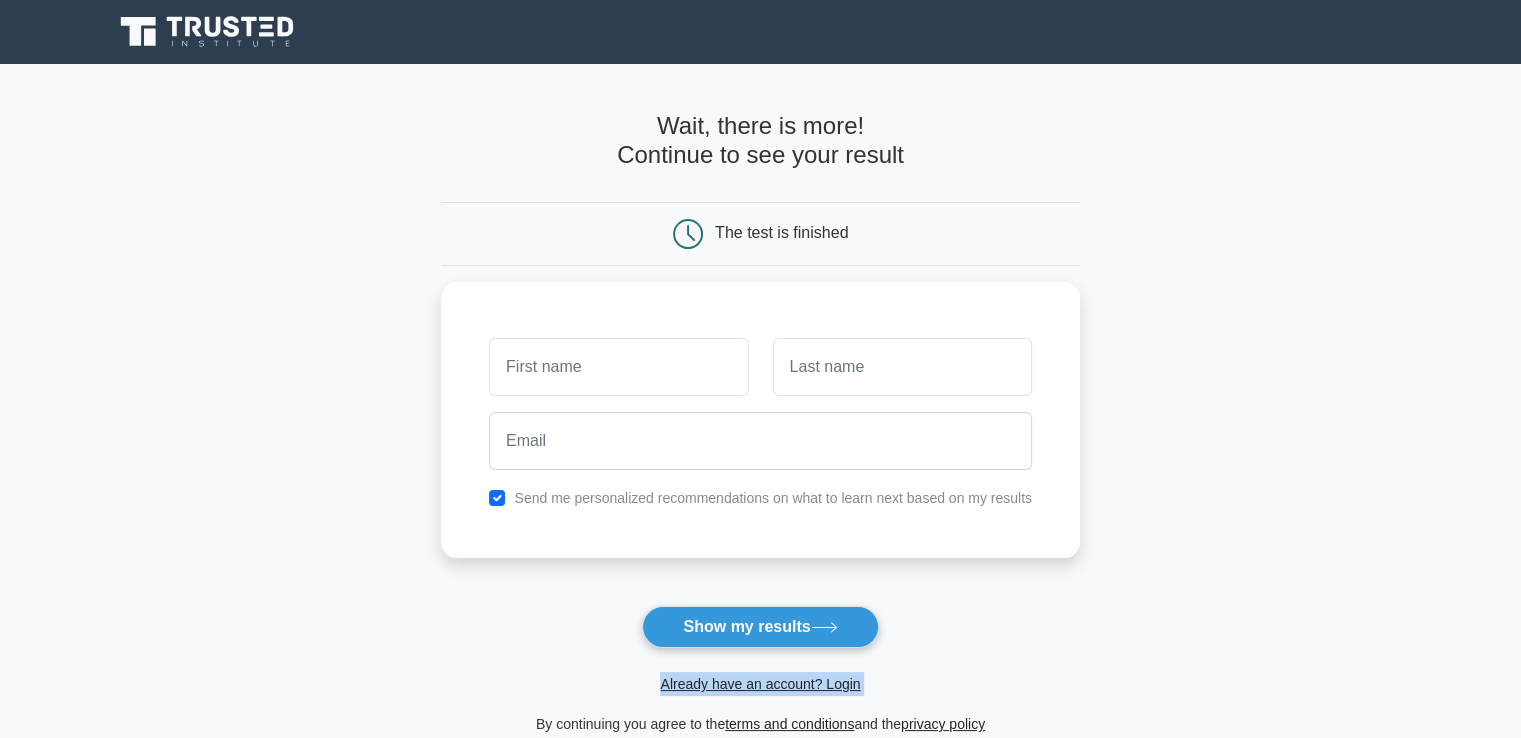 click on "Wait, there is more! Continue to see your result
The test is finished
and the" at bounding box center [760, 424] 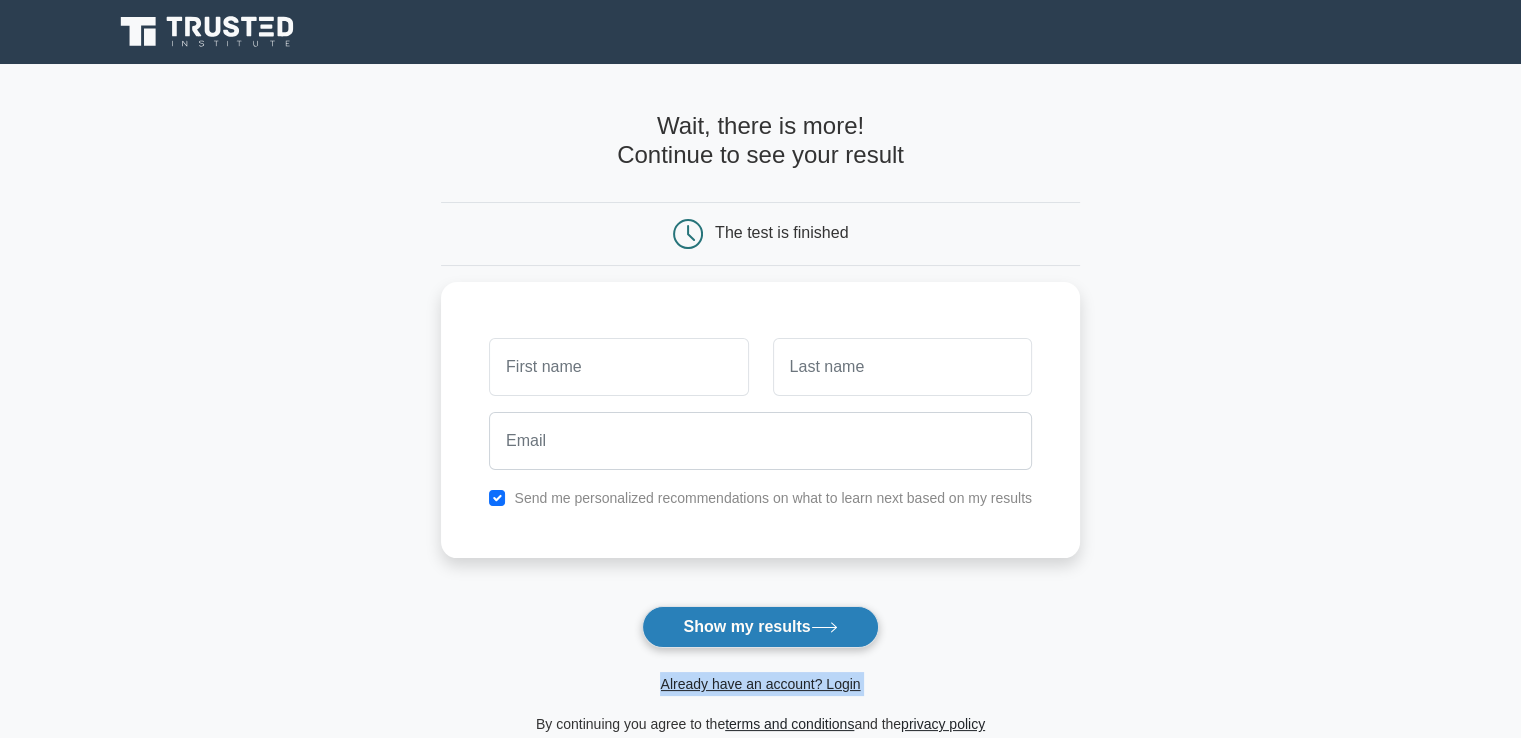 click on "Show my results" at bounding box center (760, 627) 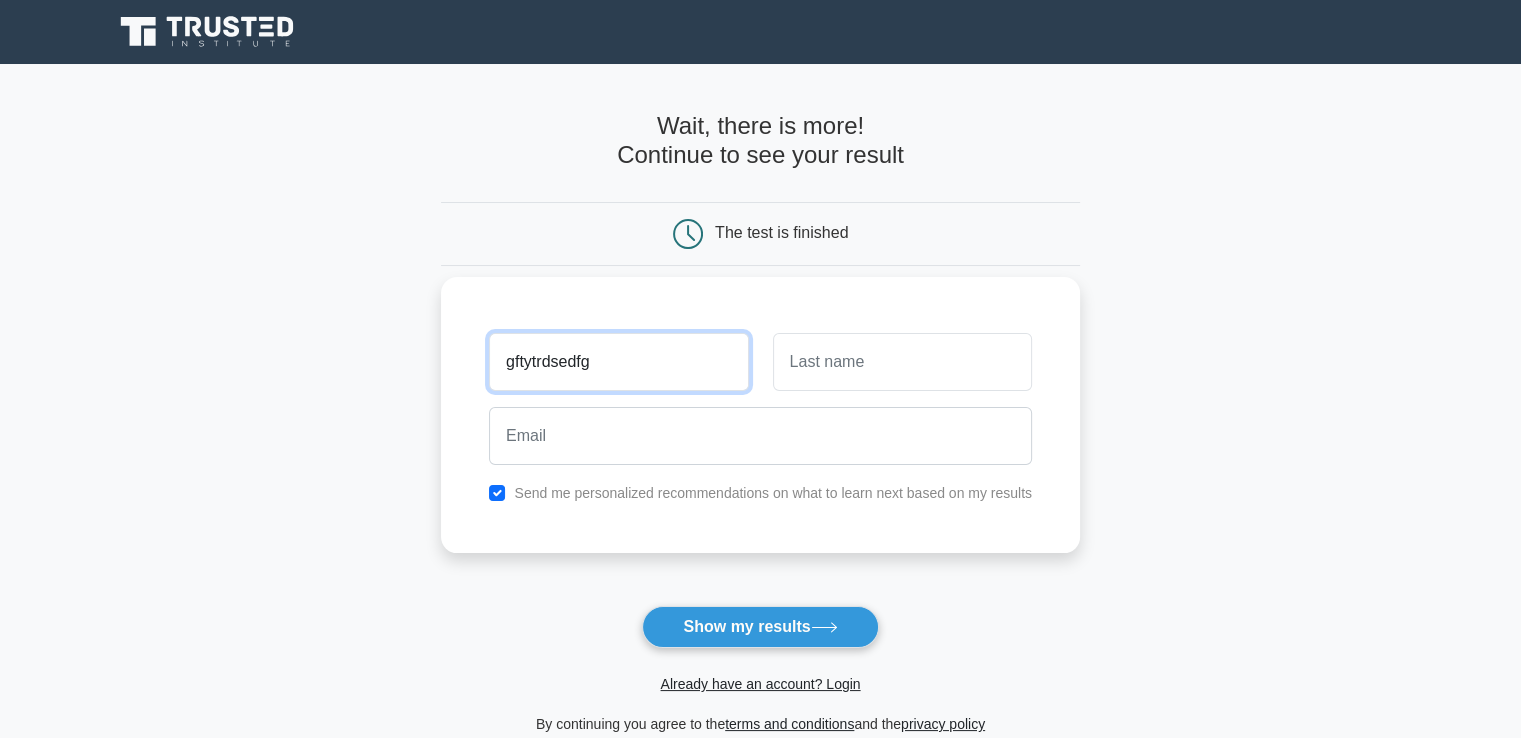 type on "gftytrdsedfg" 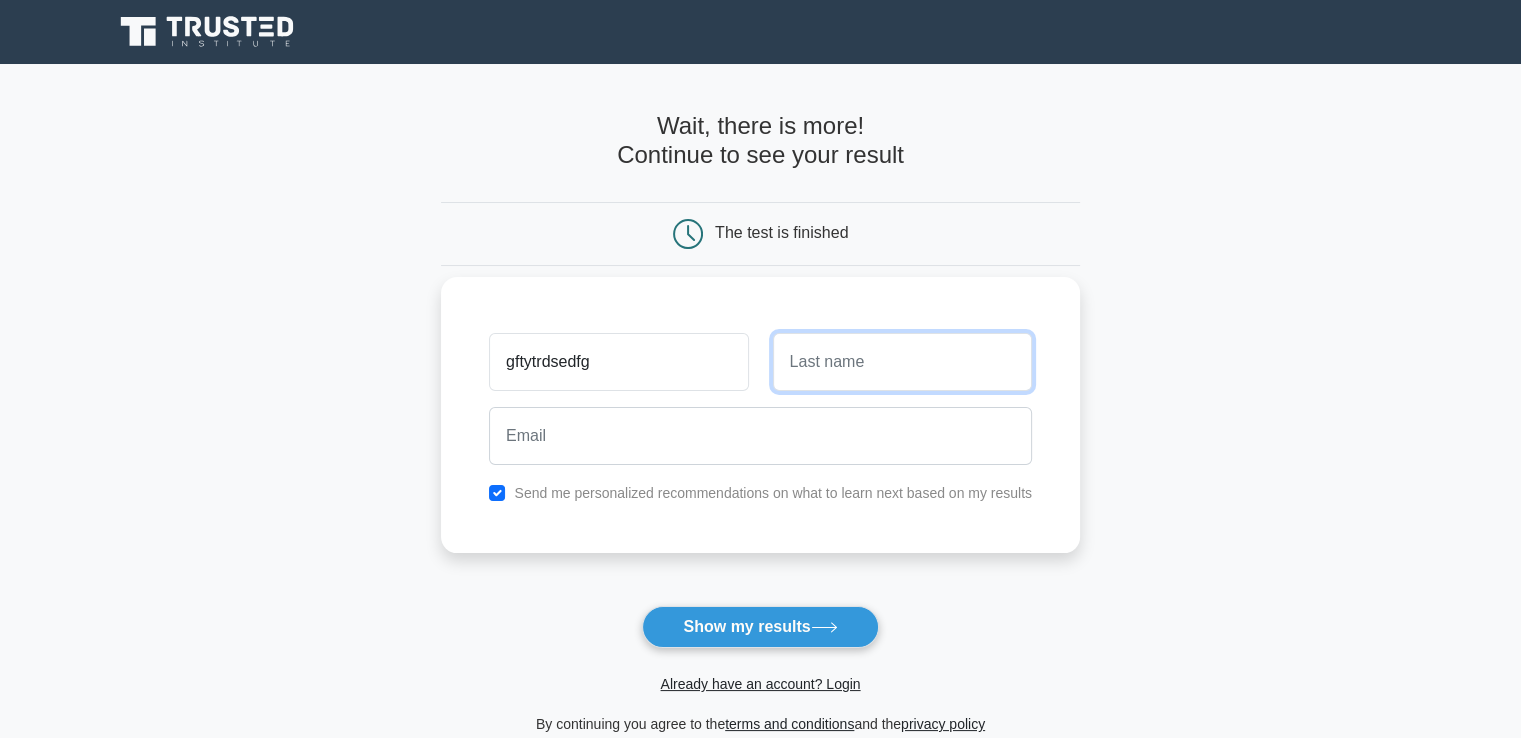 click at bounding box center (902, 362) 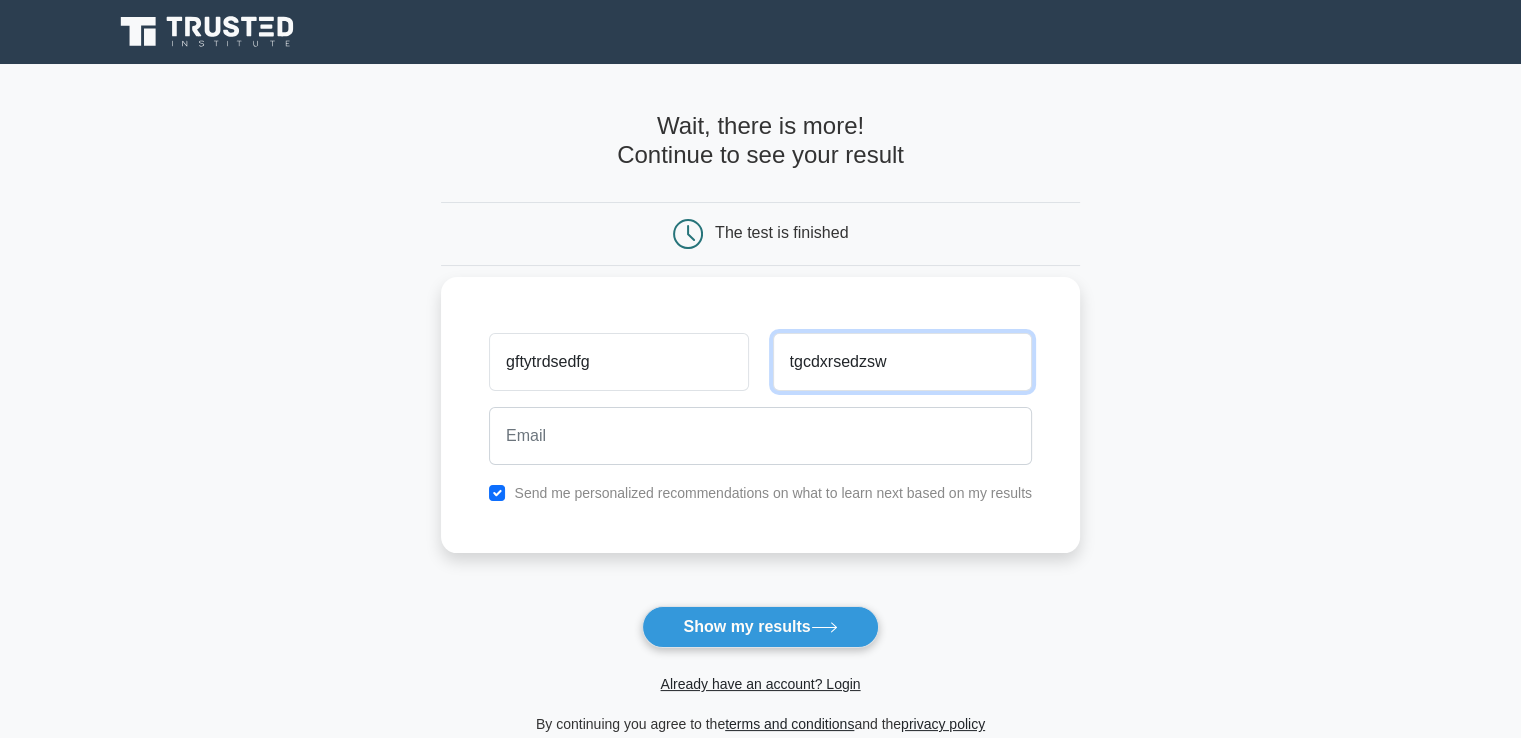 type on "tgcdxrsedzsw" 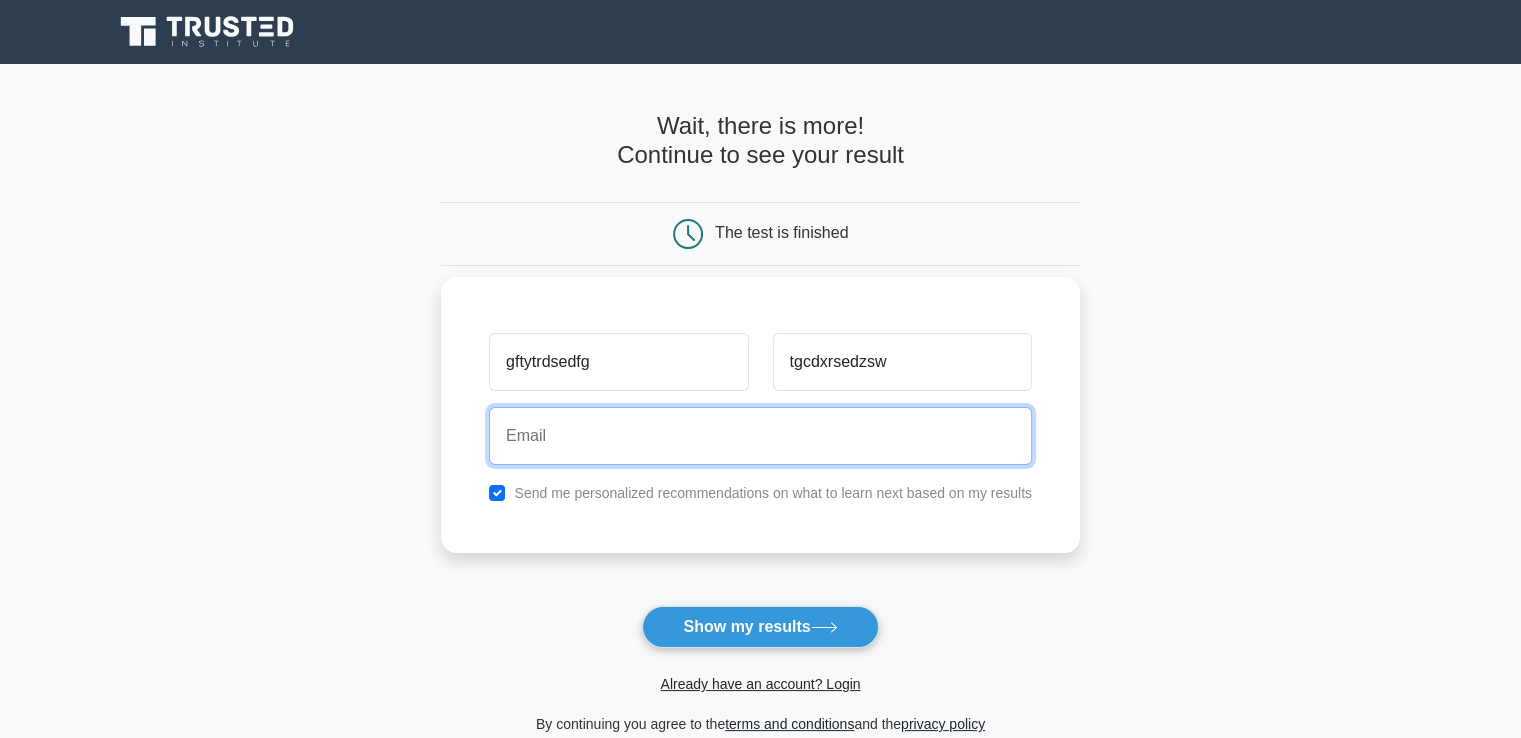 click at bounding box center (760, 436) 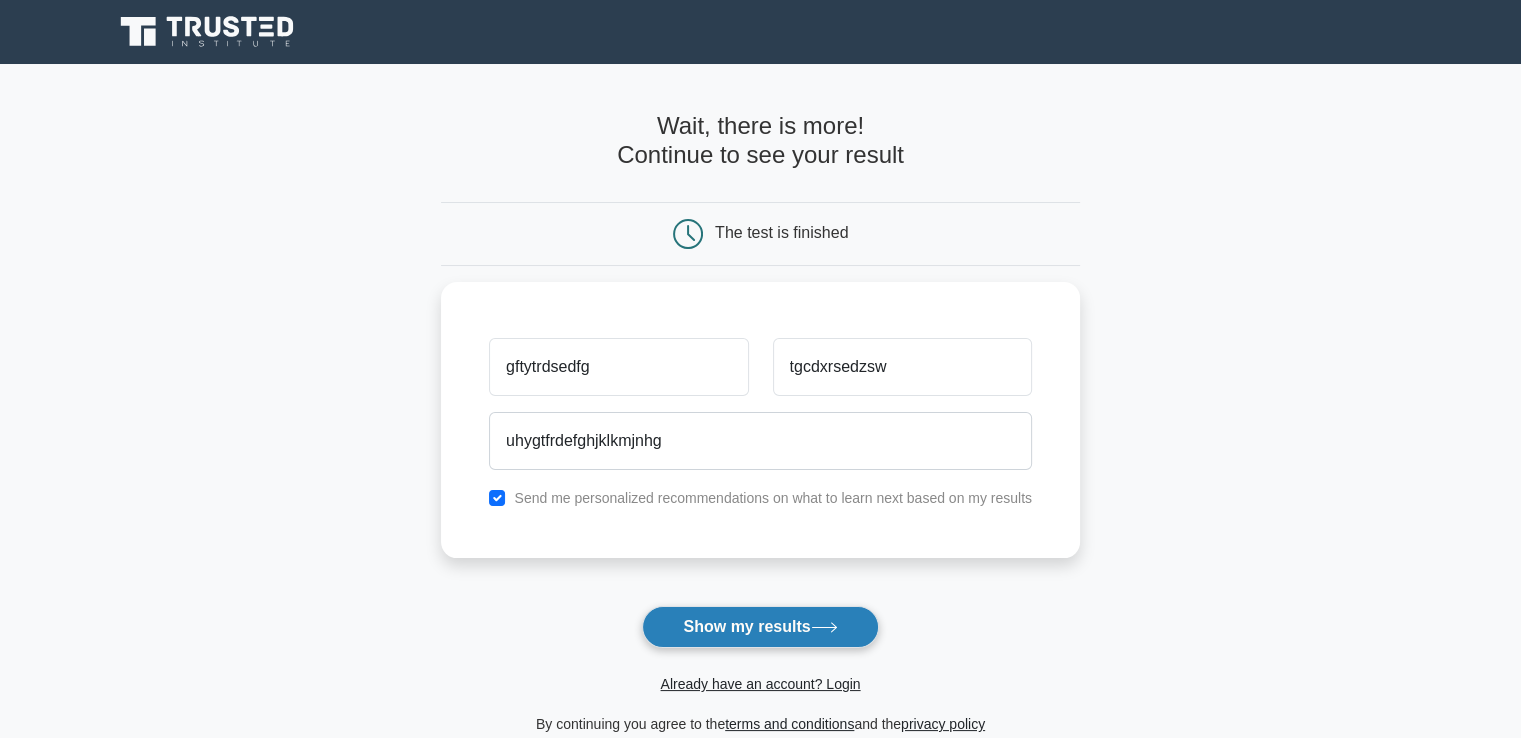 click on "Show my results" at bounding box center (760, 627) 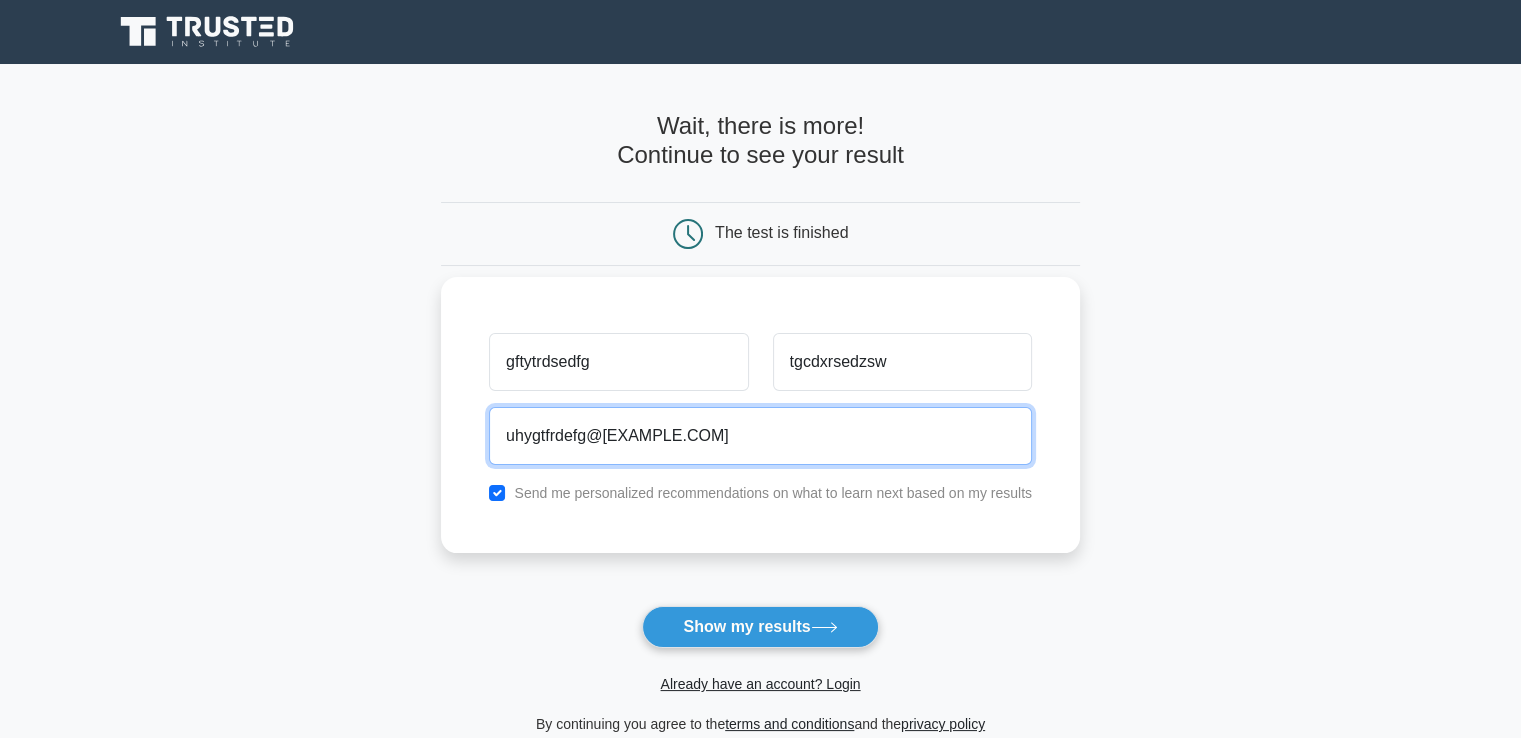 type on "uhygtfrdefg@fghjk.com" 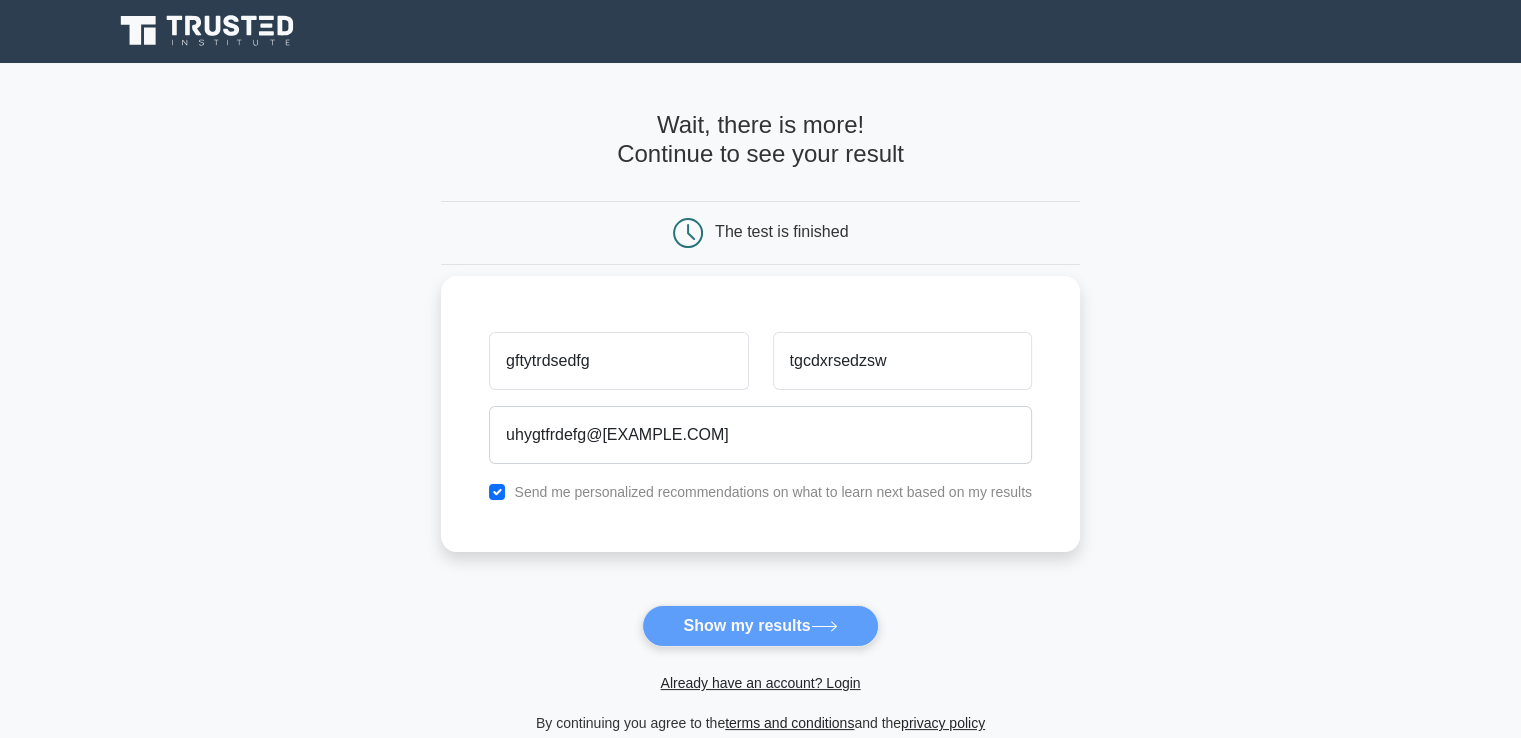 scroll, scrollTop: 0, scrollLeft: 0, axis: both 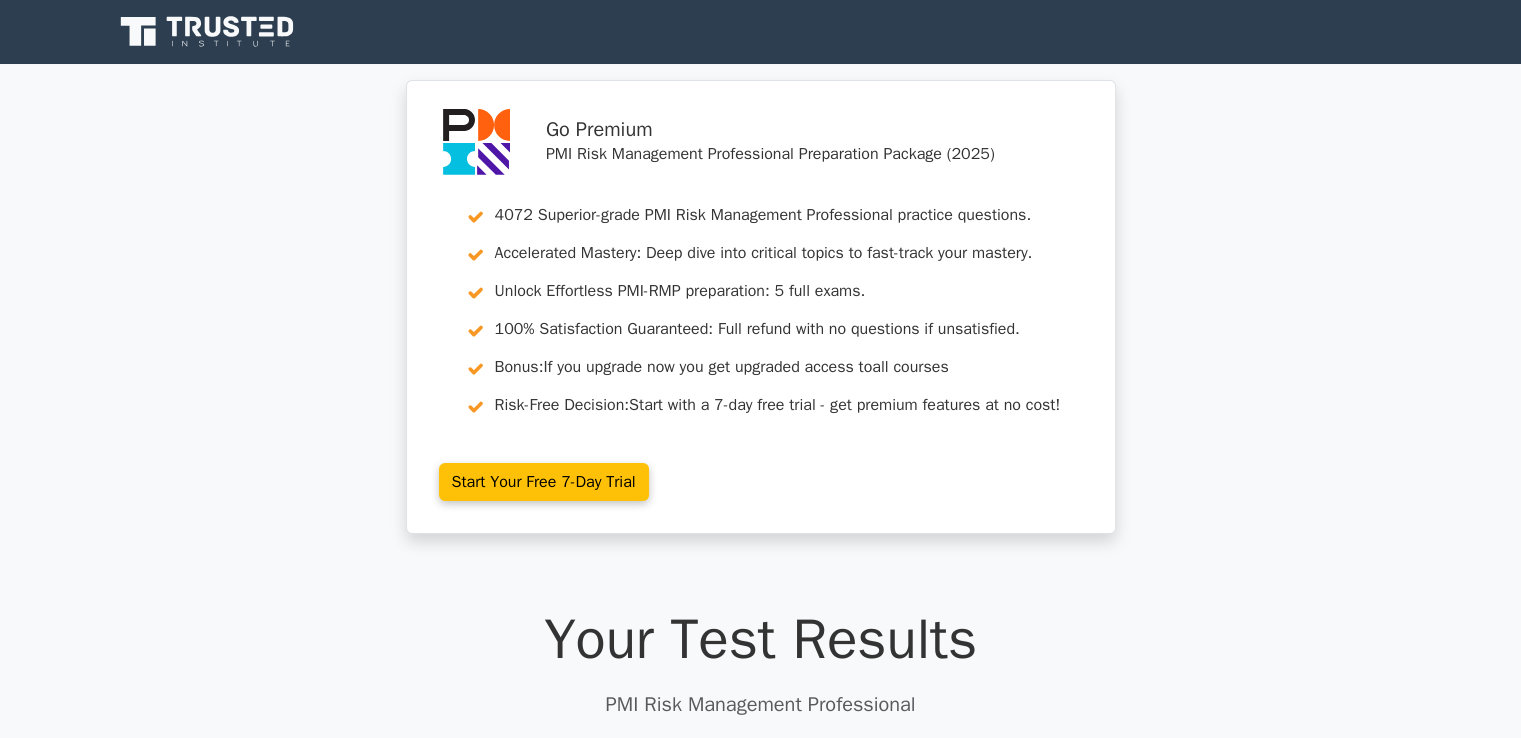click on "Your Test Results" at bounding box center [761, 639] 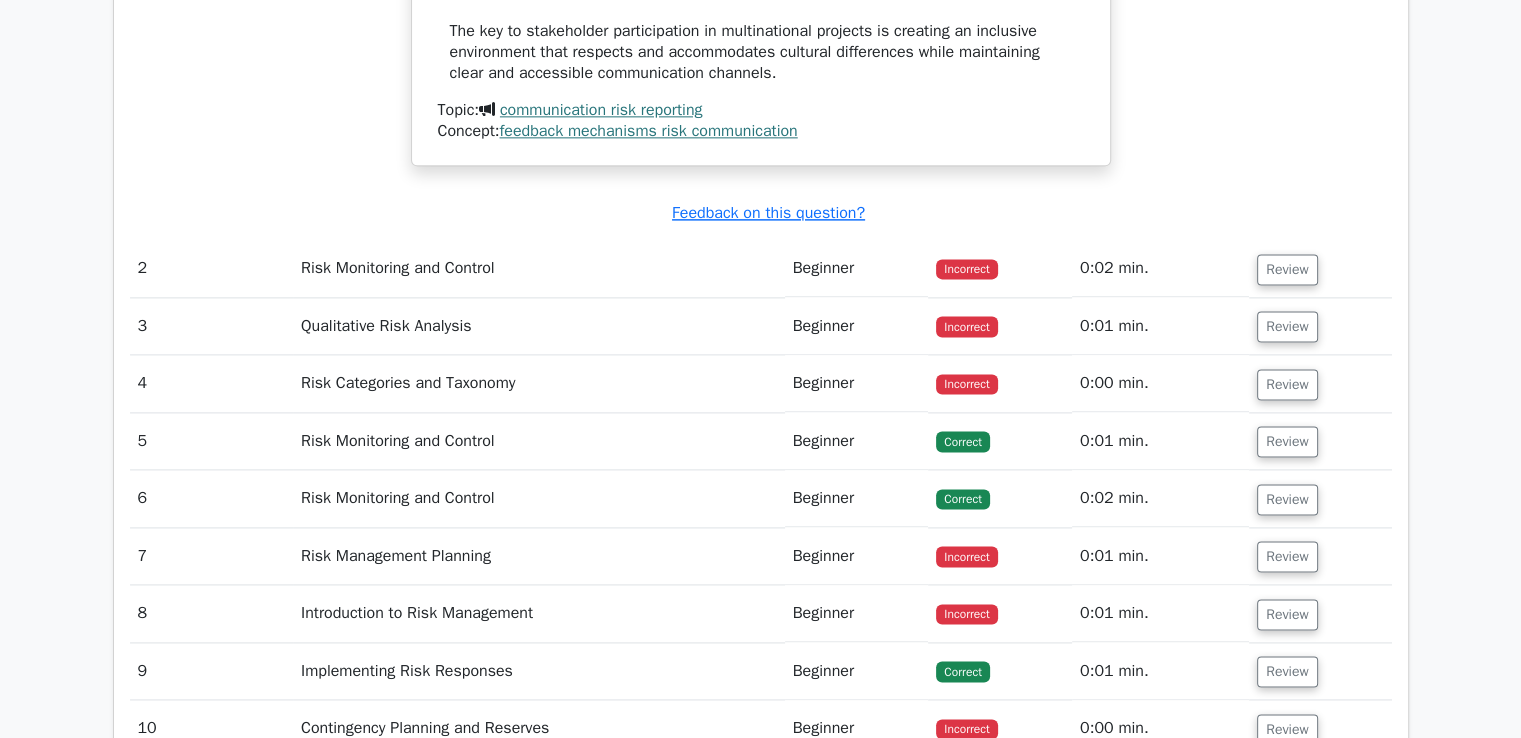 scroll, scrollTop: 2634, scrollLeft: 0, axis: vertical 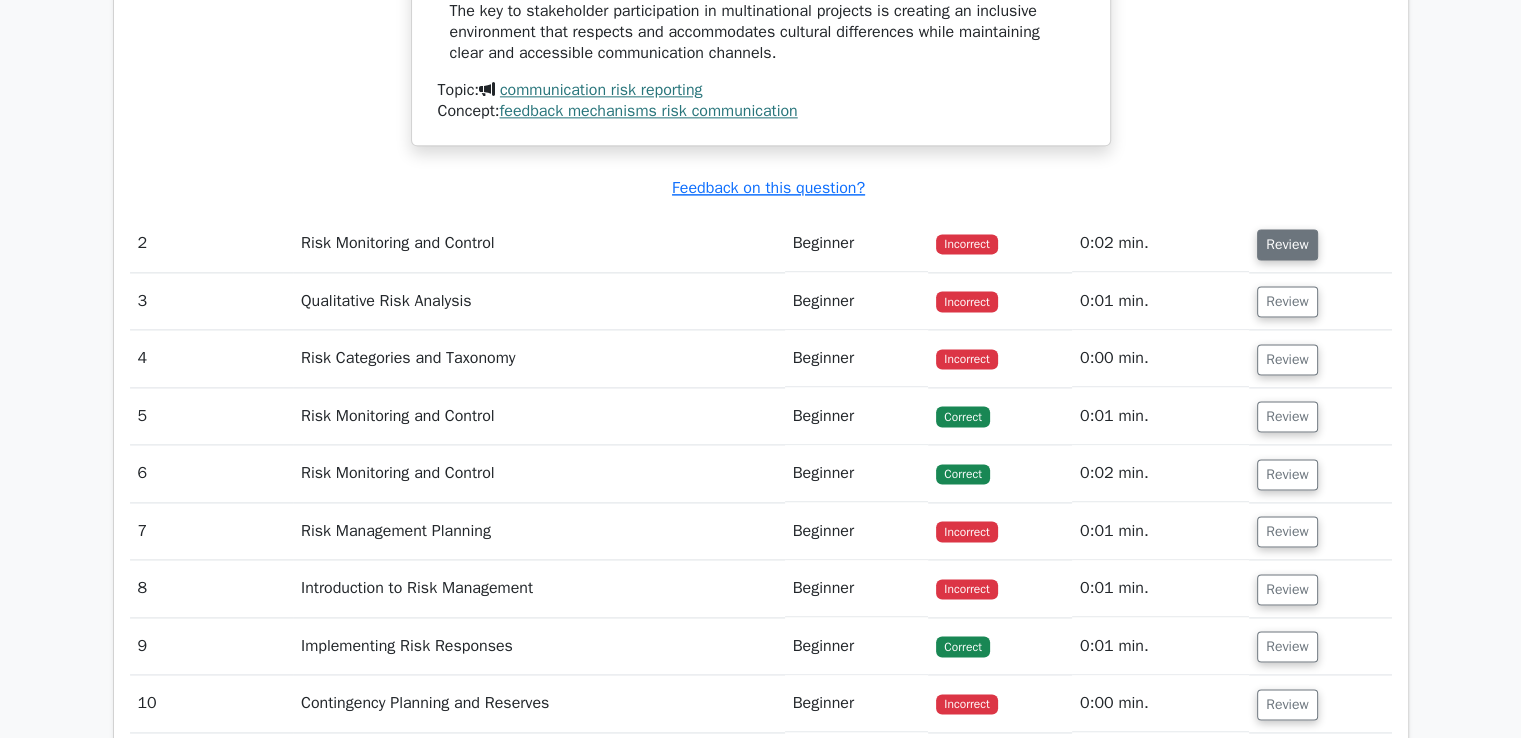 click on "Review" at bounding box center [1287, 244] 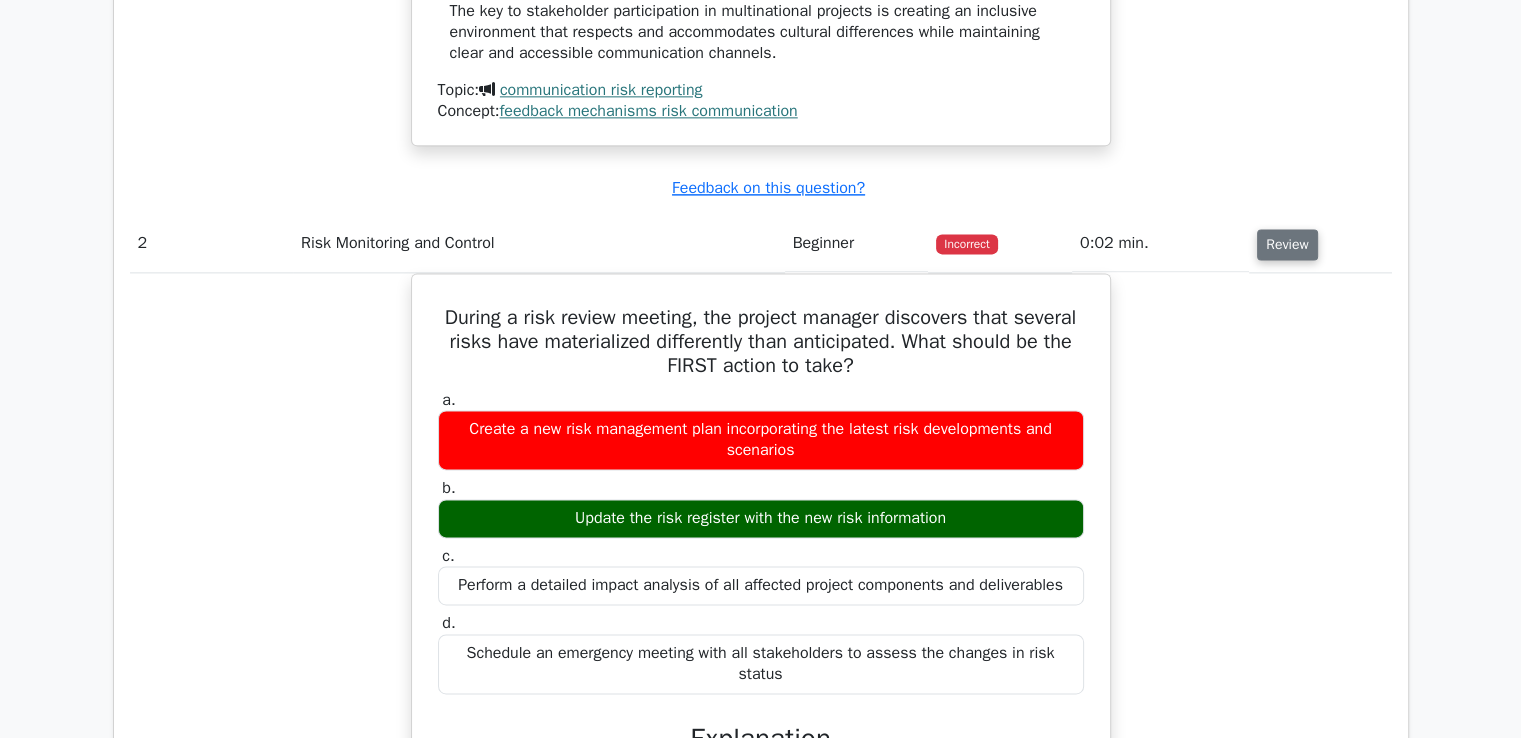click on "Review" at bounding box center [1287, 244] 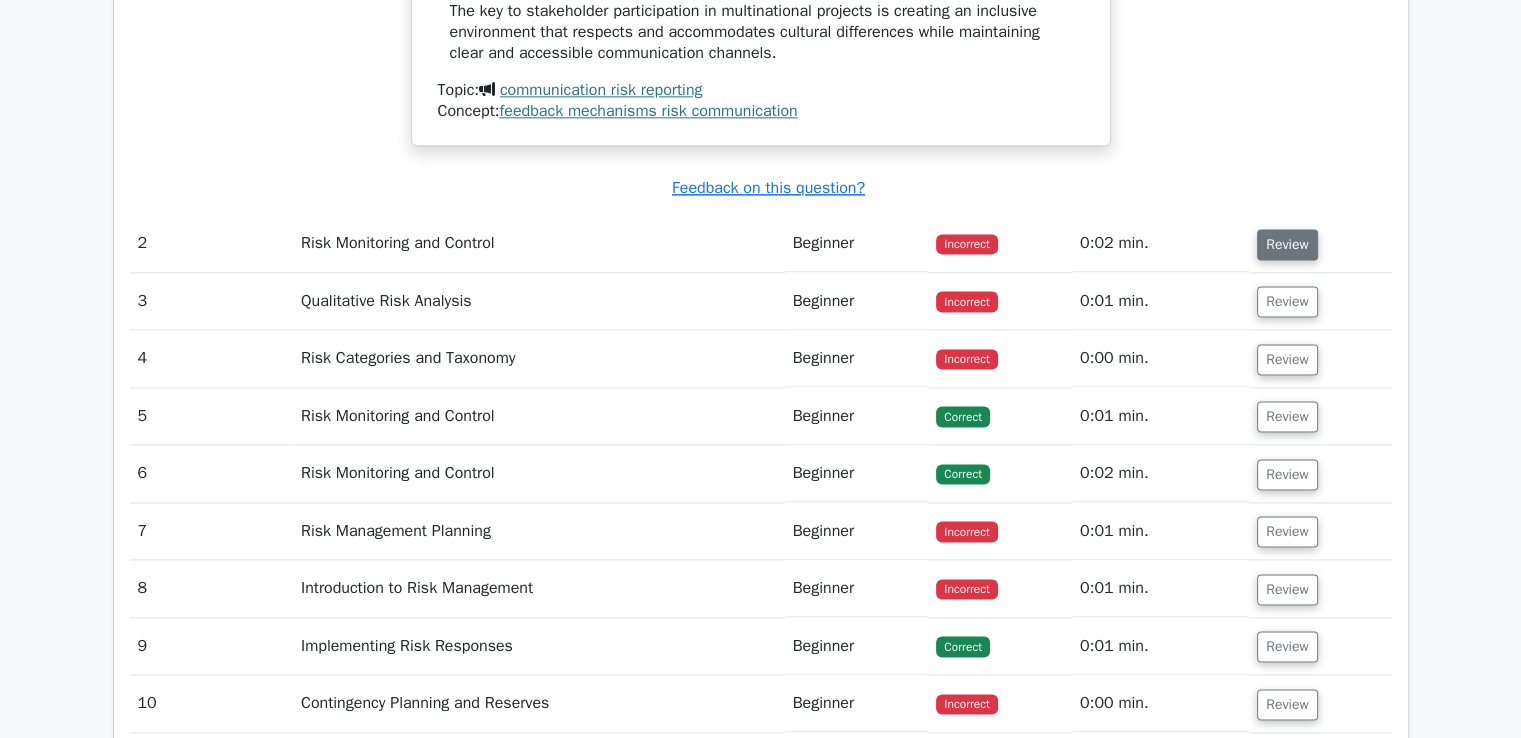 click on "Review" at bounding box center (1287, 244) 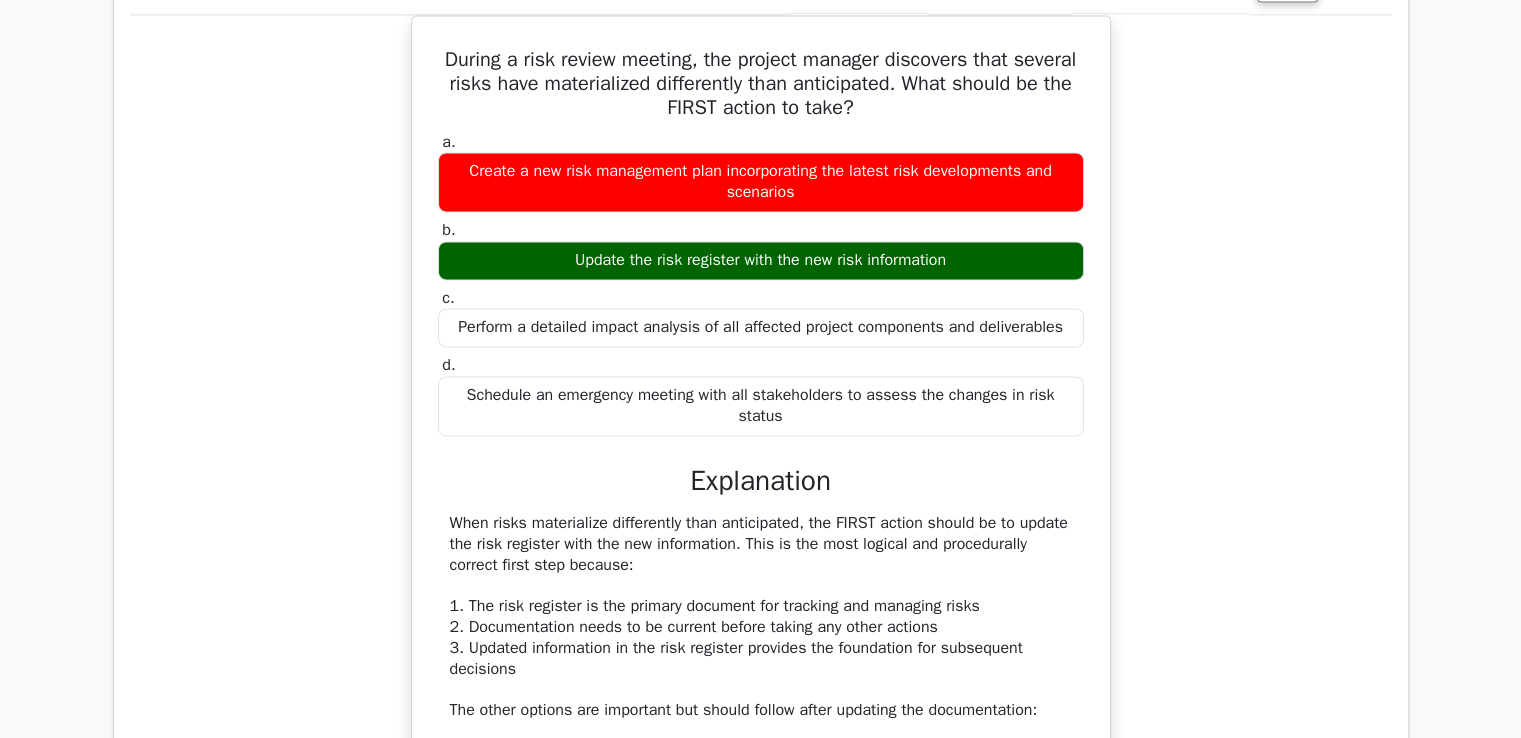 scroll, scrollTop: 2893, scrollLeft: 0, axis: vertical 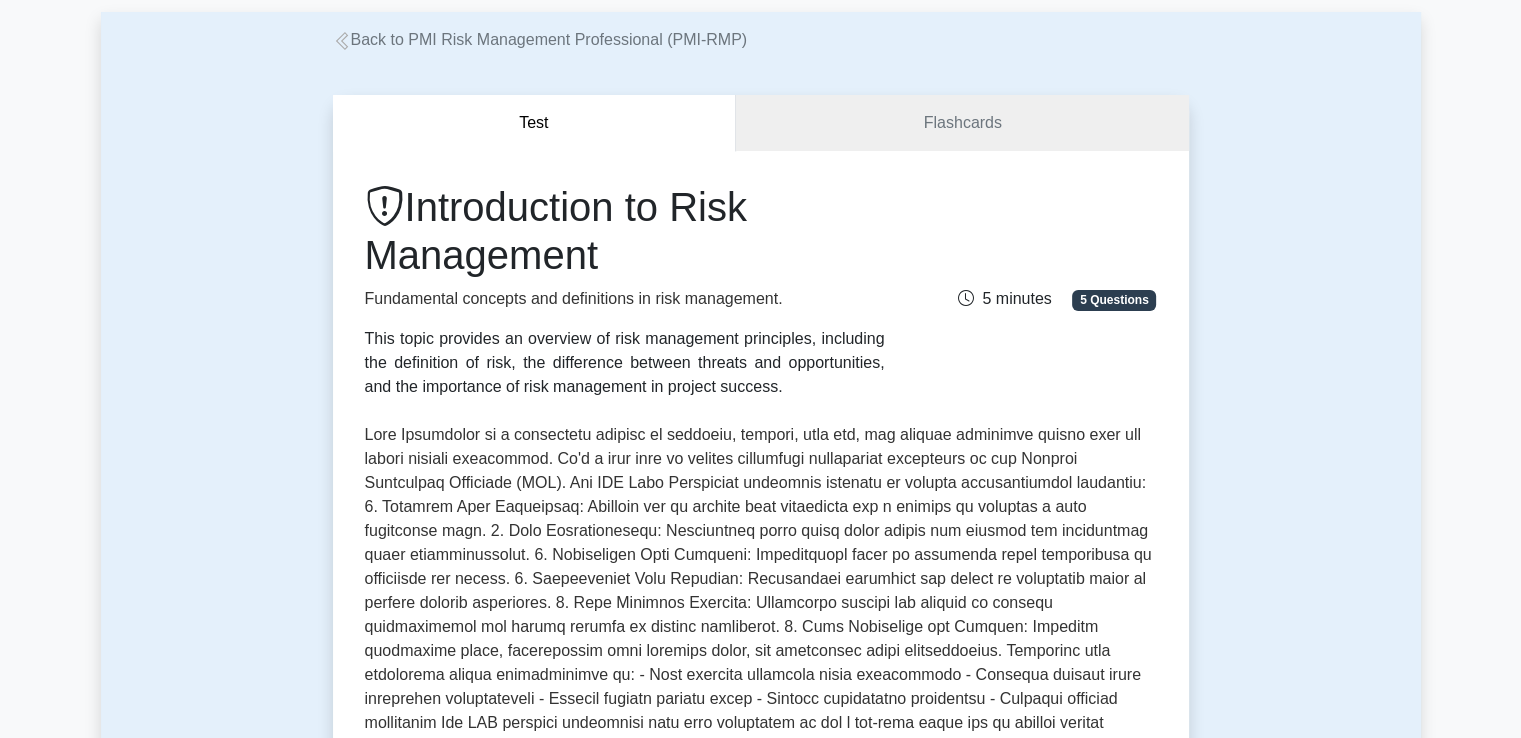 click on "5 Questions" at bounding box center (1114, 300) 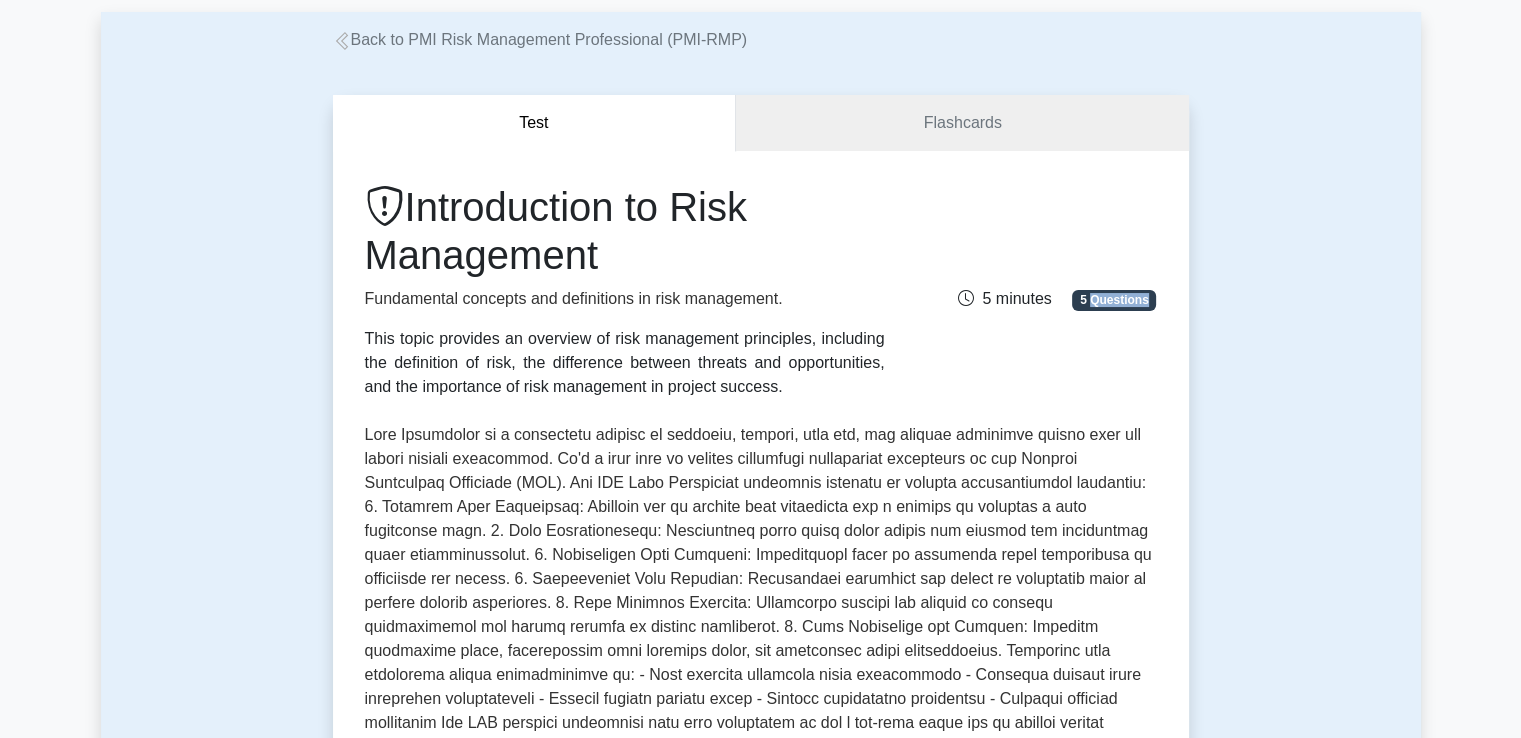 click on "5 Questions" at bounding box center (1114, 300) 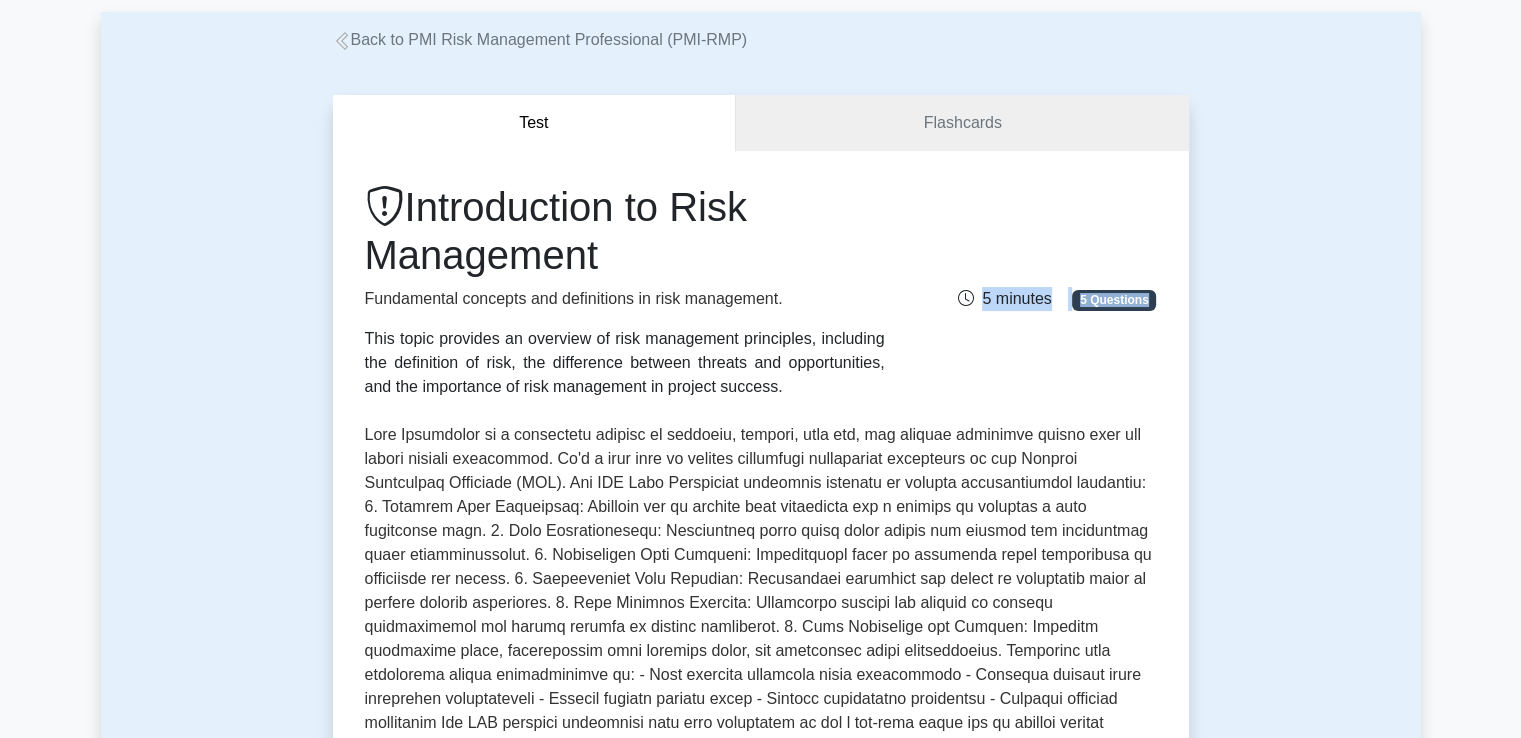 click on "5 Questions" at bounding box center [1114, 300] 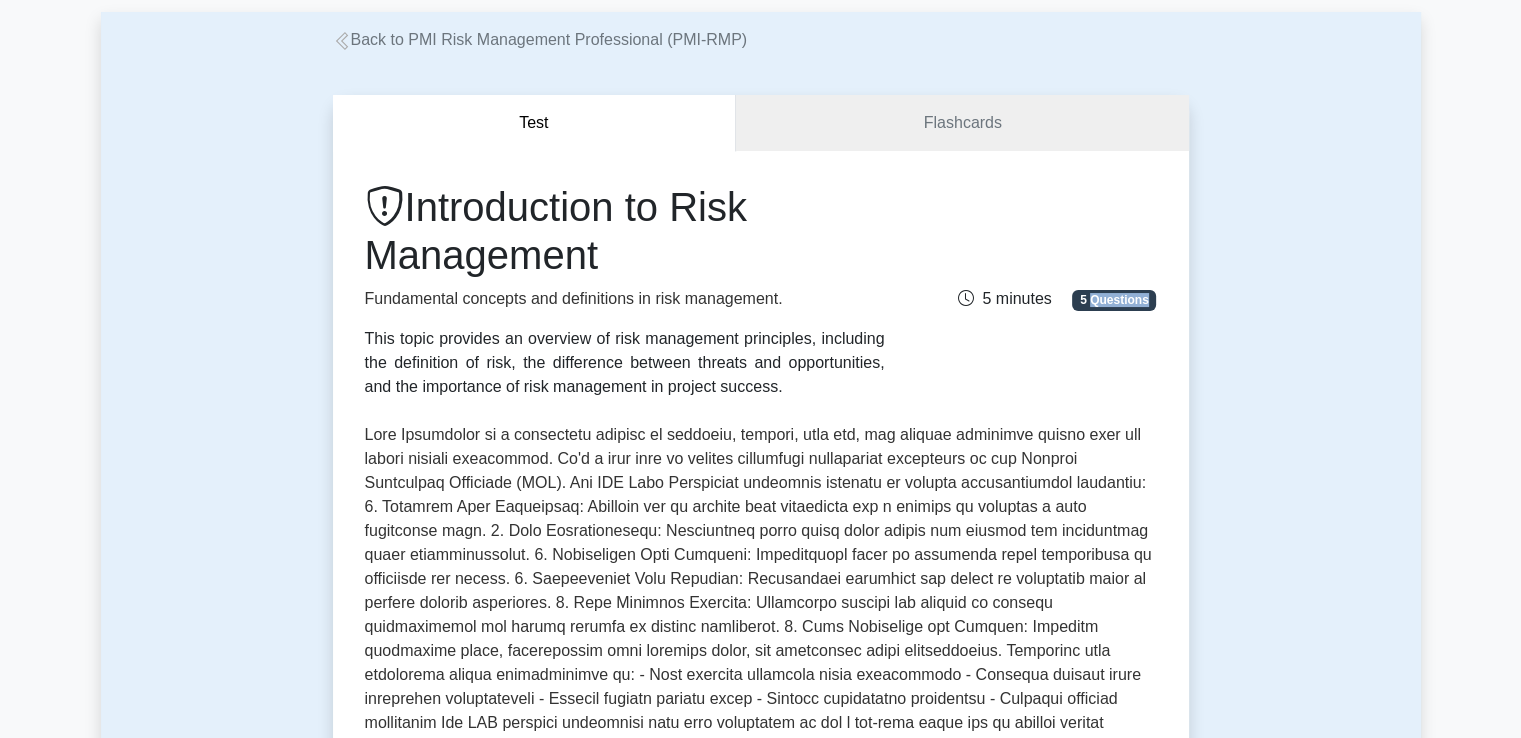 click on "5 Questions" at bounding box center (1114, 300) 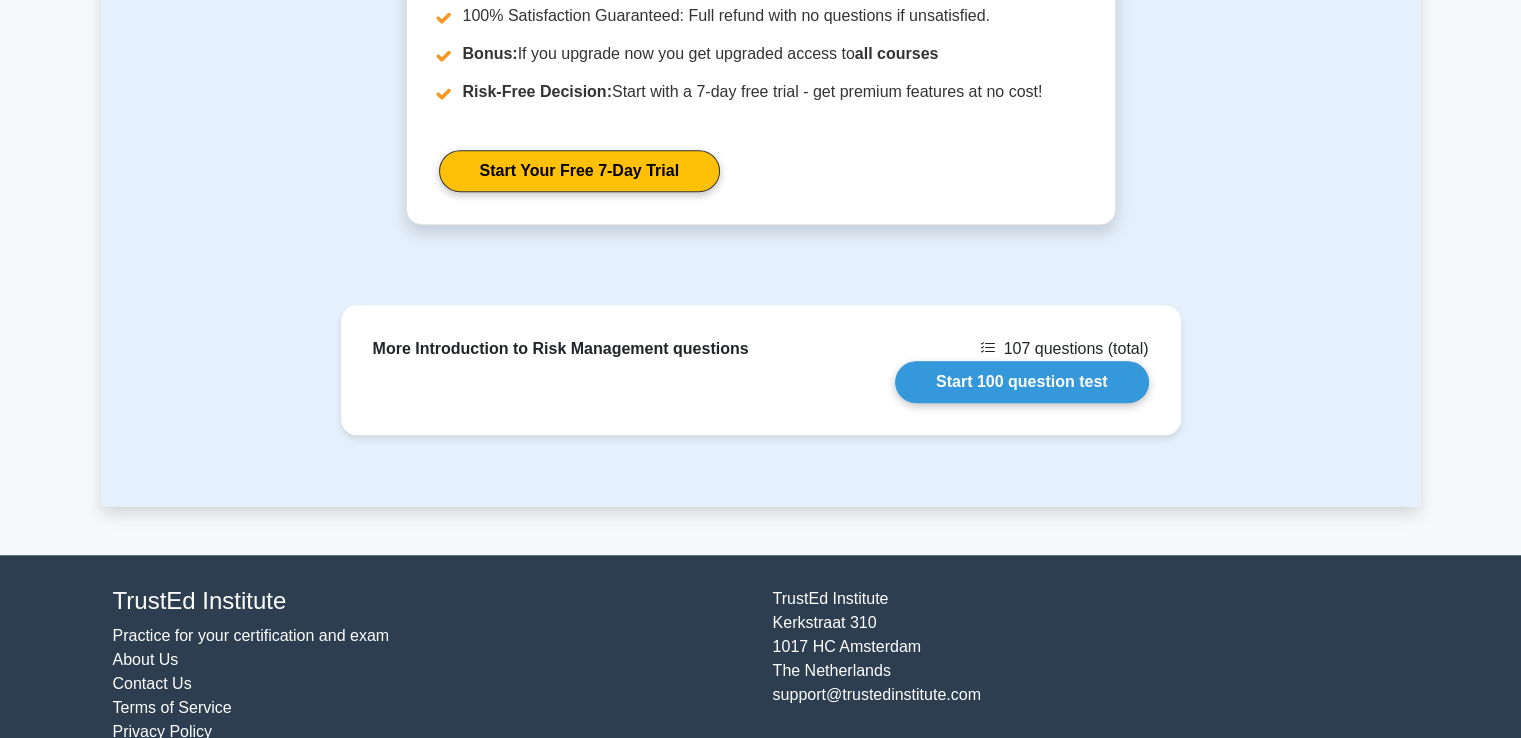 scroll, scrollTop: 1540, scrollLeft: 0, axis: vertical 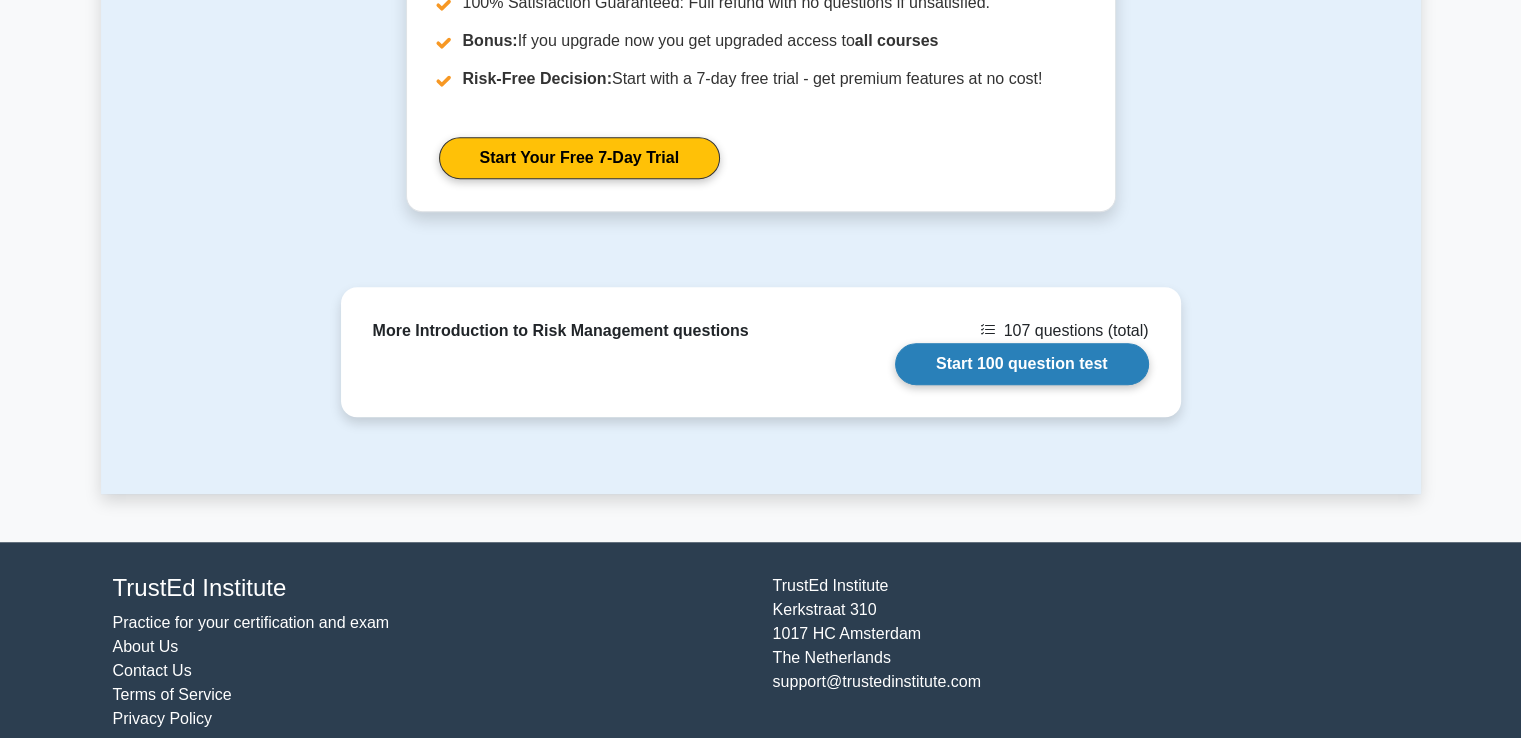 click on "Start 100 question test" at bounding box center [1022, 364] 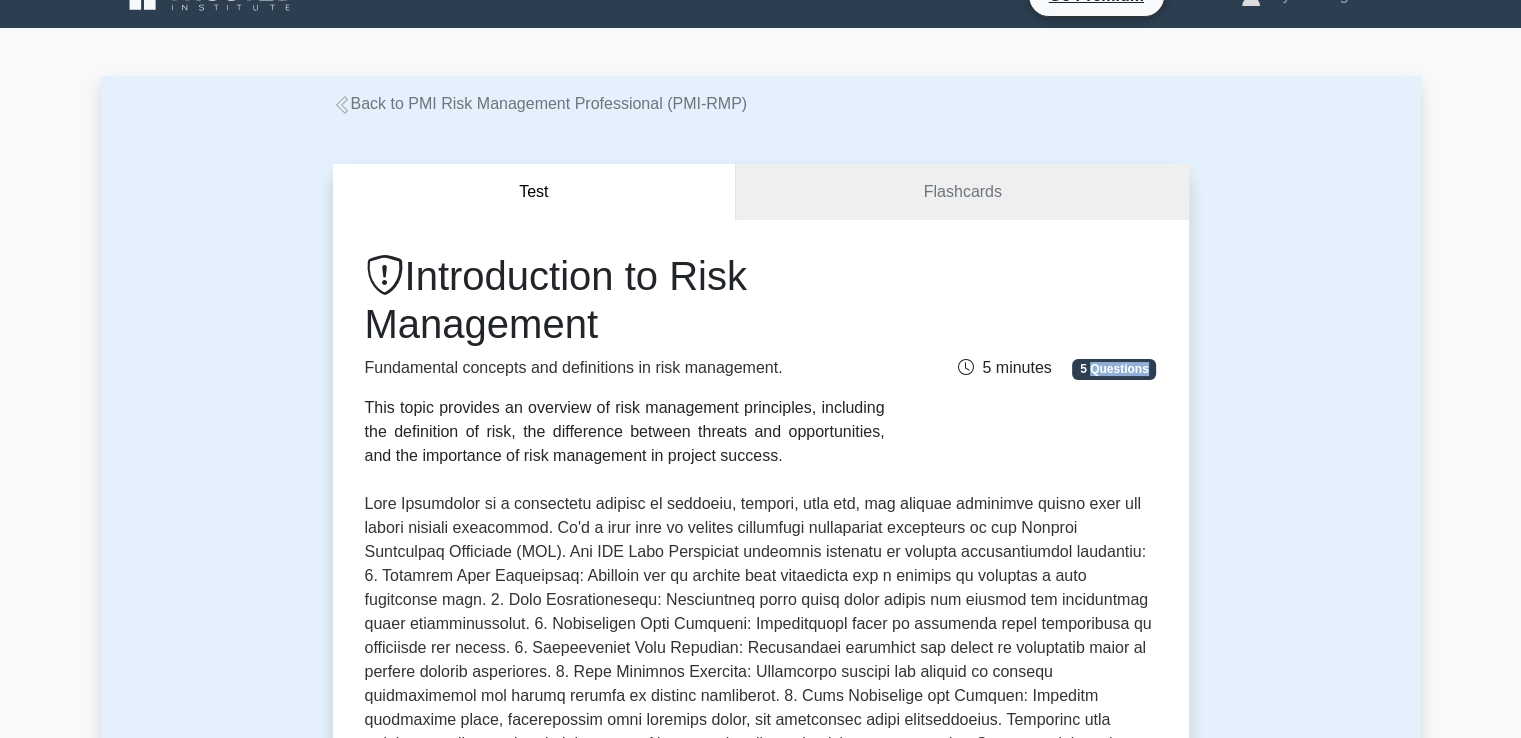 scroll, scrollTop: 0, scrollLeft: 0, axis: both 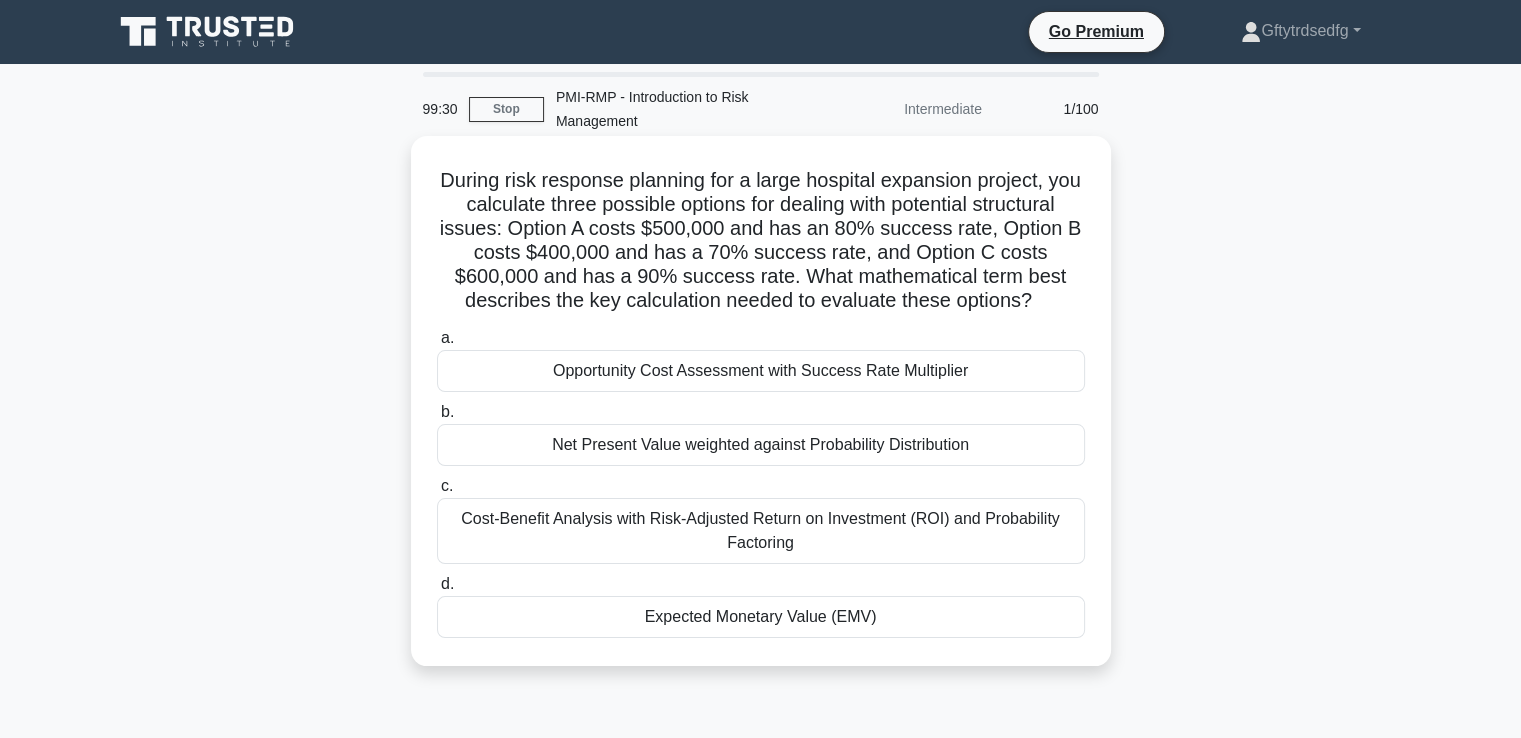 click on "Opportunity Cost Assessment with Success Rate Multiplier" at bounding box center [761, 371] 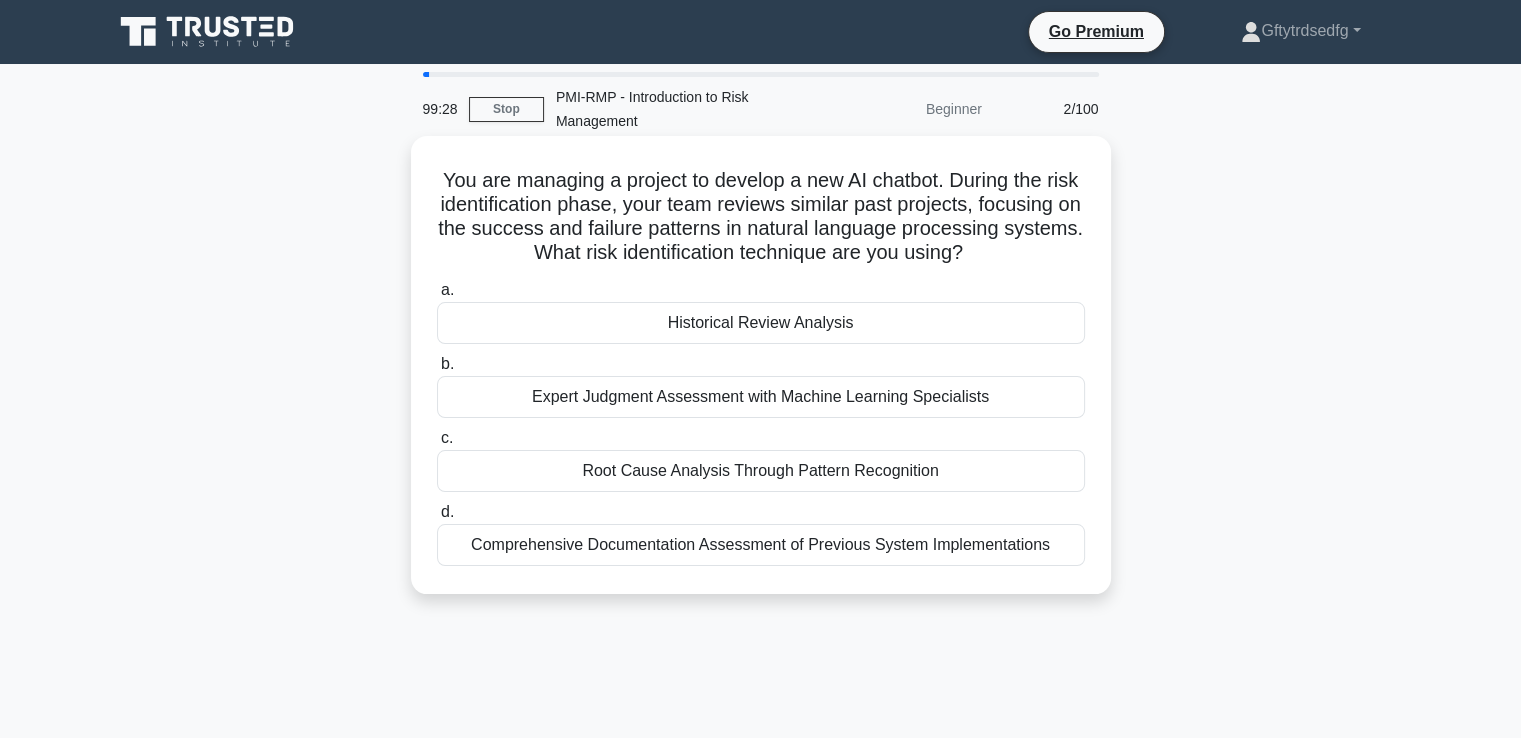 click on "Expert Judgment Assessment with Machine Learning Specialists" at bounding box center (761, 397) 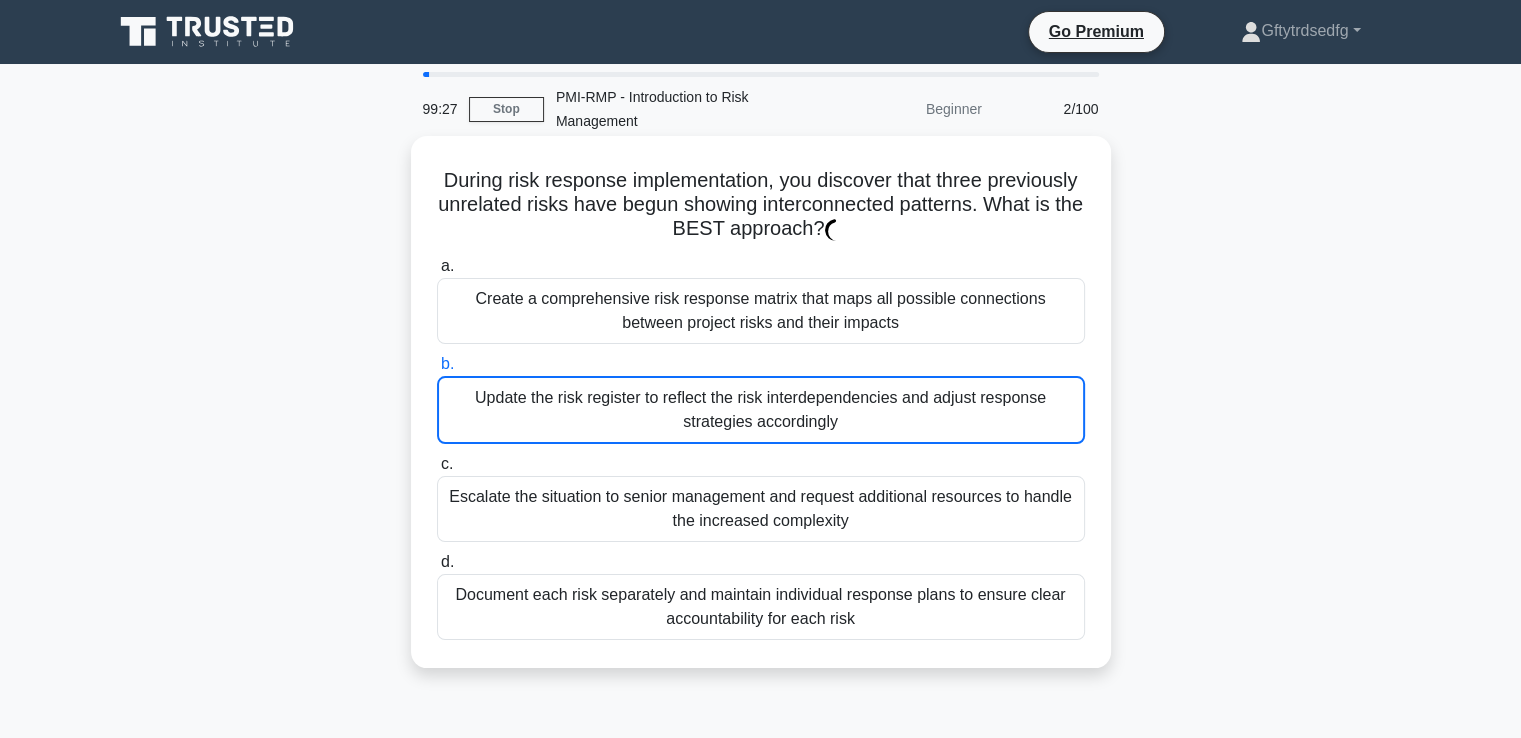 click on "Update the risk register to reflect the risk interdependencies and adjust response strategies accordingly" at bounding box center [761, 410] 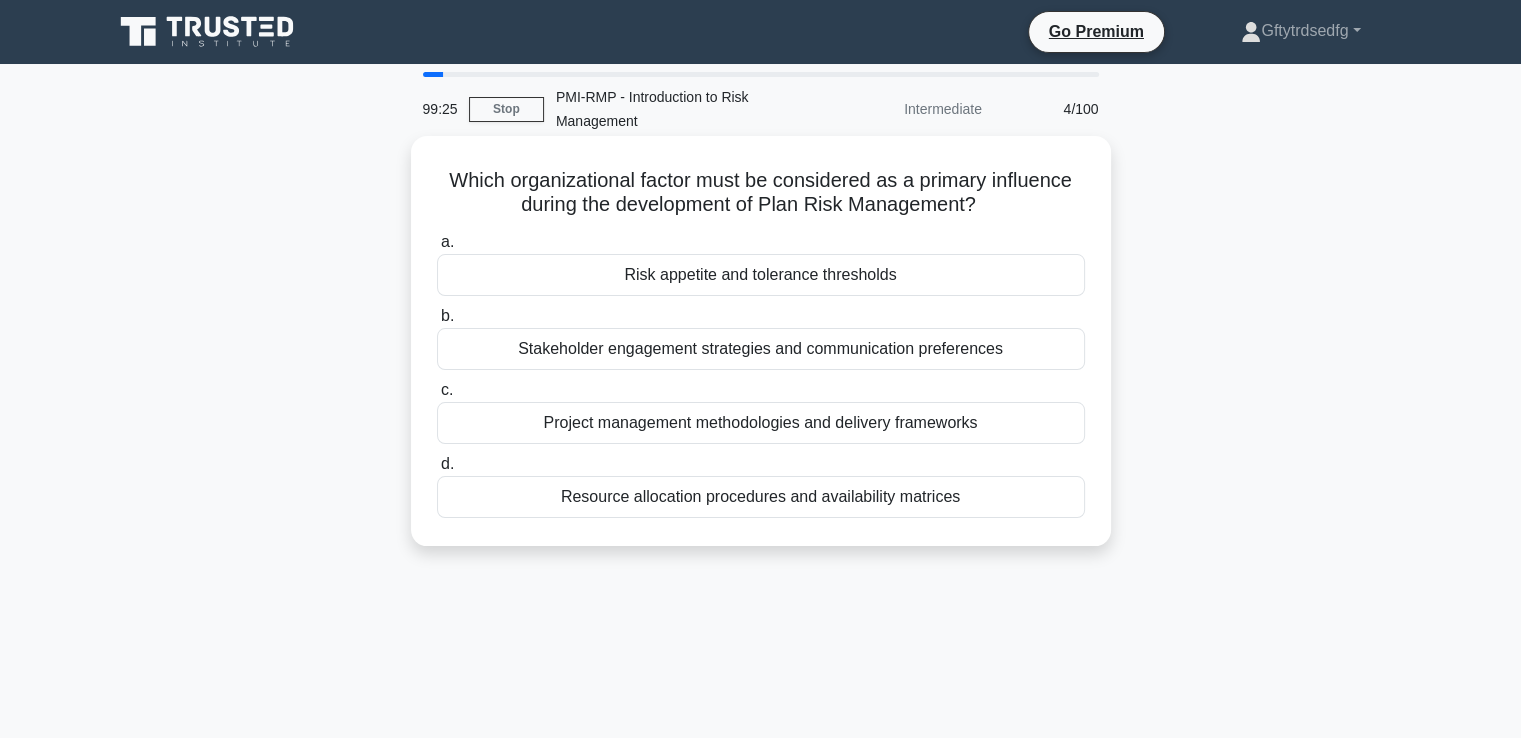 click on "Resource allocation procedures and availability matrices" at bounding box center (761, 497) 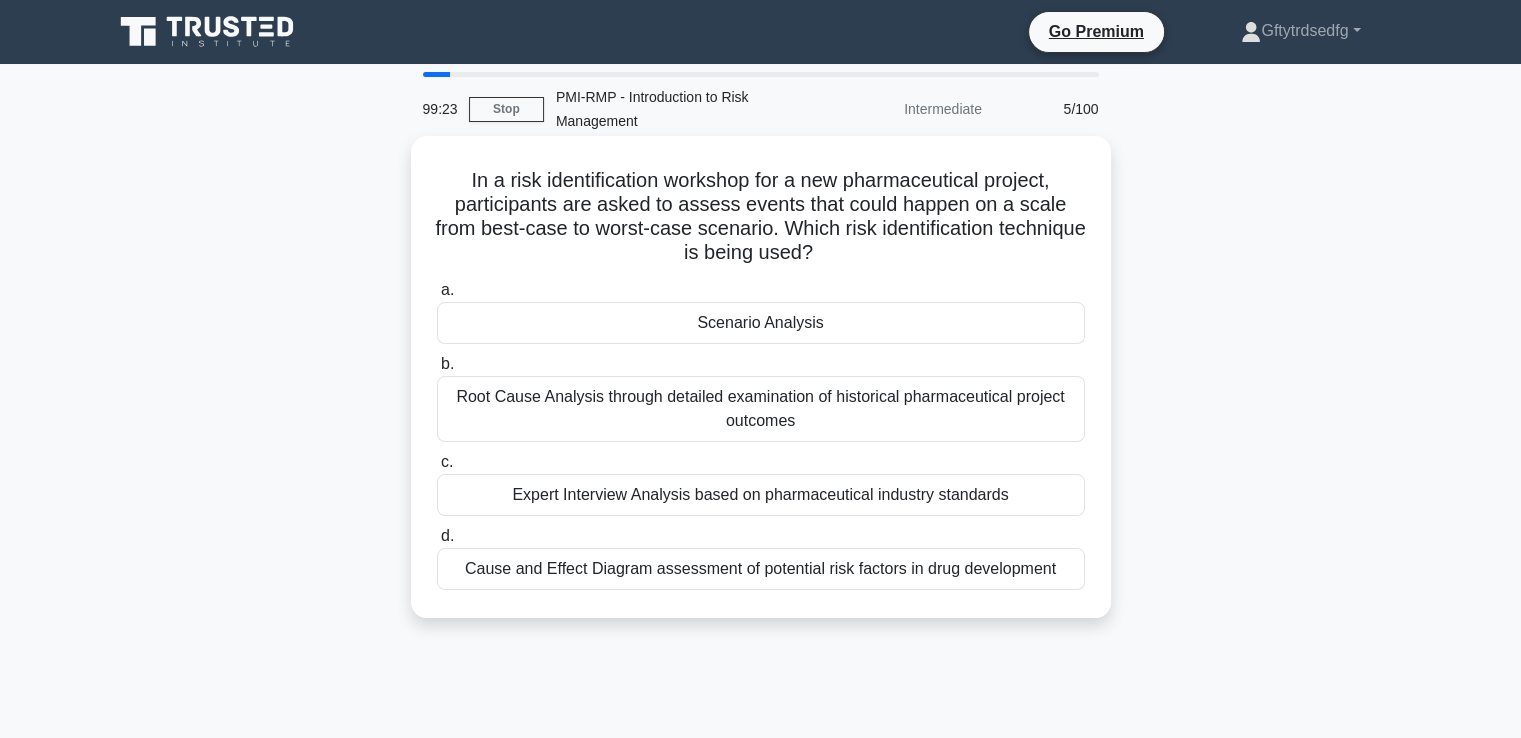 drag, startPoint x: 704, startPoint y: 338, endPoint x: 702, endPoint y: 317, distance: 21.095022 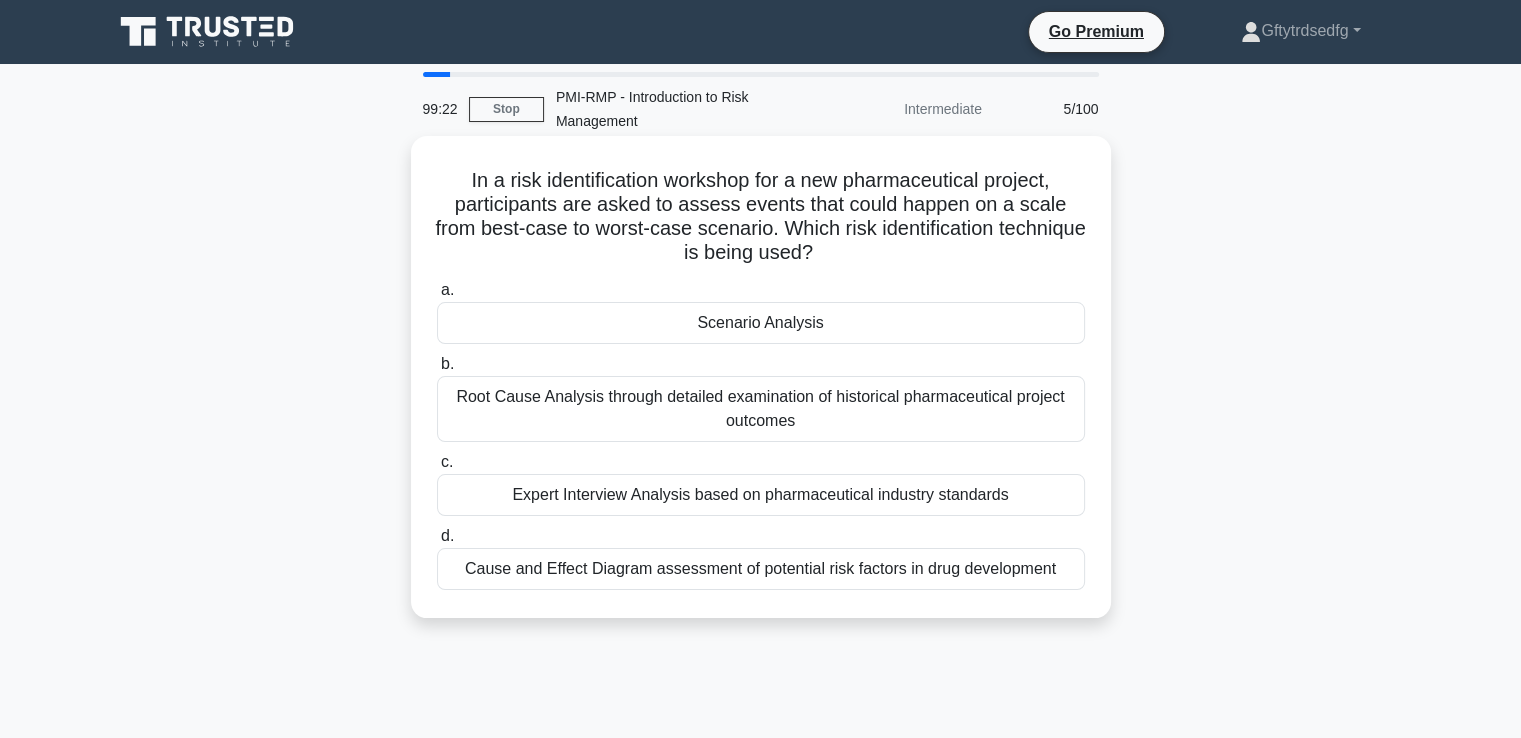 click on "Scenario Analysis" at bounding box center [761, 323] 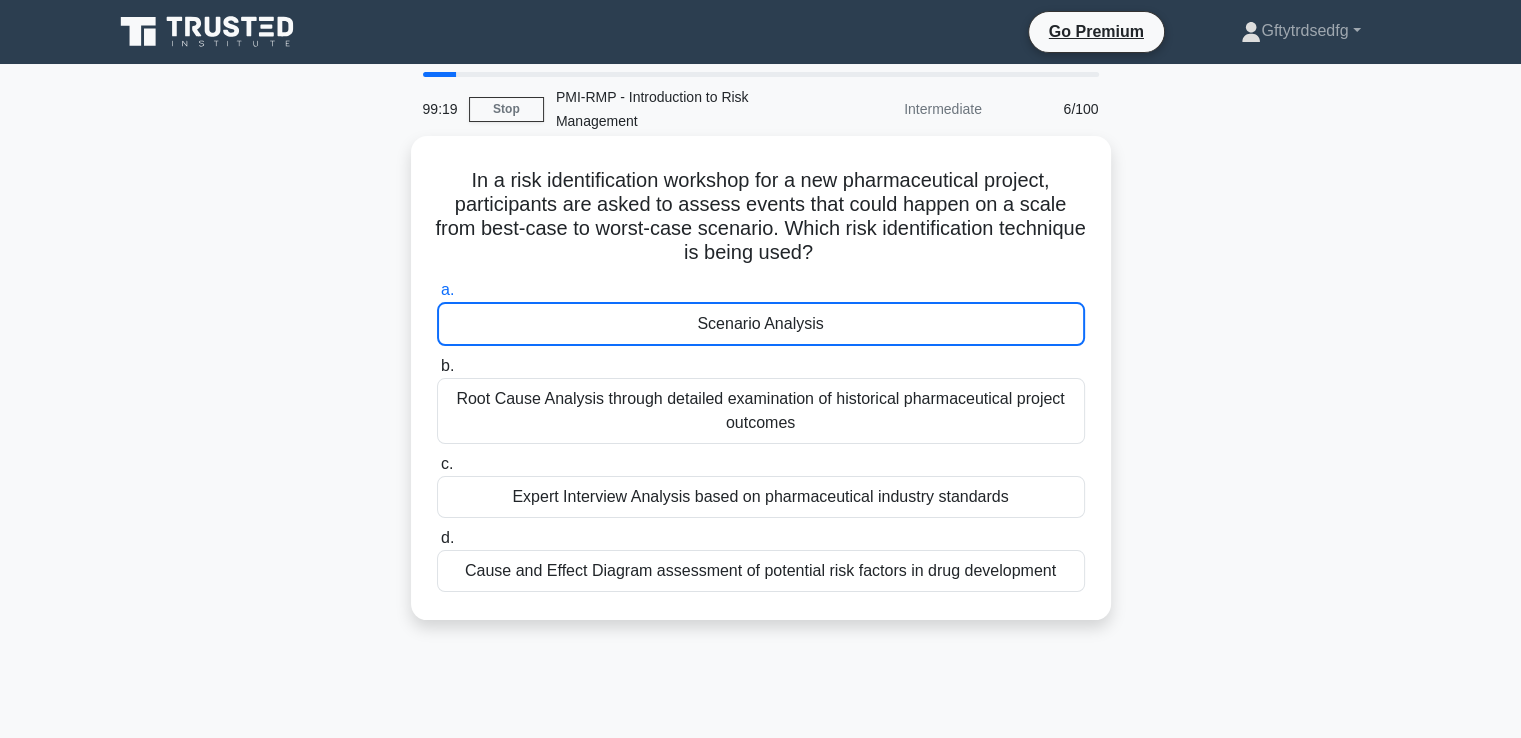 click on "Expert Interview Analysis based on pharmaceutical industry standards" at bounding box center [761, 497] 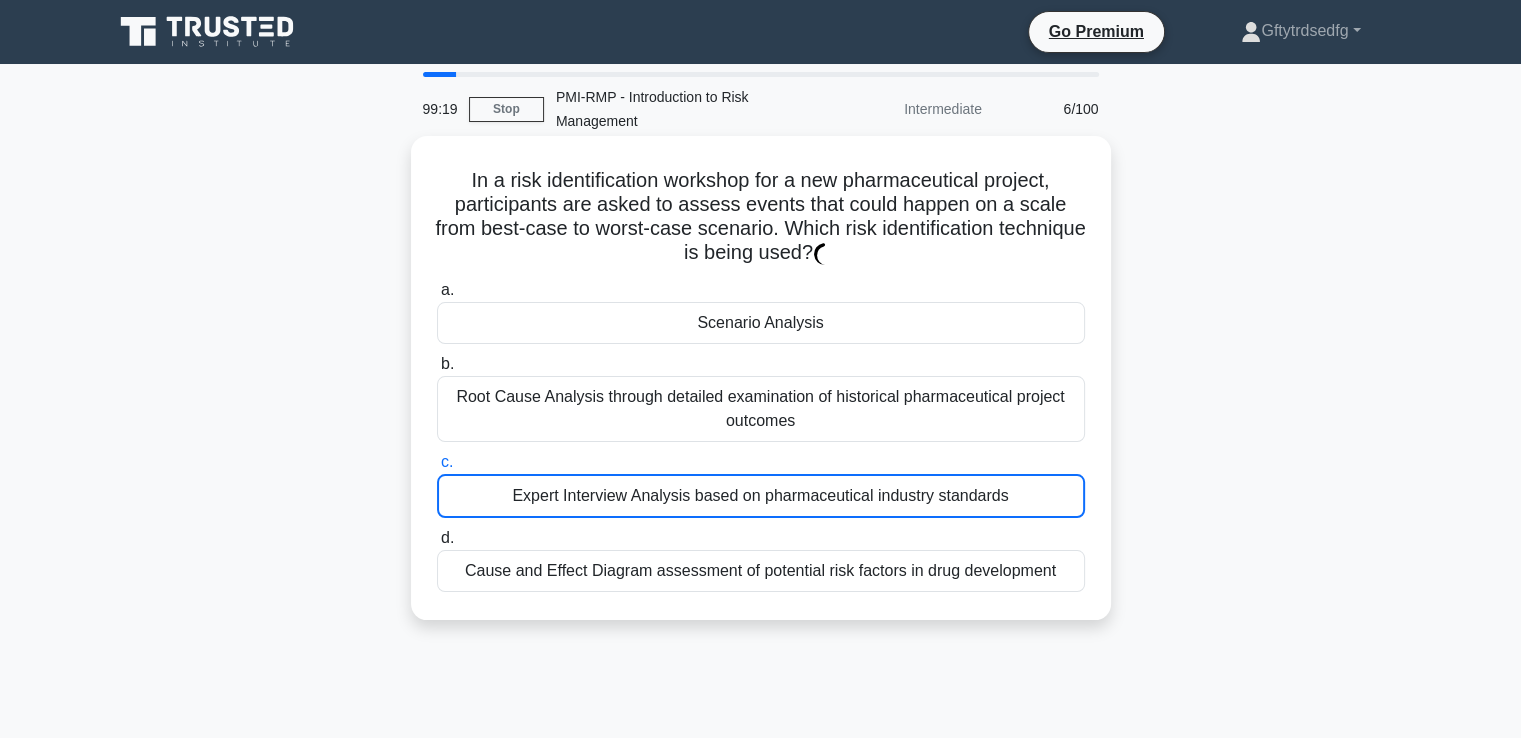 click on "Expert Interview Analysis based on pharmaceutical industry standards" at bounding box center [761, 496] 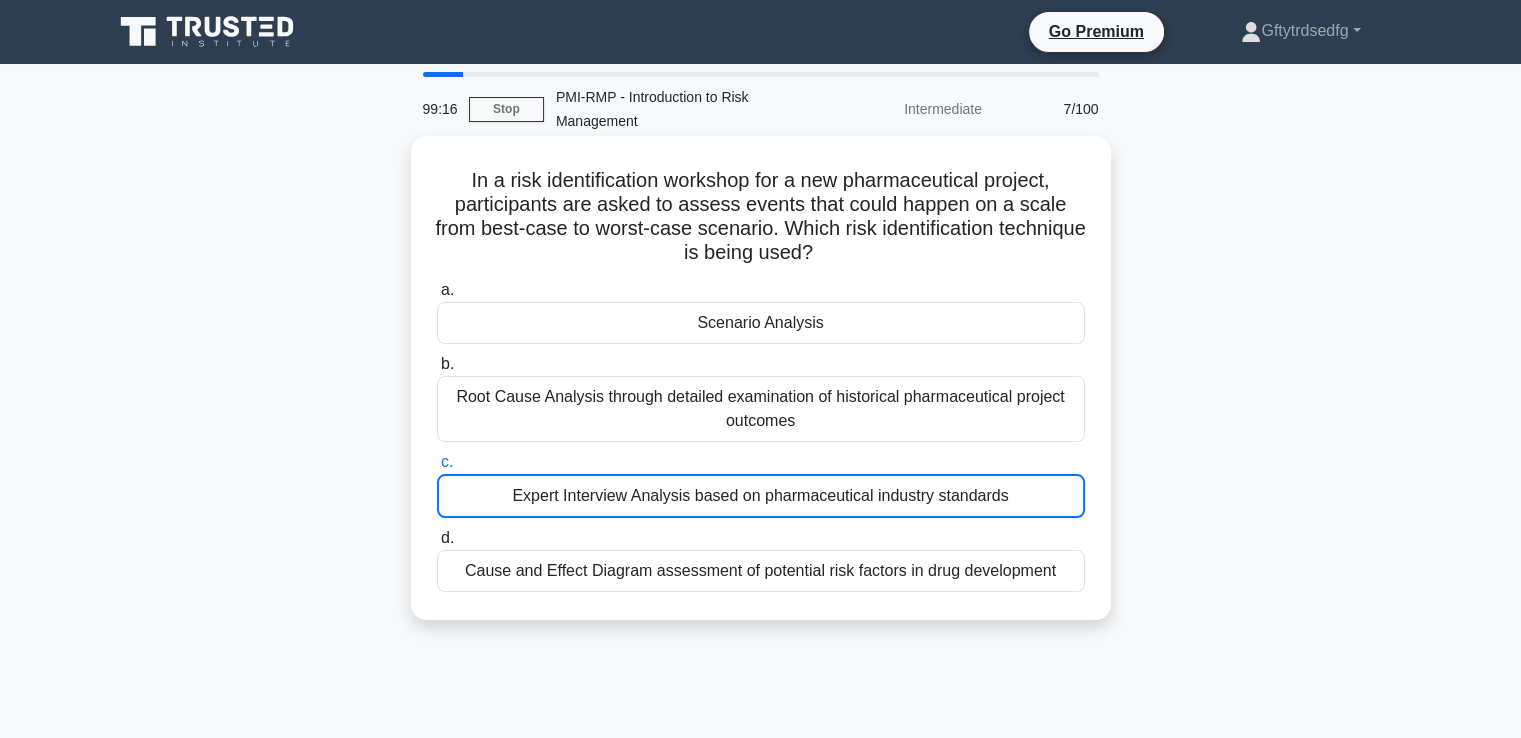 click on "Scenario Analysis" at bounding box center (761, 323) 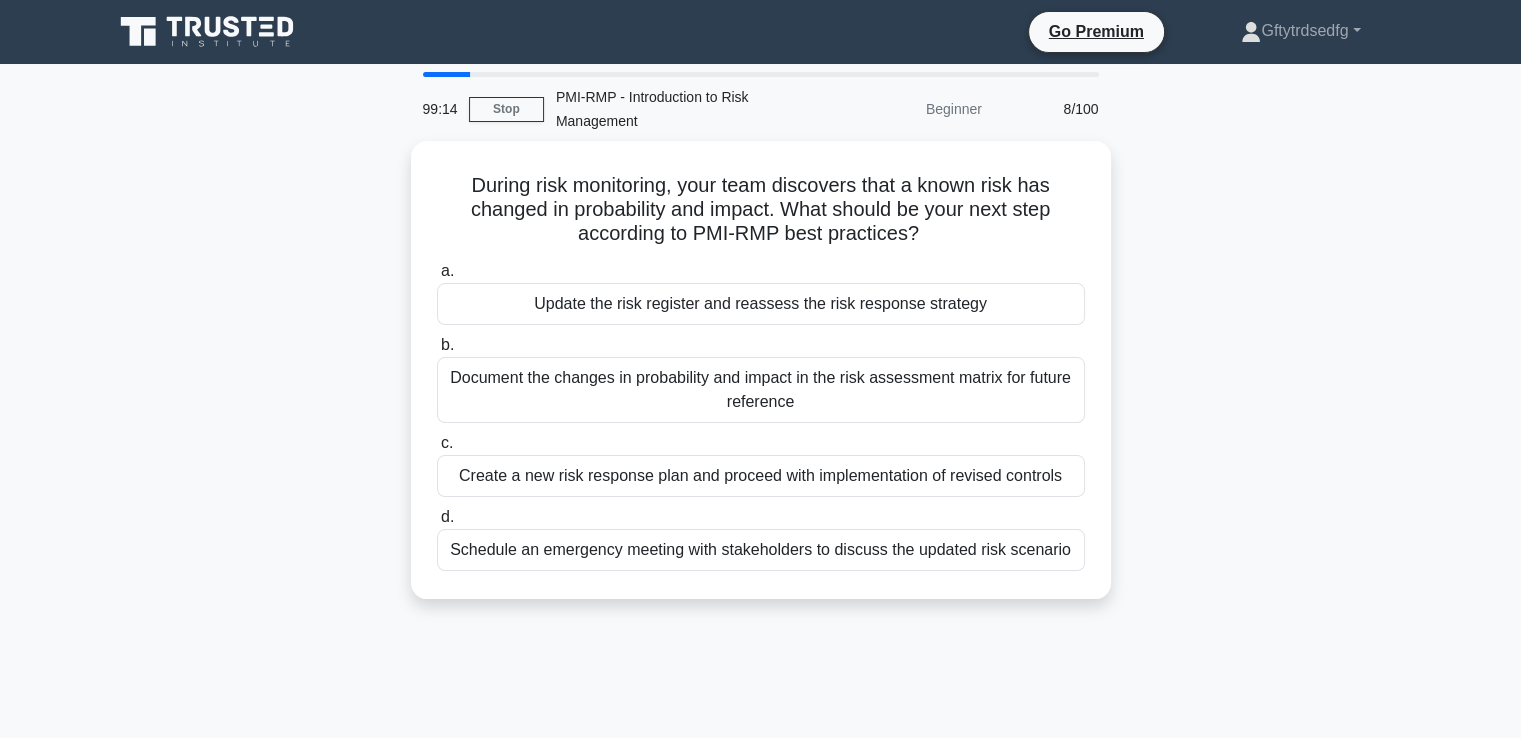 click on "b.
Document the changes in probability and impact in the risk assessment matrix for future reference" at bounding box center (761, 378) 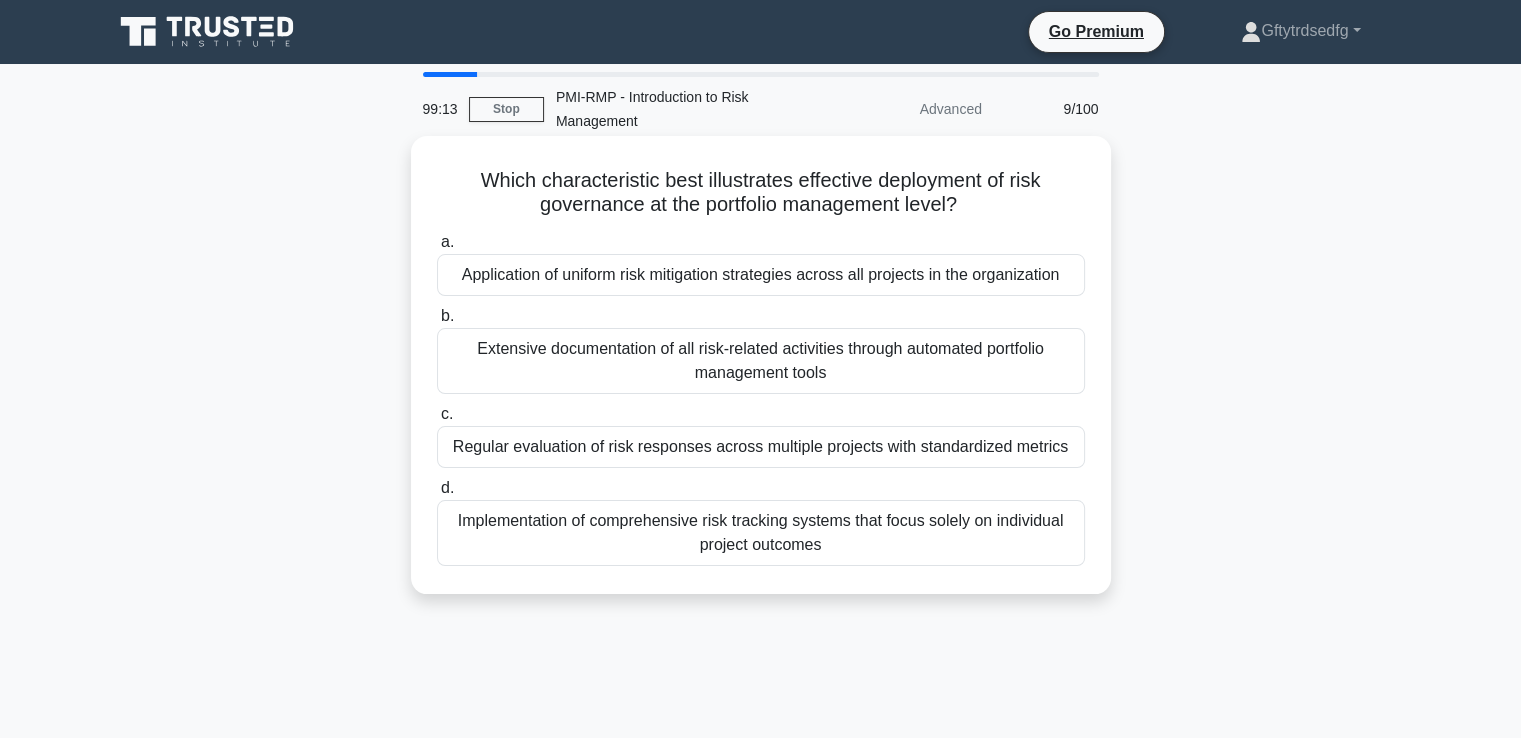 click on "d. Implementation of comprehensive risk tracking systems that focus solely on individual project outcomes" at bounding box center (761, 521) 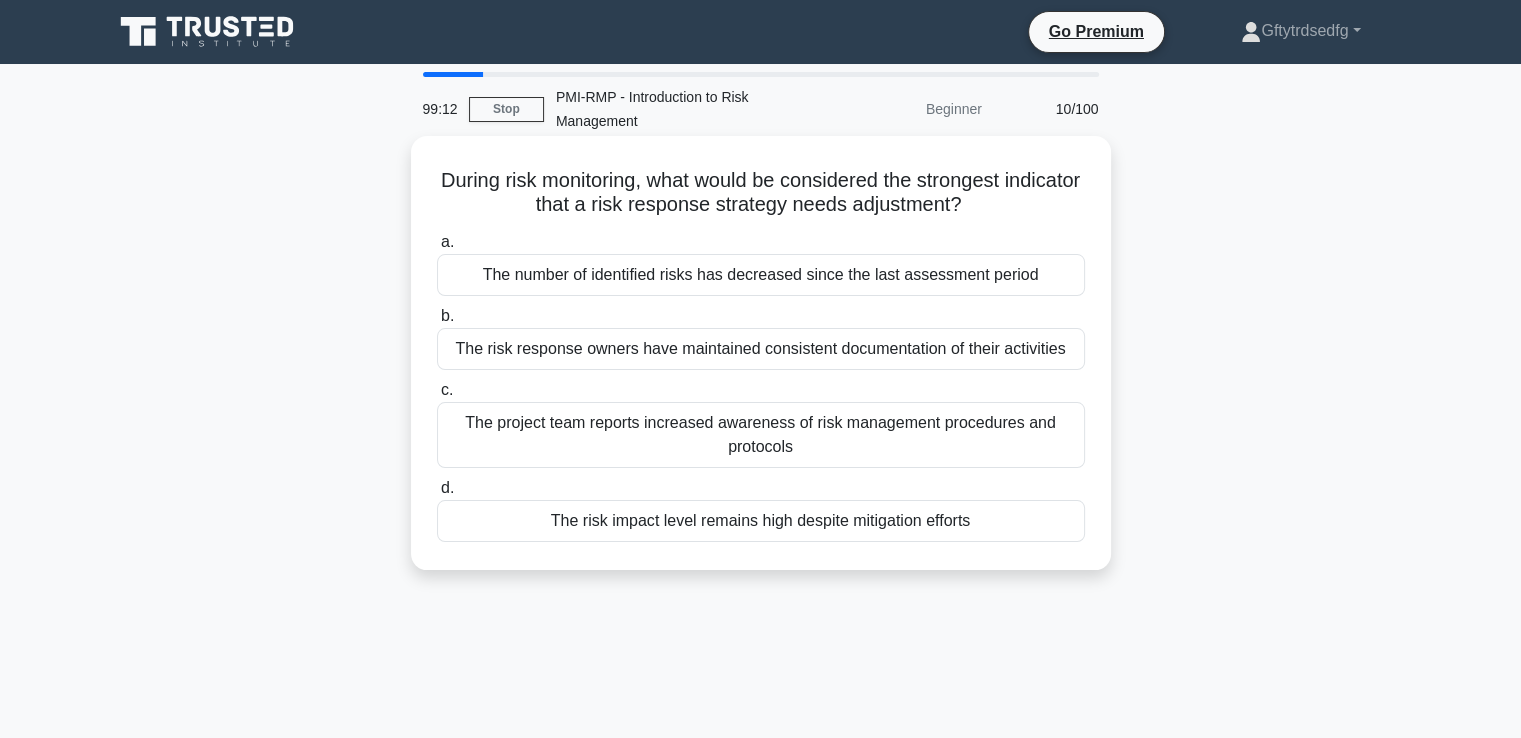 click on "The risk impact level remains high despite mitigation efforts" at bounding box center (761, 521) 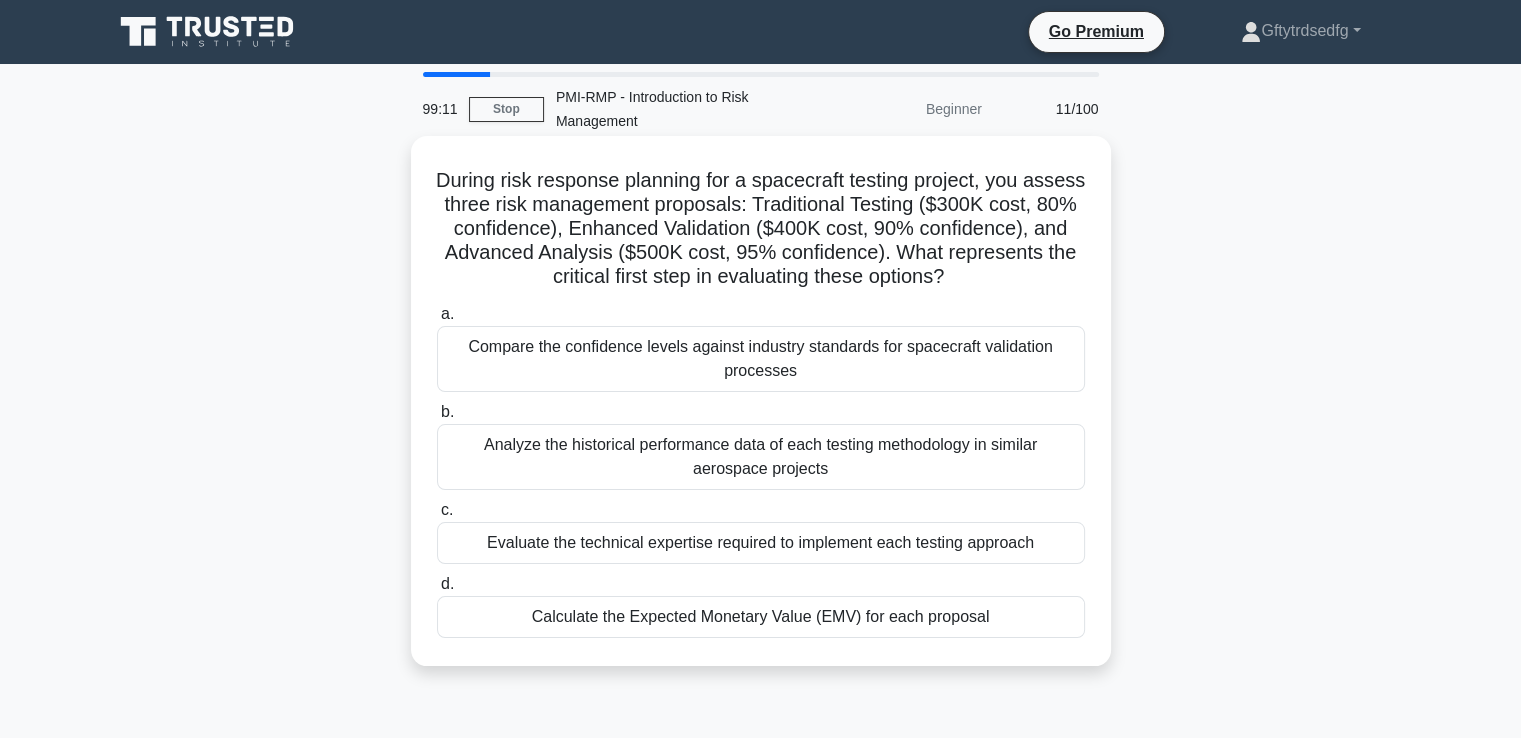 click on "Compare the confidence levels against industry standards for spacecraft validation processes" at bounding box center (761, 359) 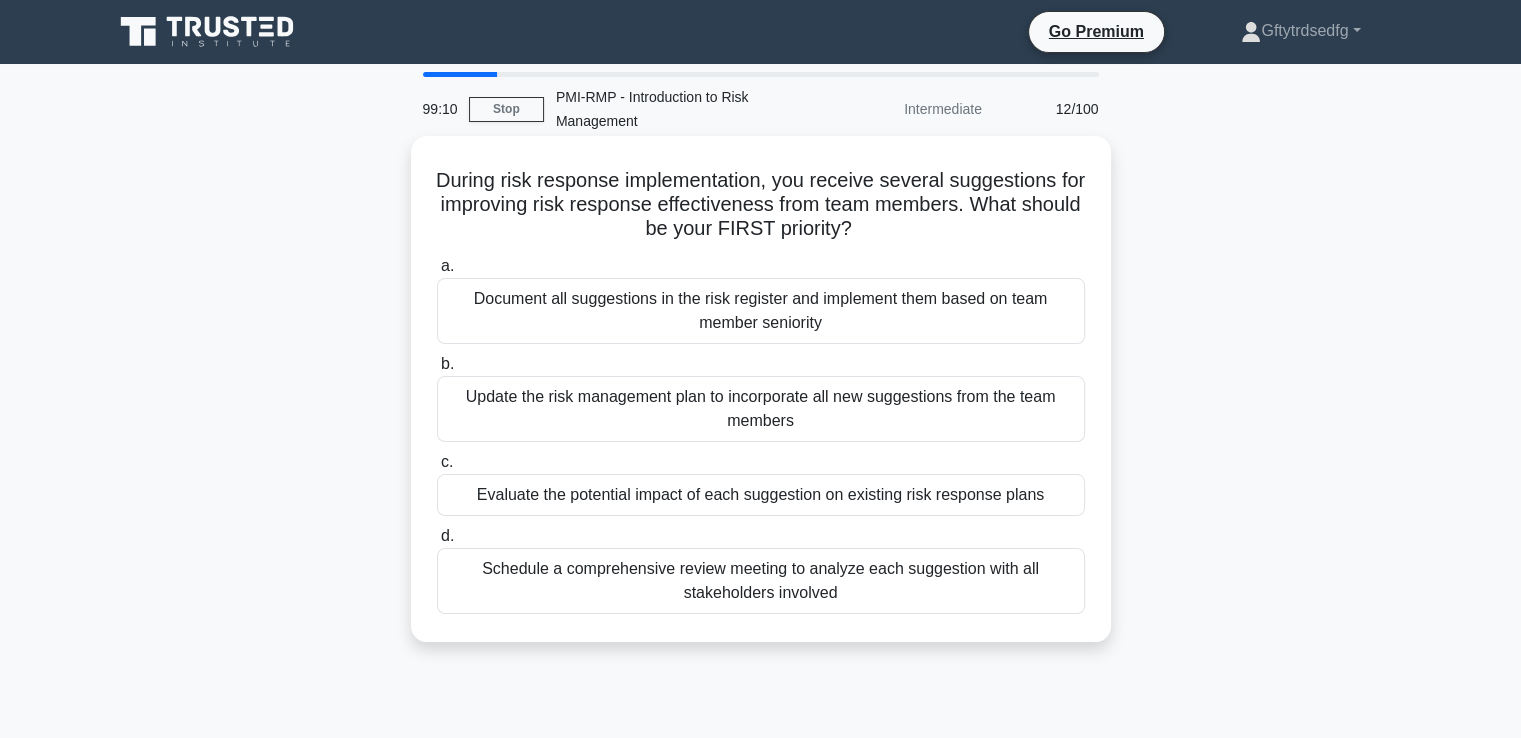 click on "Update the risk management plan to incorporate all new suggestions from the team members" at bounding box center [761, 409] 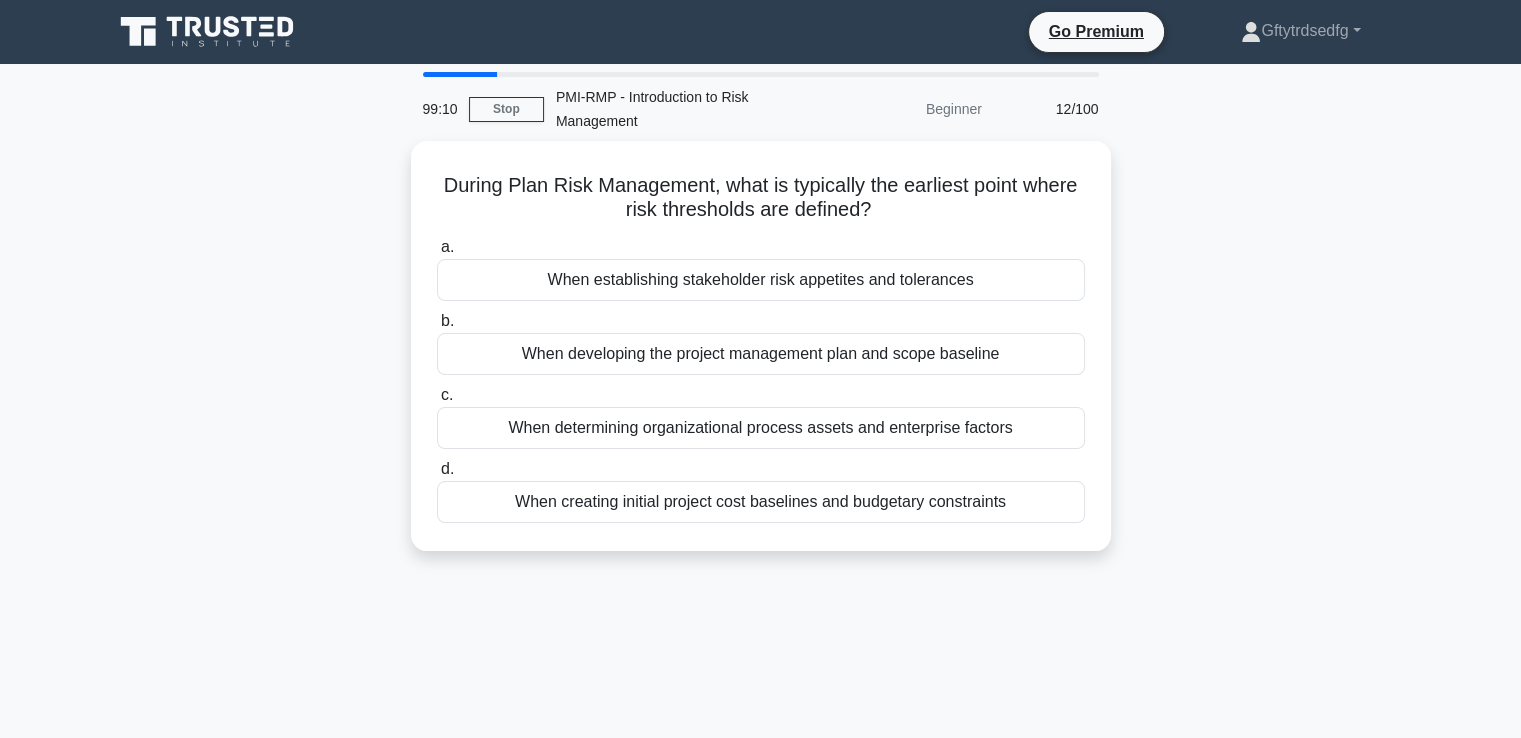 click on "When determining organizational process assets and enterprise factors" at bounding box center (761, 428) 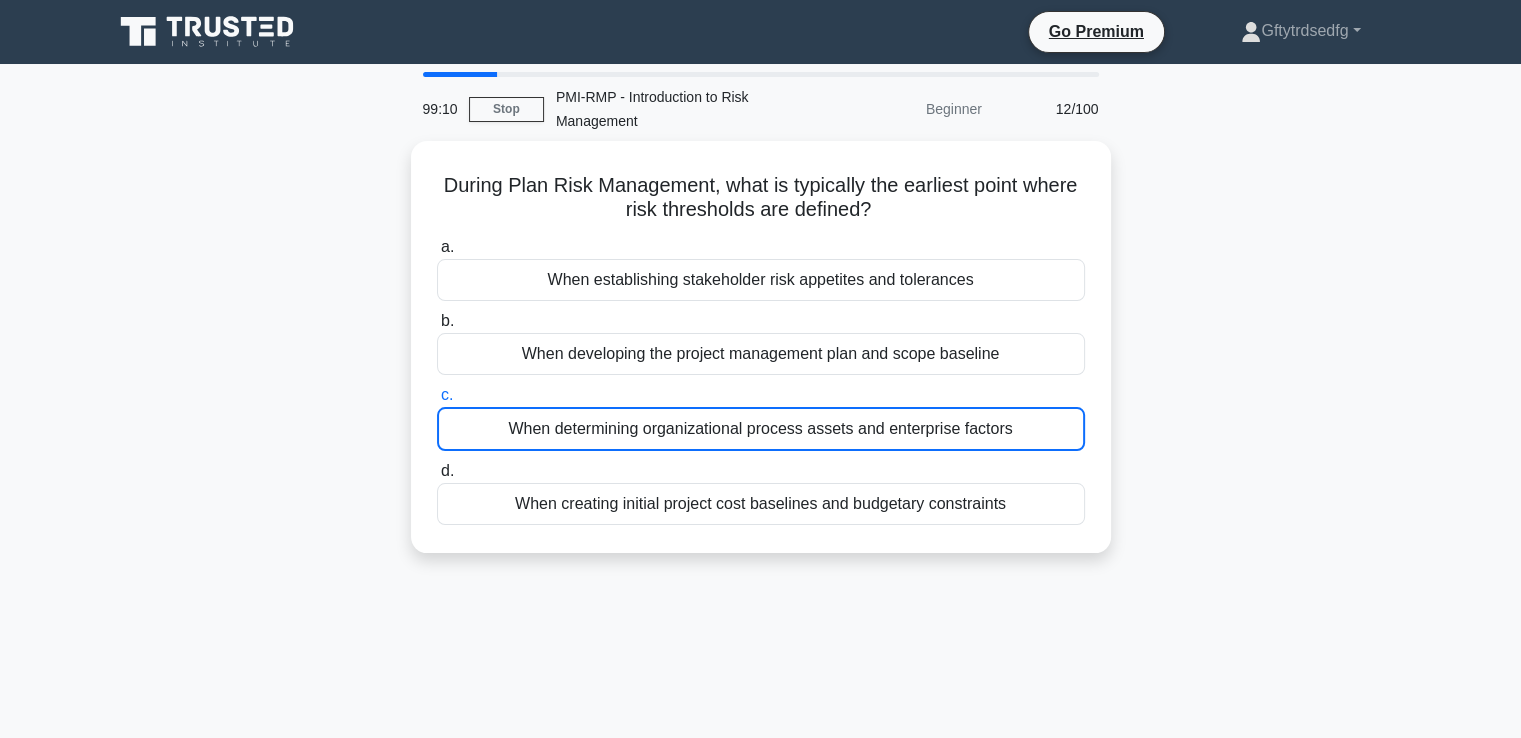 click on "When determining organizational process assets and enterprise factors" at bounding box center (761, 429) 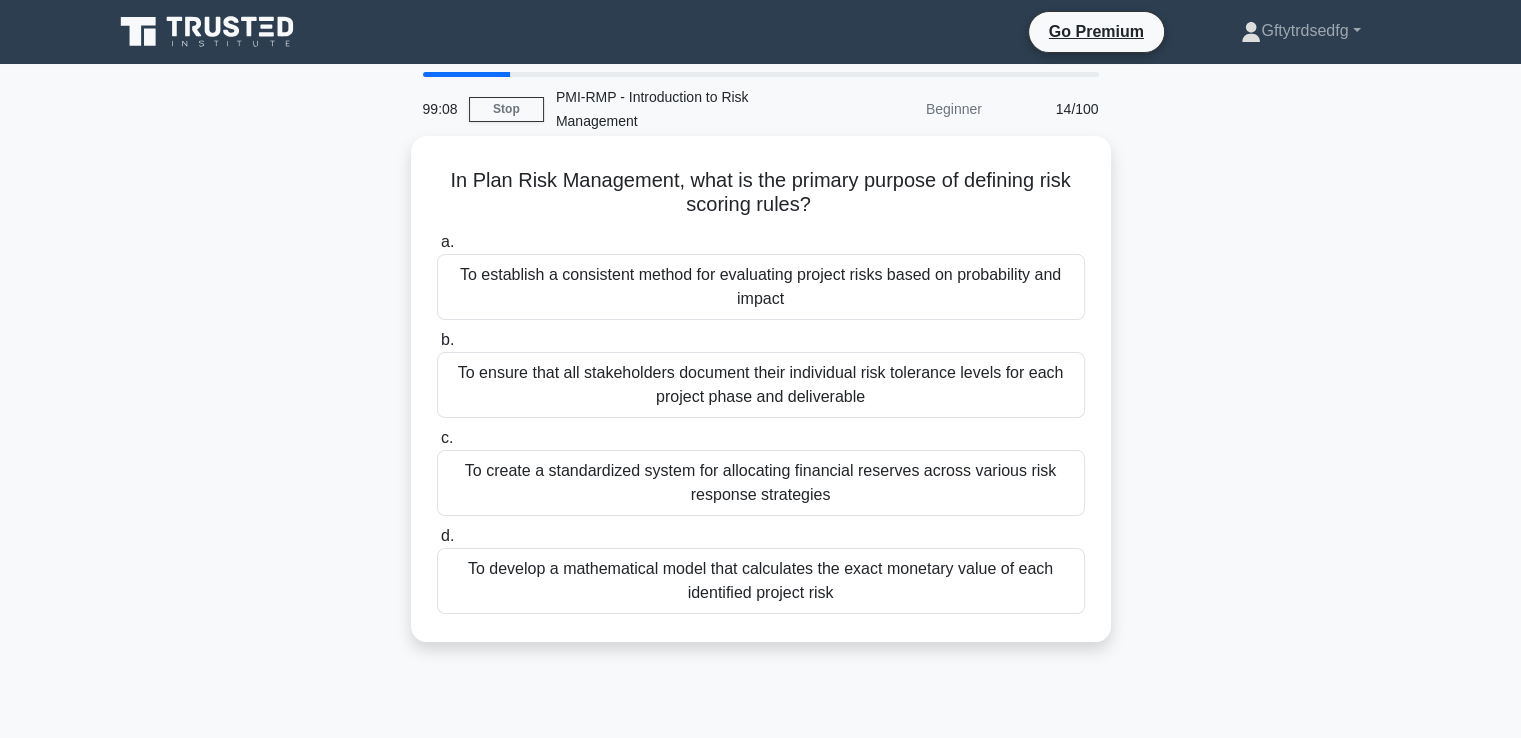 click on "To create a standardized system for allocating financial reserves across various risk response strategies" at bounding box center [761, 483] 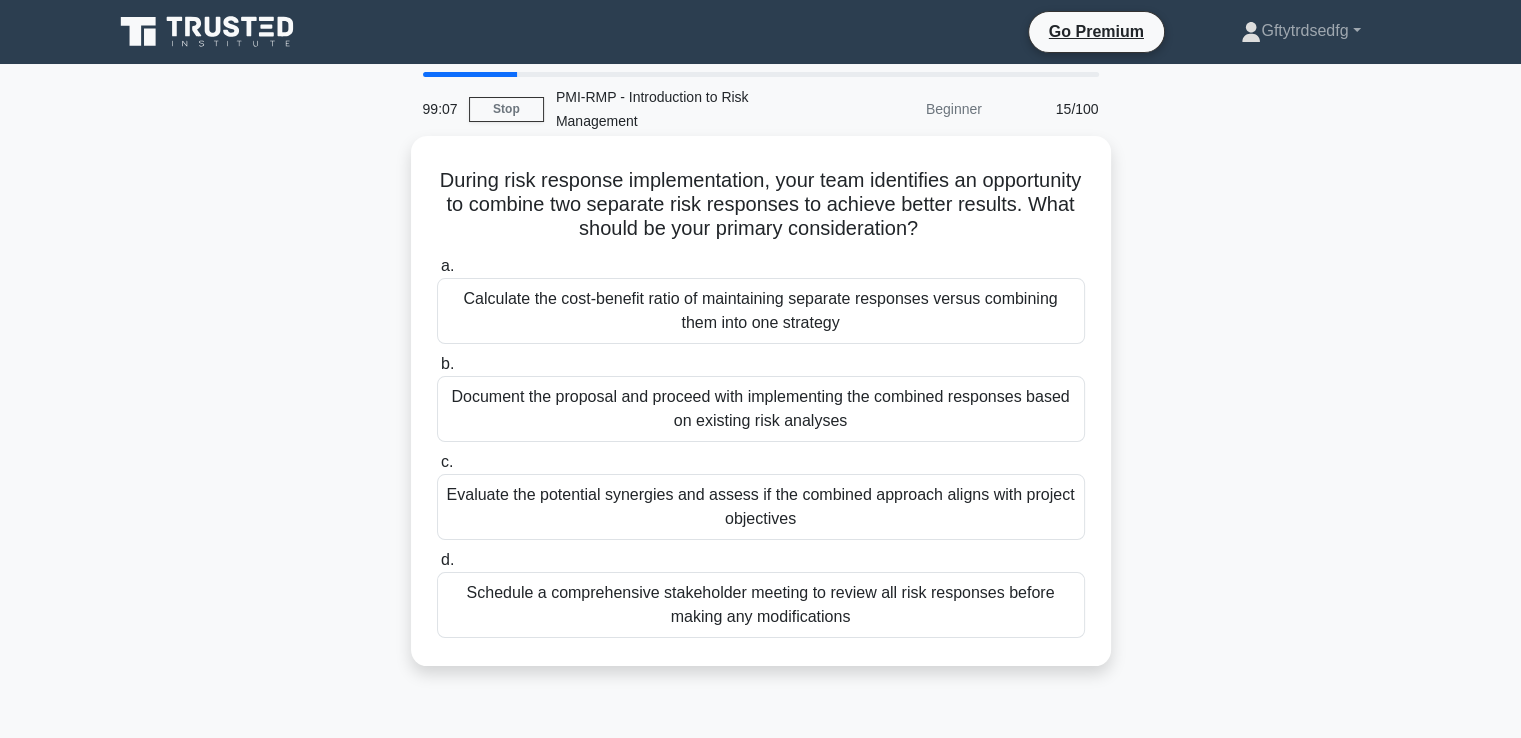 click on "d. Schedule a comprehensive stakeholder meeting to review all risk responses before making any modifications" at bounding box center (761, 593) 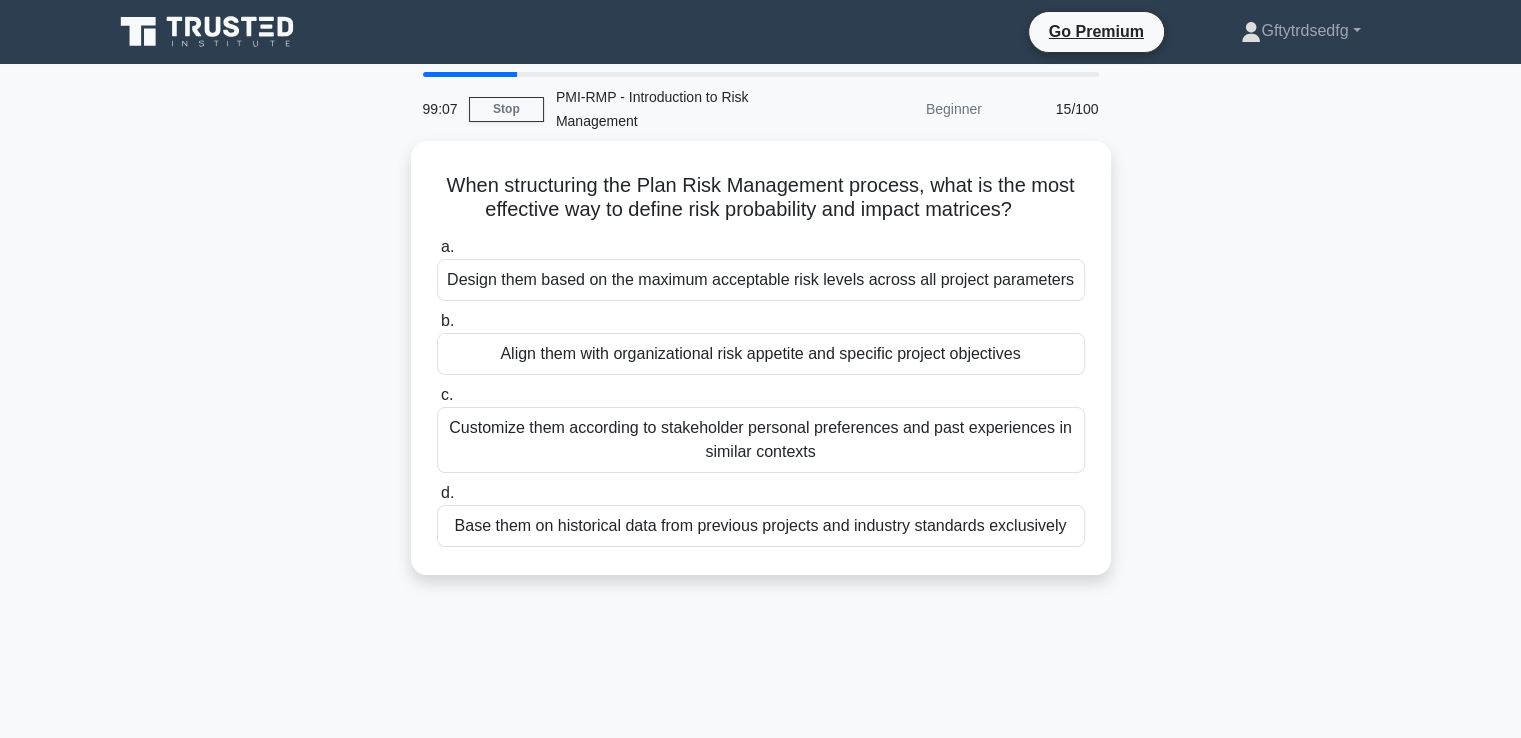 click on "When structuring the Plan Risk Management process, what is the most effective way to define risk probability and impact matrices?
.spinner_0XTQ{transform-origin:center;animation:spinner_y6GP .75s linear infinite}@keyframes spinner_y6GP{100%{transform:rotate(360deg)}}
a.
Design them based on the maximum acceptable risk levels across all project parameters
b. c. d." at bounding box center [761, 358] 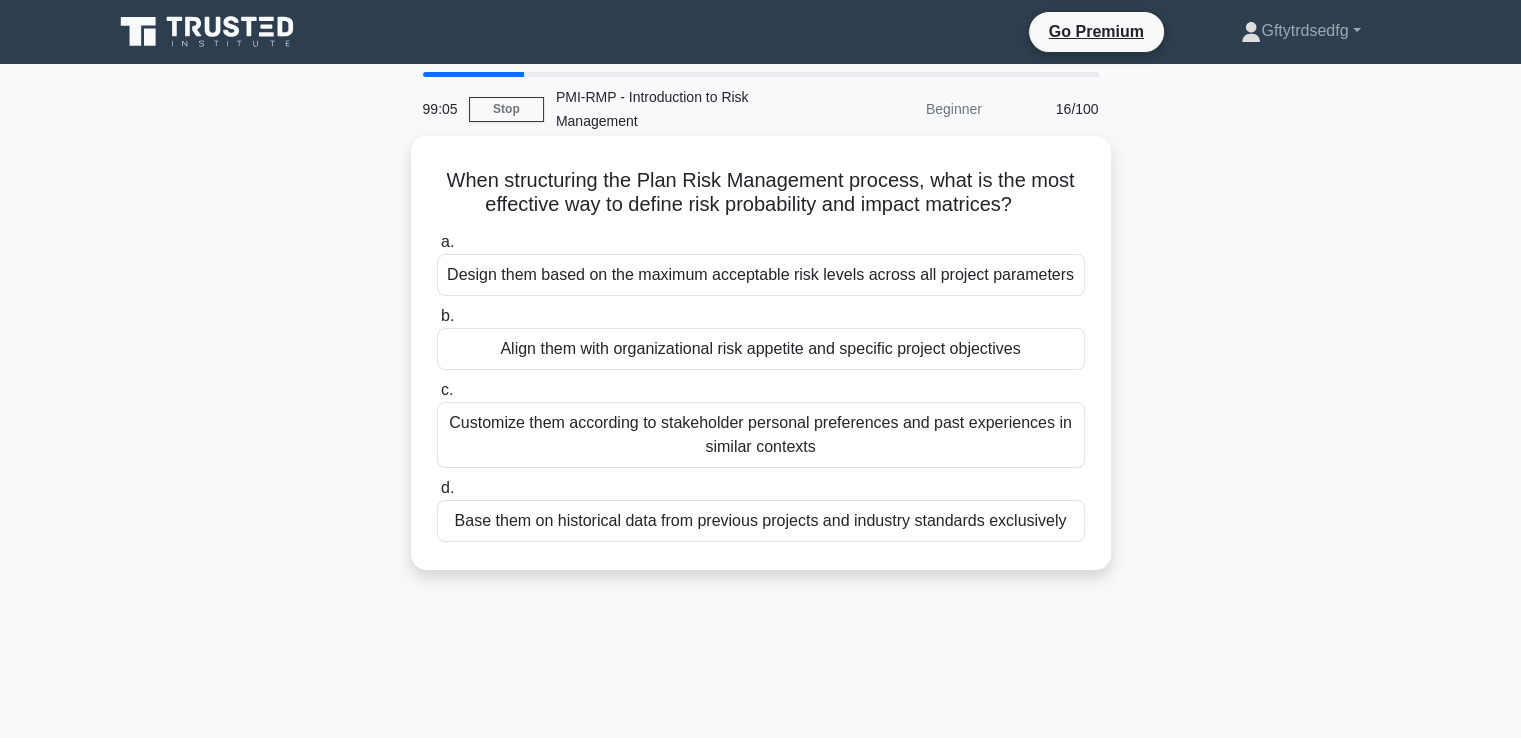 click on "Base them on historical data from previous projects and industry standards exclusively" at bounding box center [761, 521] 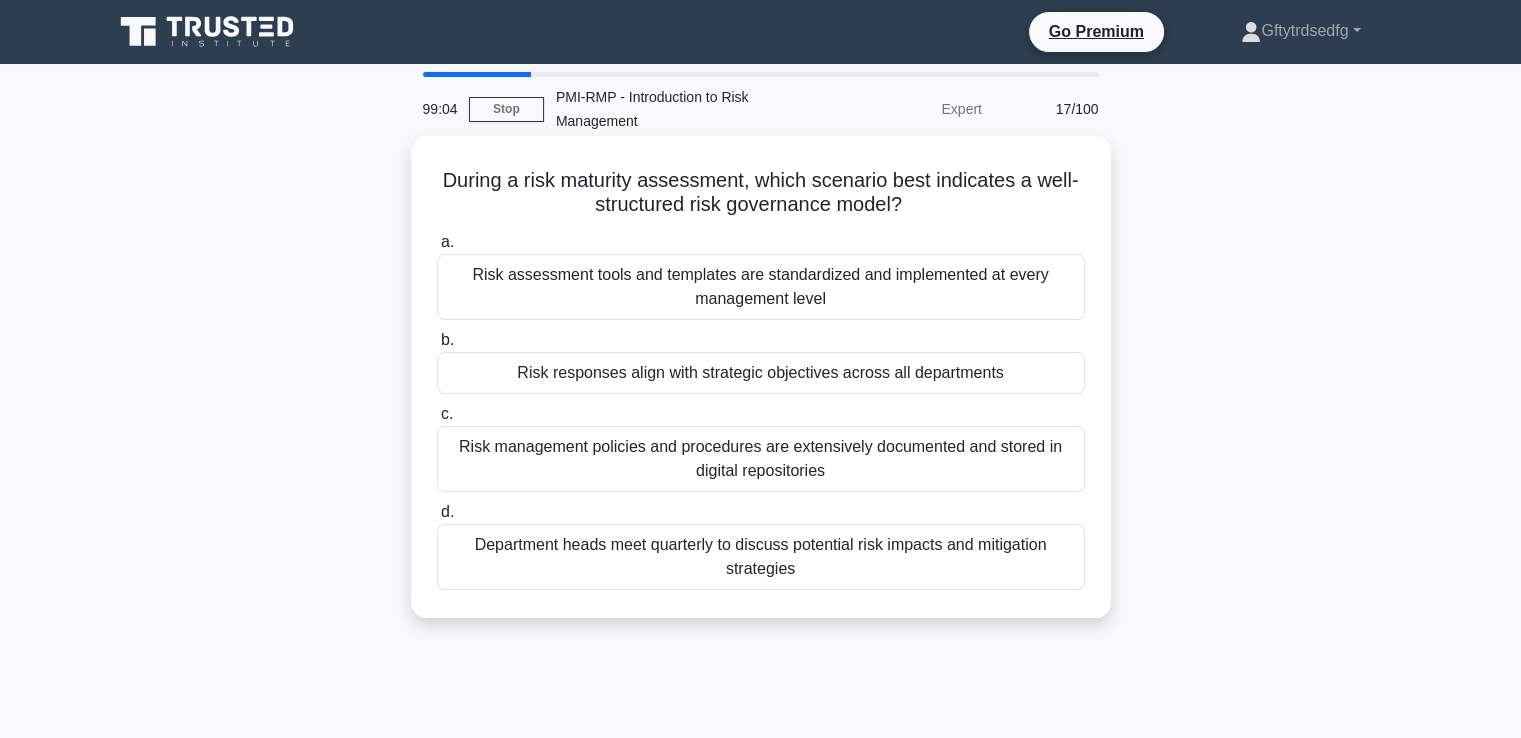 click on "Risk responses align with strategic objectives across all departments" at bounding box center (761, 373) 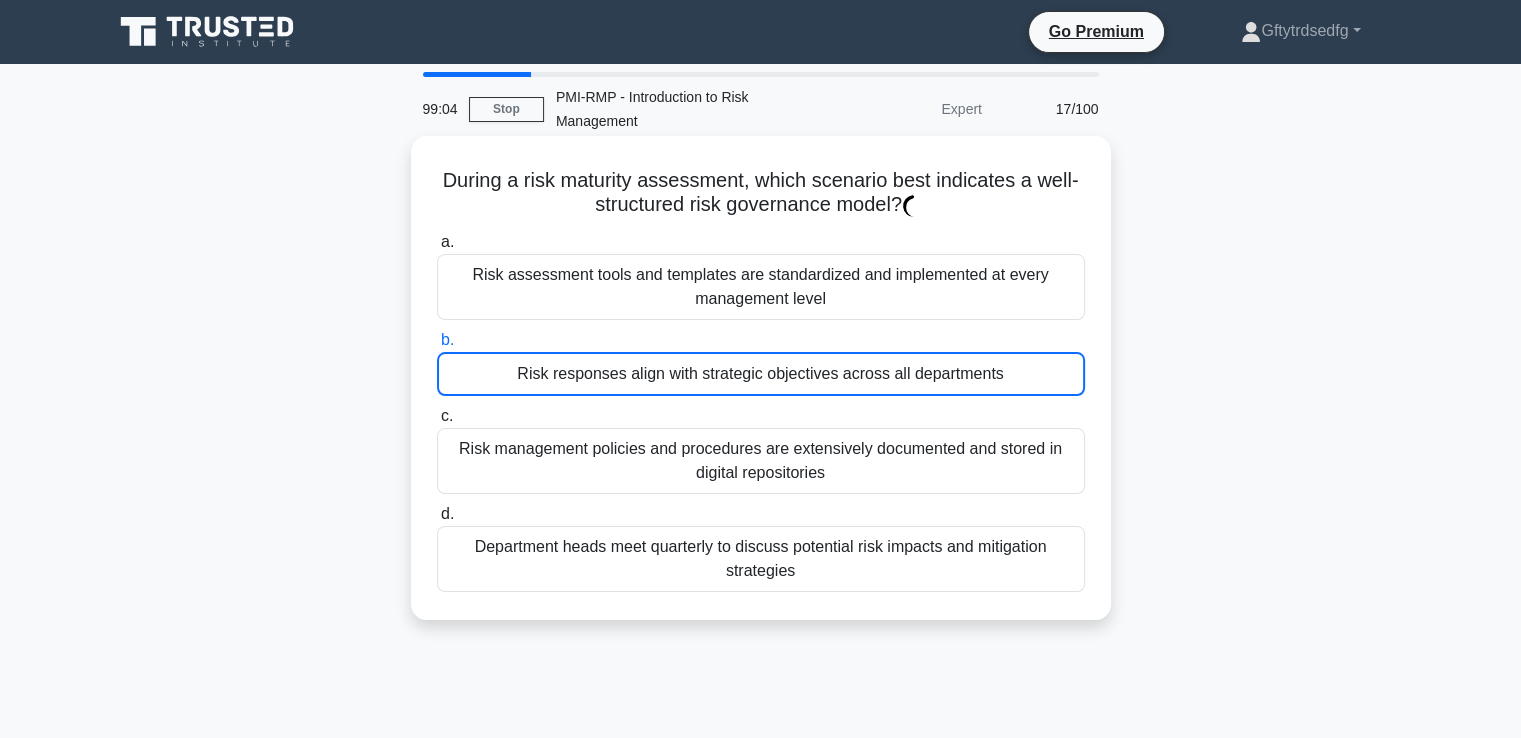 click on "Risk responses align with strategic objectives across all departments" at bounding box center [761, 374] 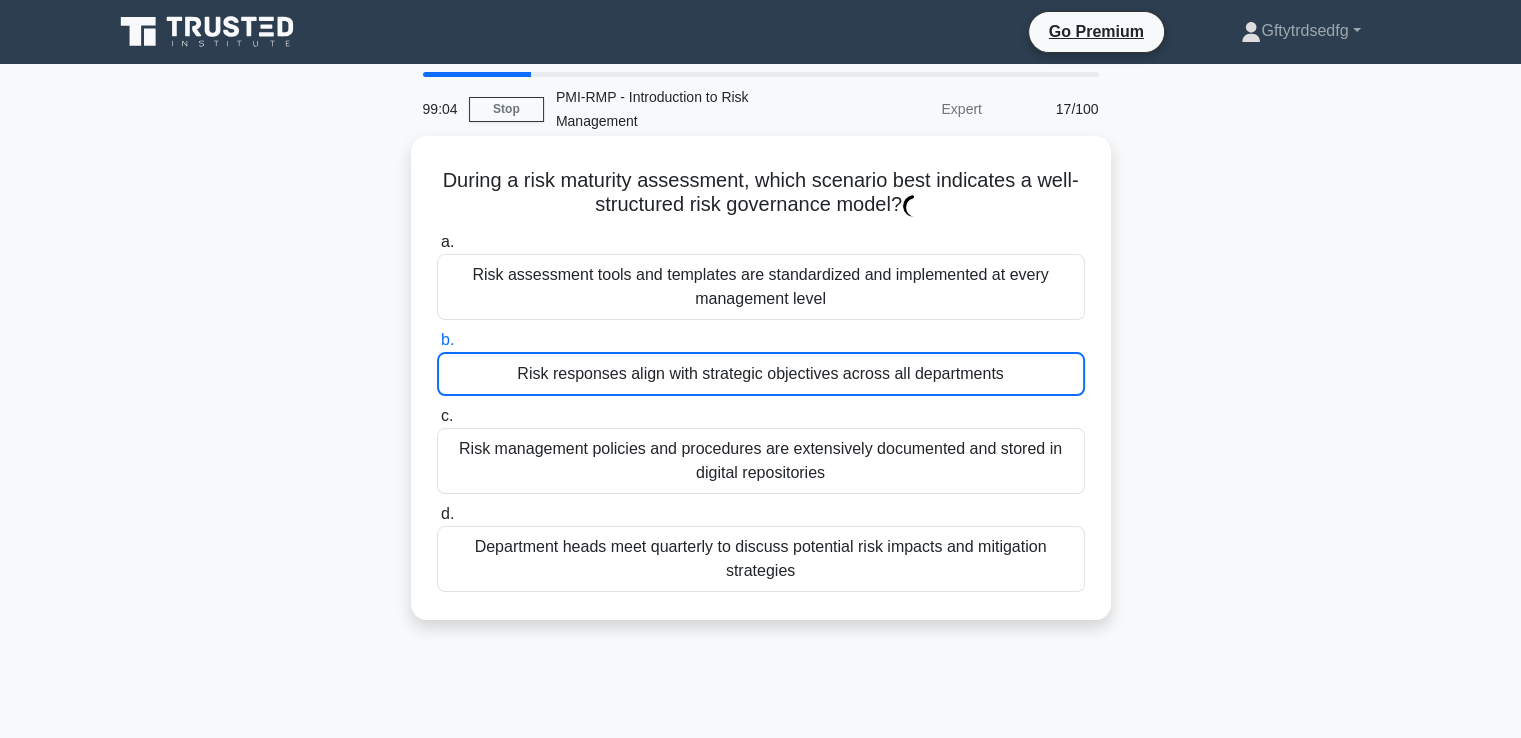 click on "b. Risk responses align with strategic objectives across all departments" at bounding box center [437, 340] 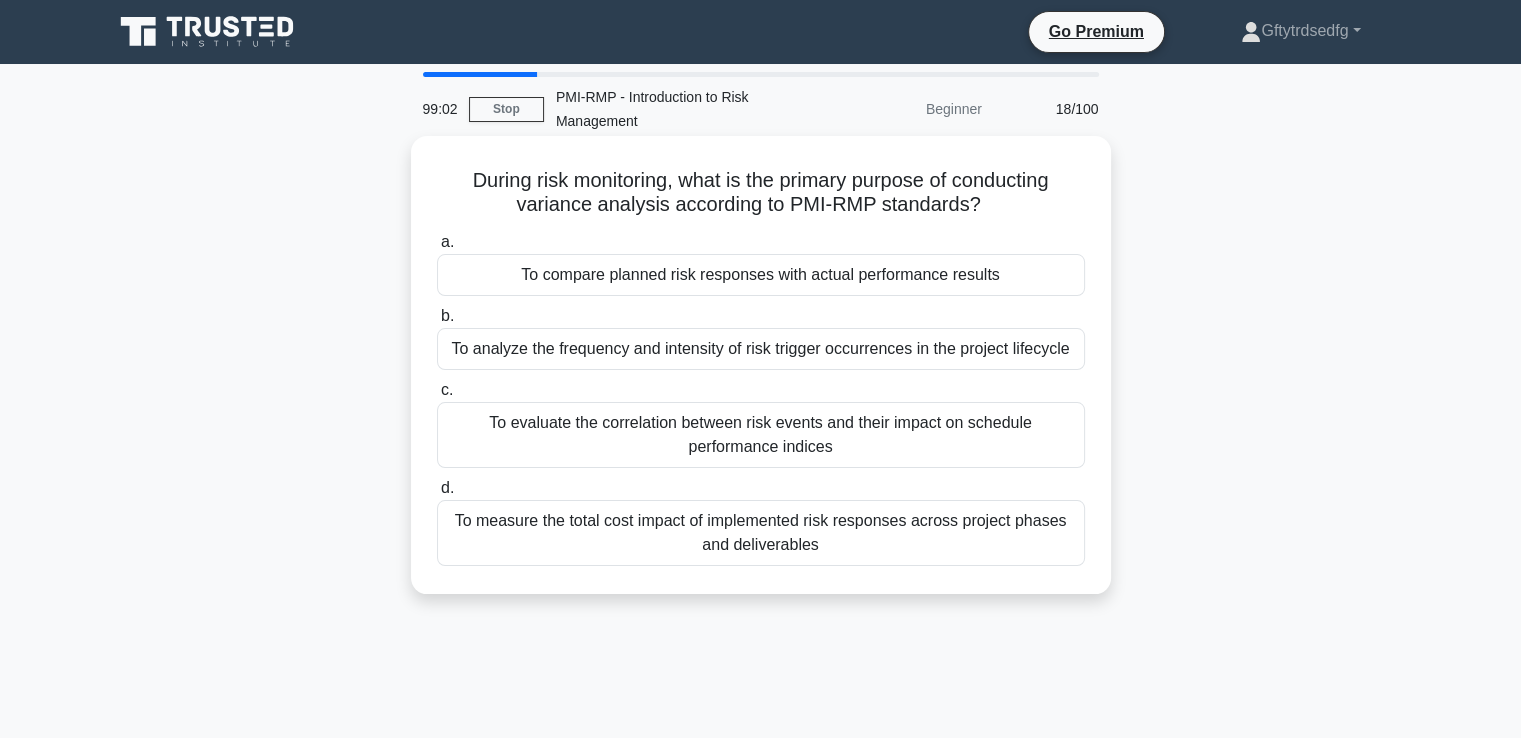 click on "To compare planned risk responses with actual performance results" at bounding box center [761, 275] 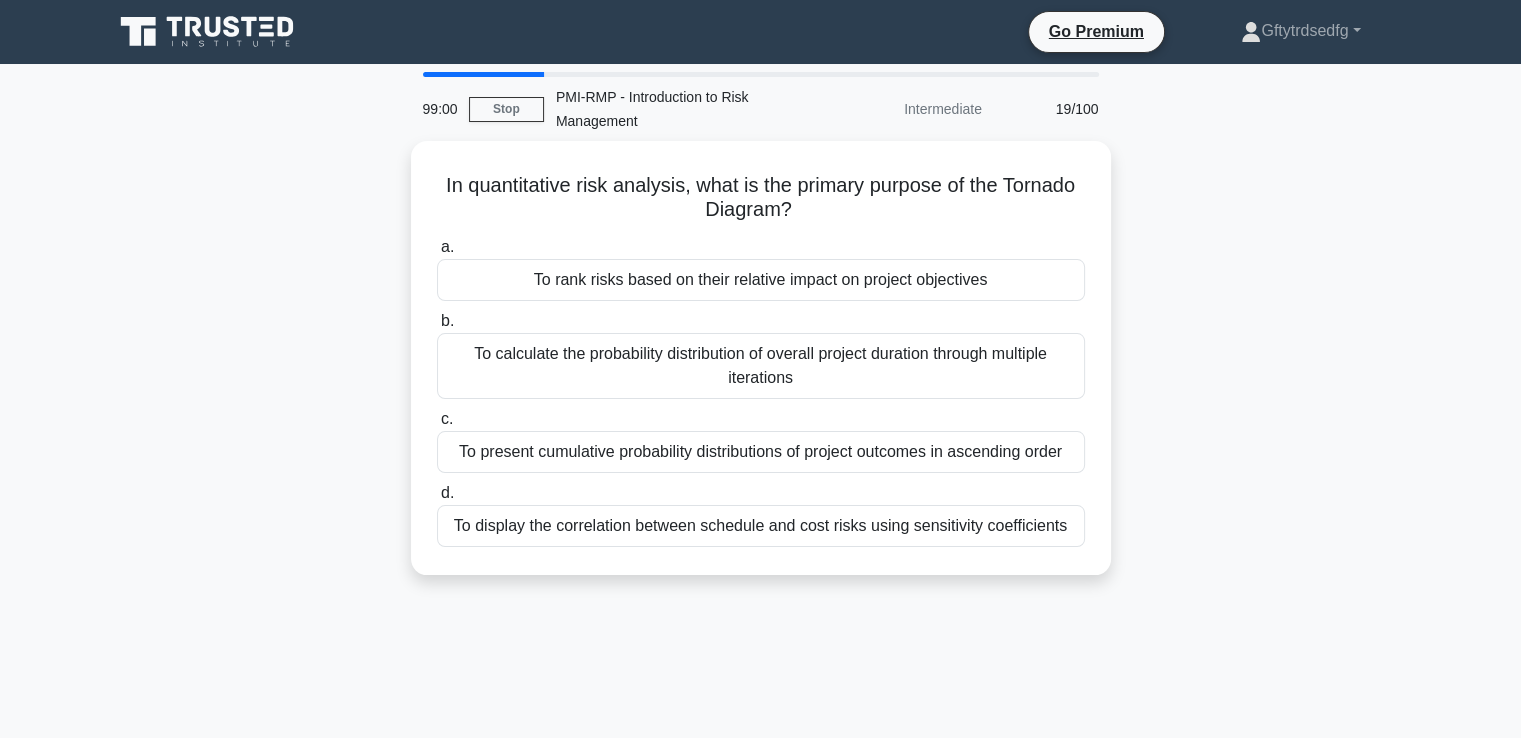click on "To rank risks based on their relative impact on project objectives" at bounding box center [761, 280] 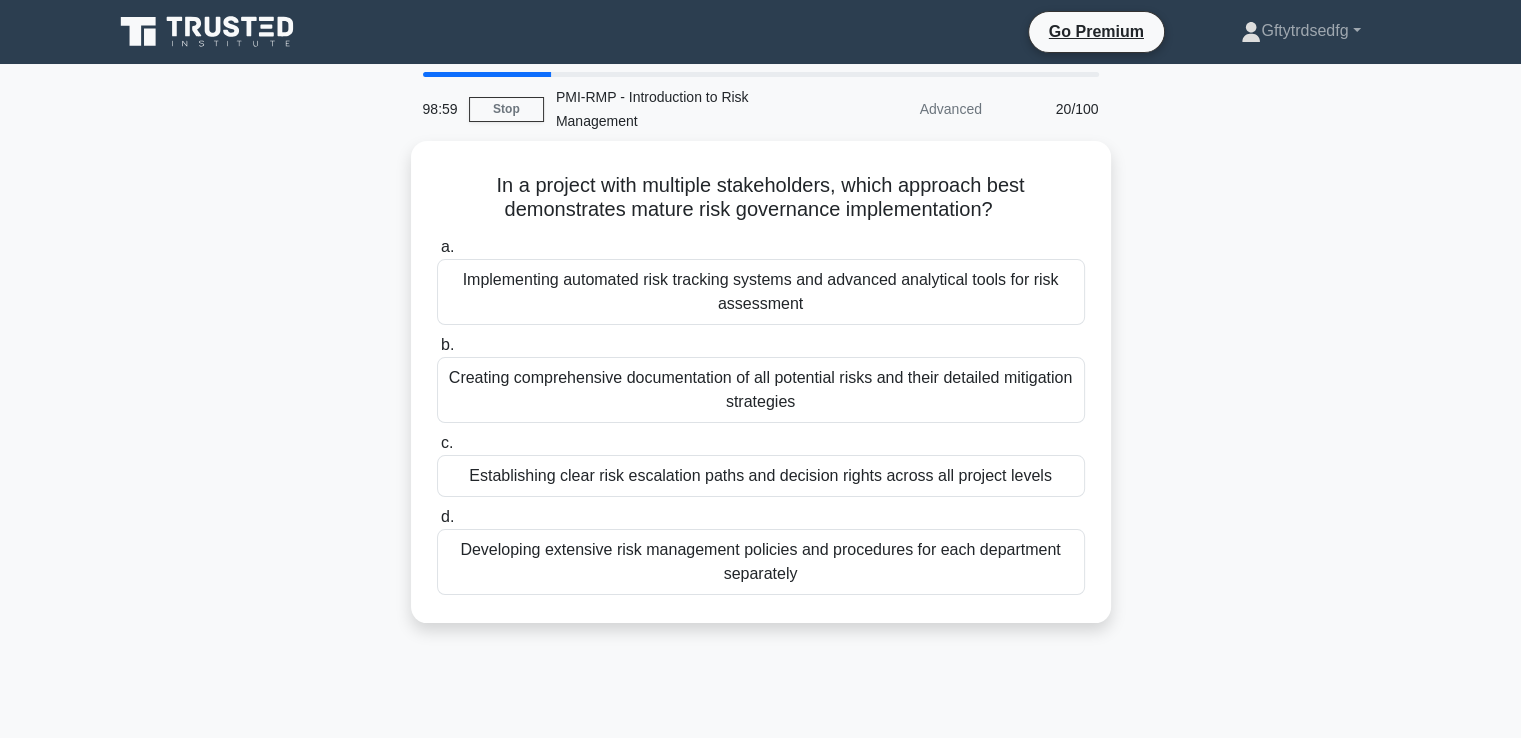 click on "Implementing automated risk tracking systems and advanced analytical tools for risk assessment" at bounding box center (761, 292) 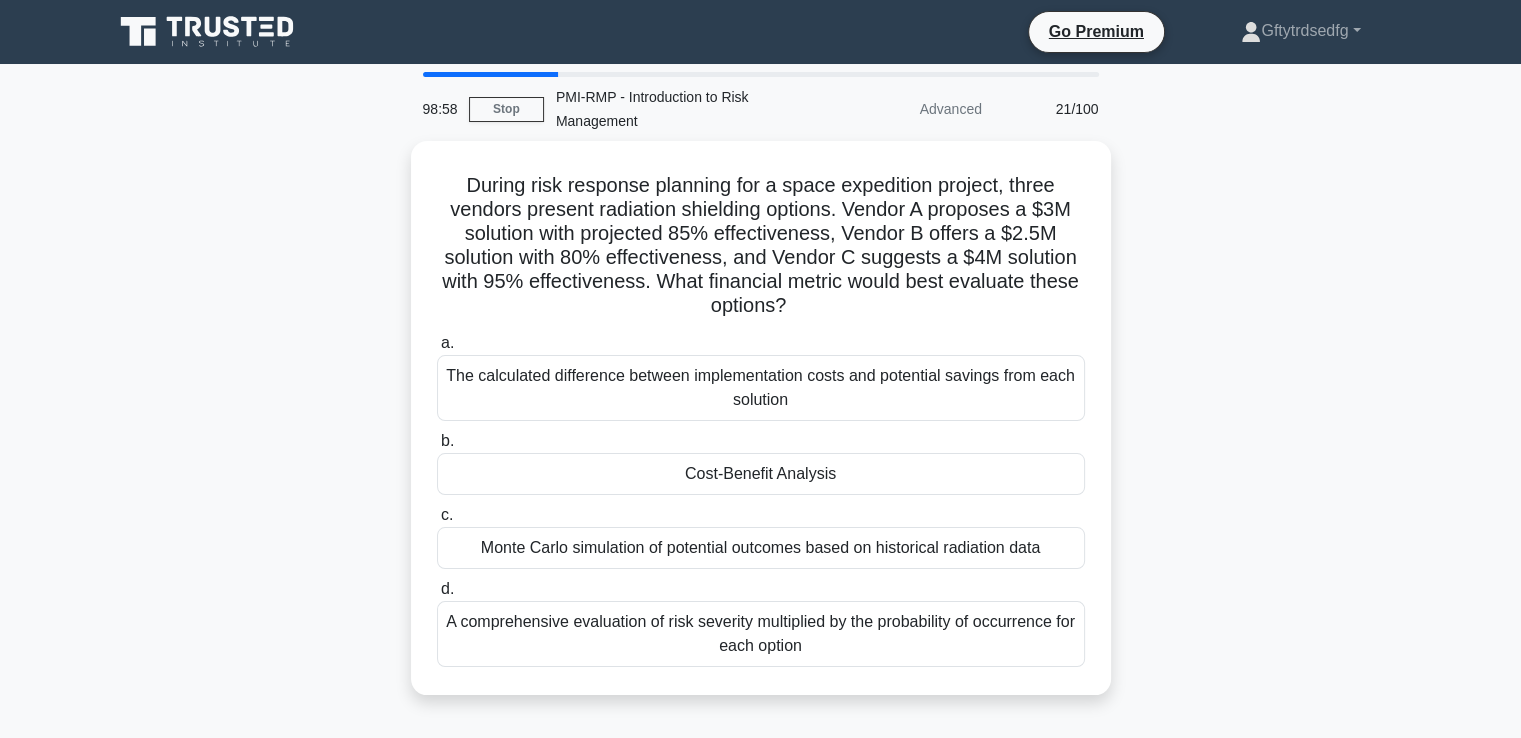 click on "The calculated difference between implementation costs and potential savings from each solution" at bounding box center (761, 388) 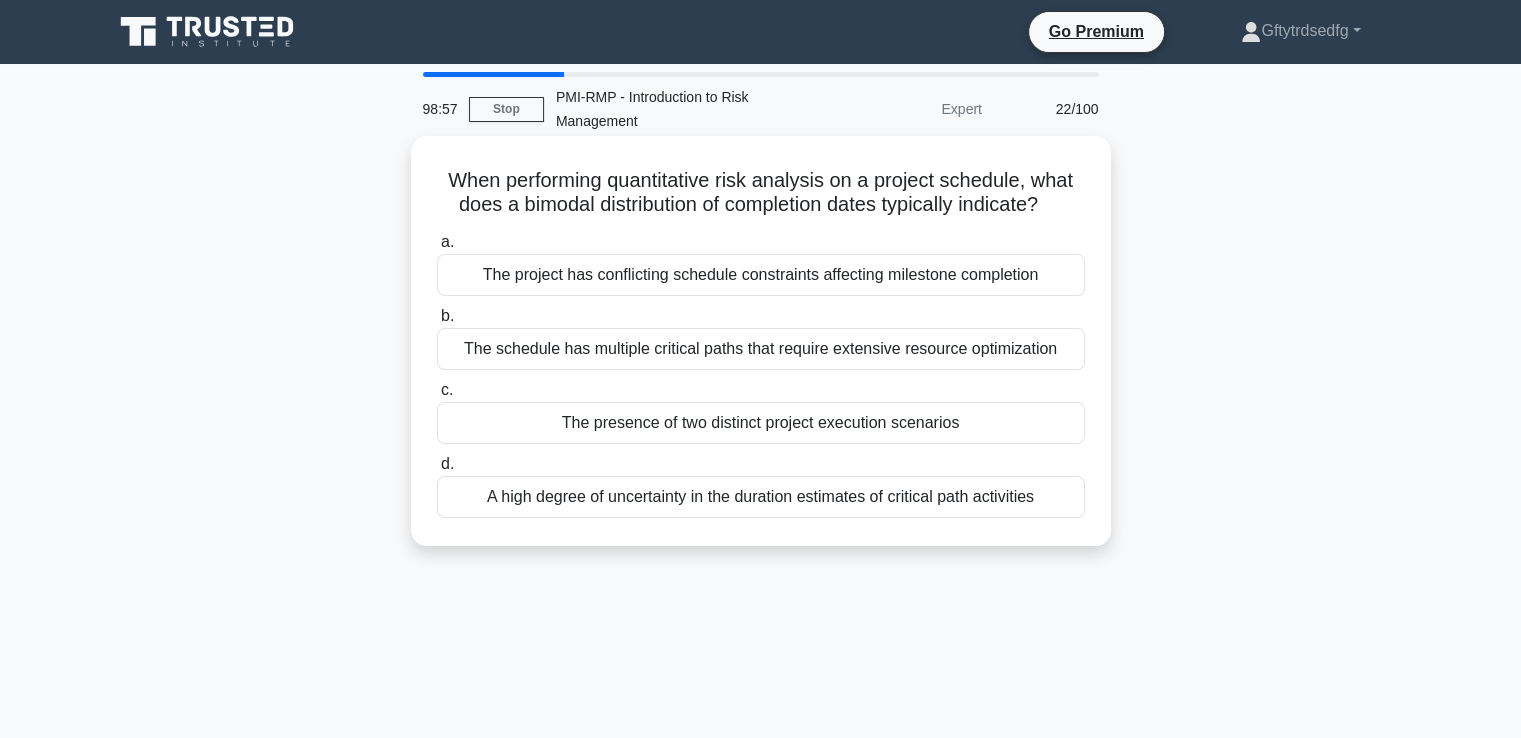 click on "d.
A high degree of uncertainty in the duration estimates of critical path activities" at bounding box center [761, 485] 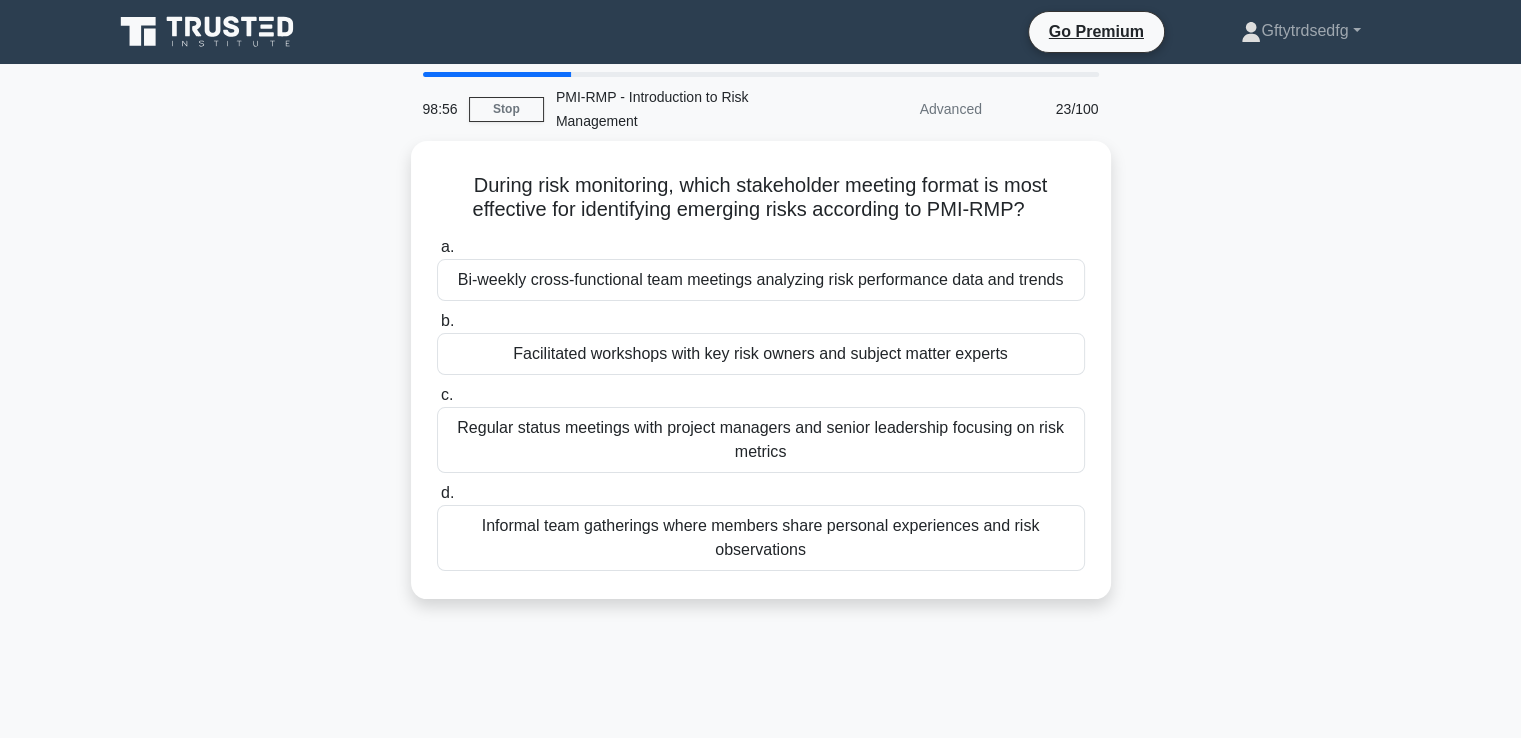 click on "Regular status meetings with project managers and senior leadership focusing on risk metrics" at bounding box center [761, 440] 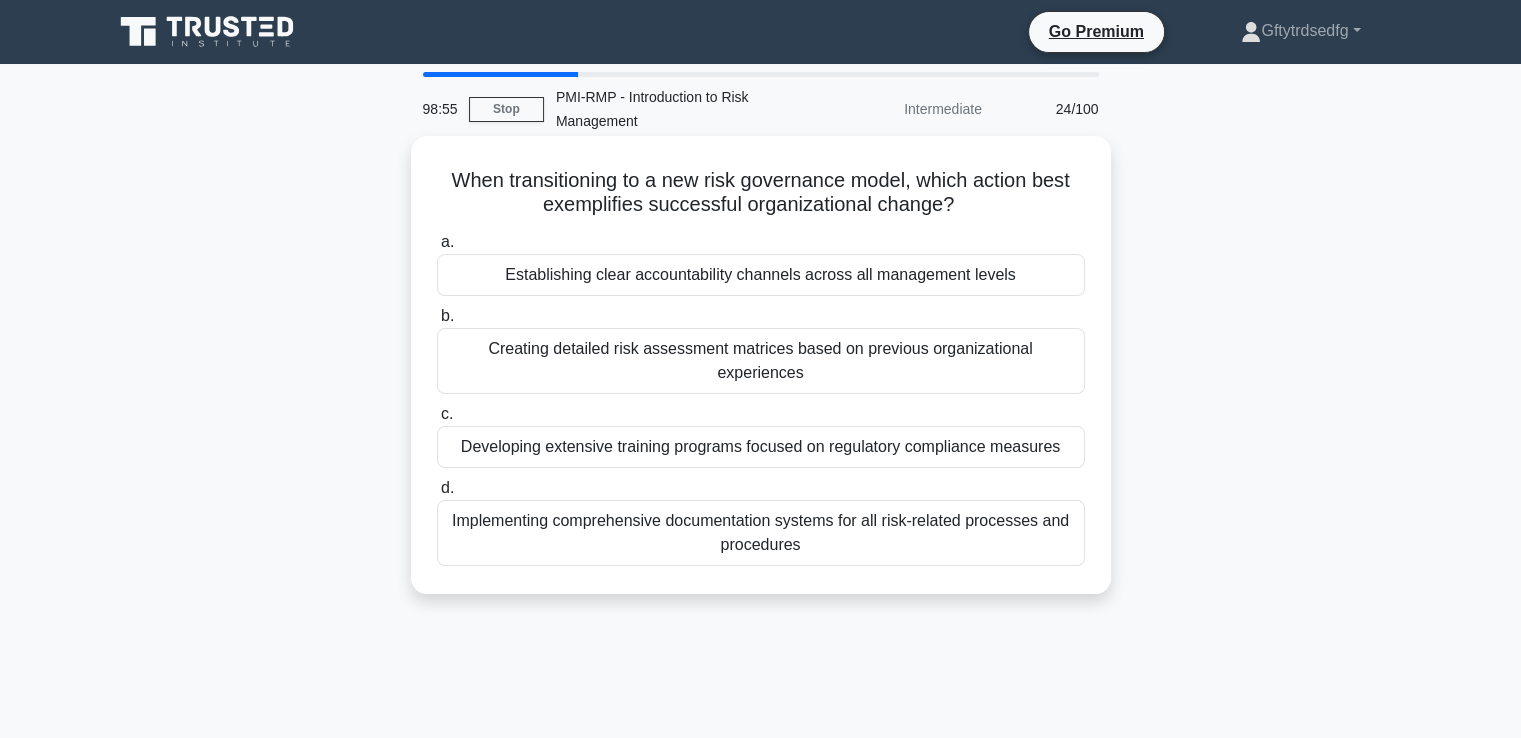 click on "Creating detailed risk assessment matrices based on previous organizational experiences" at bounding box center (761, 361) 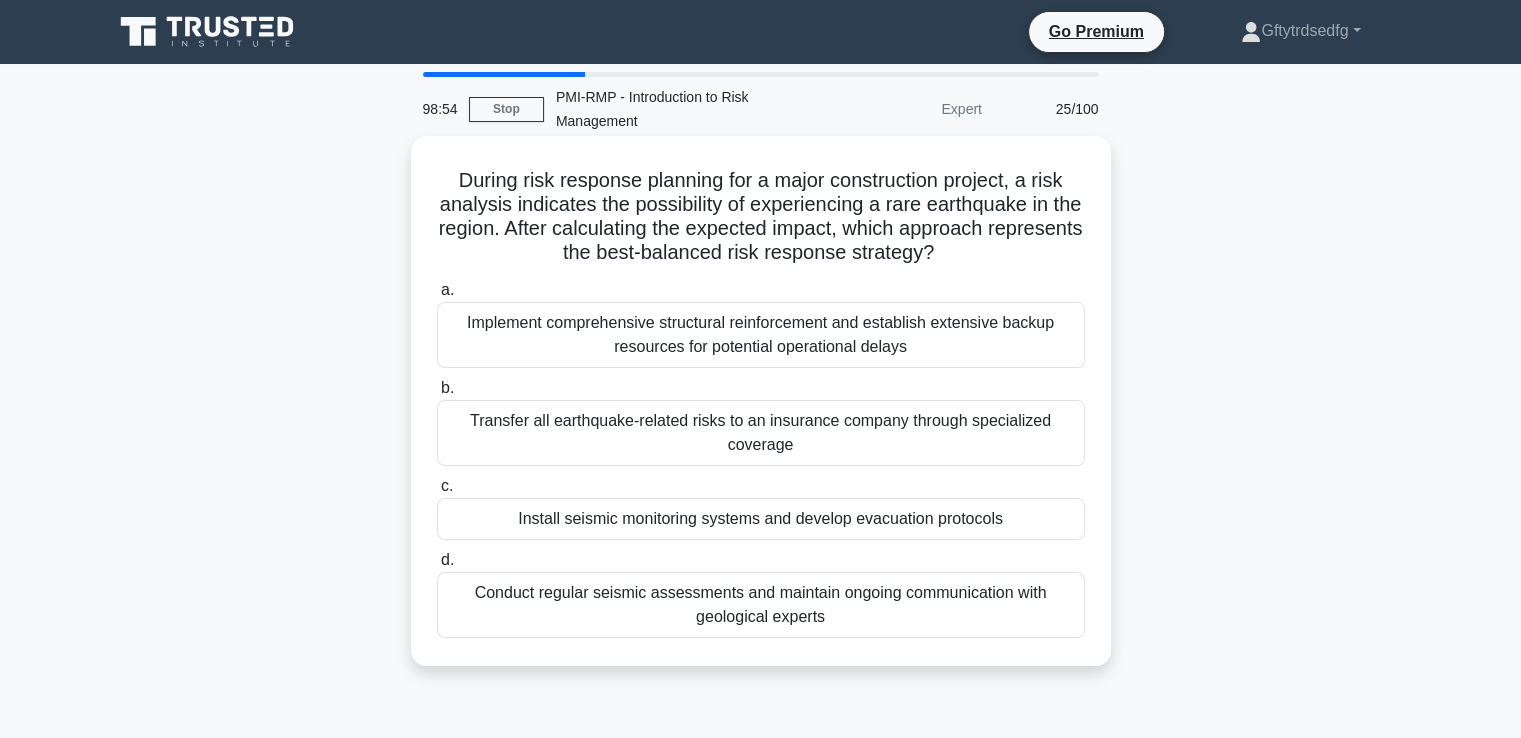 click on "b. Transfer all earthquake-related risks to an insurance company through specialized coverage" at bounding box center [761, 421] 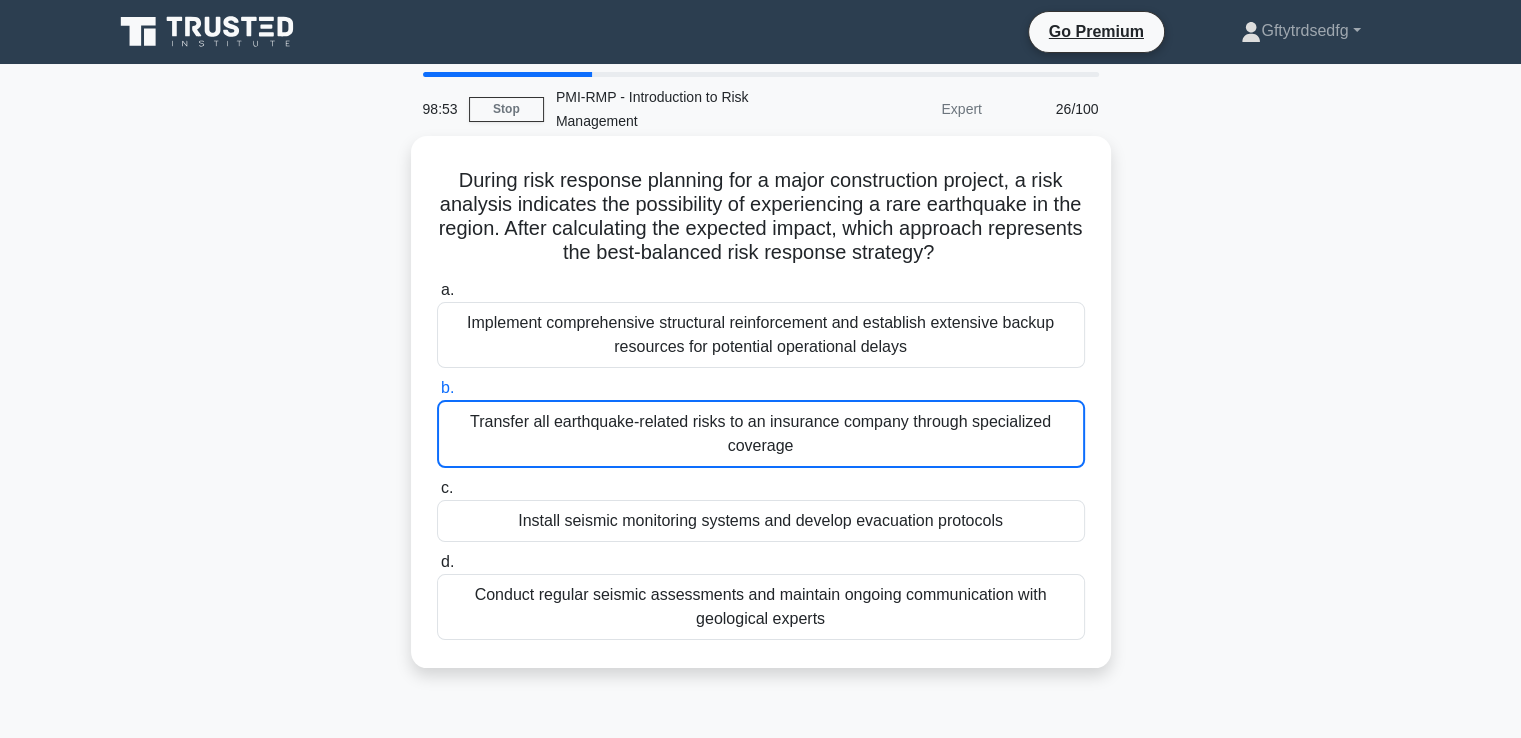 click on "Transfer all earthquake-related risks to an insurance company through specialized coverage" at bounding box center (761, 434) 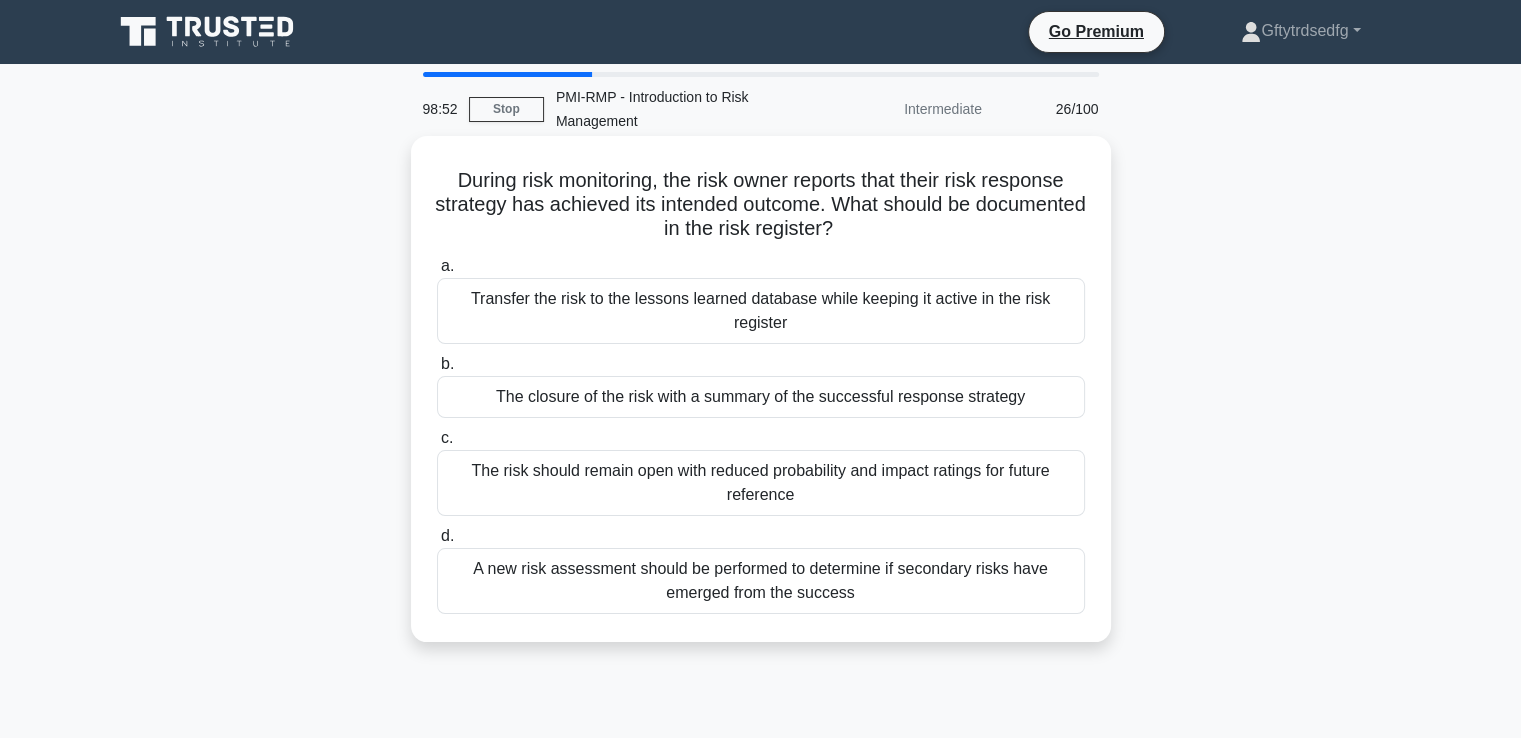 click on "c. The risk should remain open with reduced probability and impact ratings for future reference" at bounding box center [761, 471] 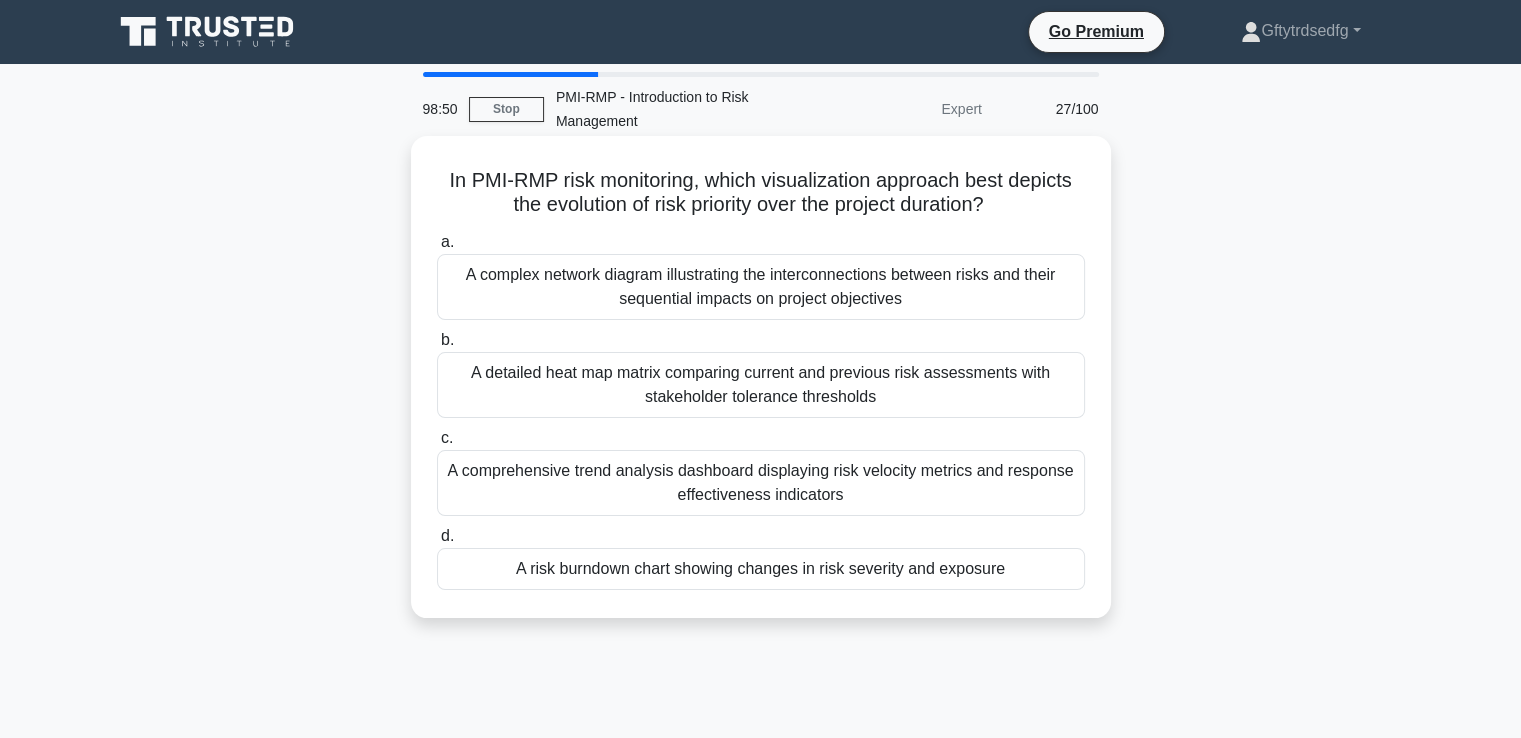 click on "A risk burndown chart showing changes in risk severity and exposure" at bounding box center [761, 569] 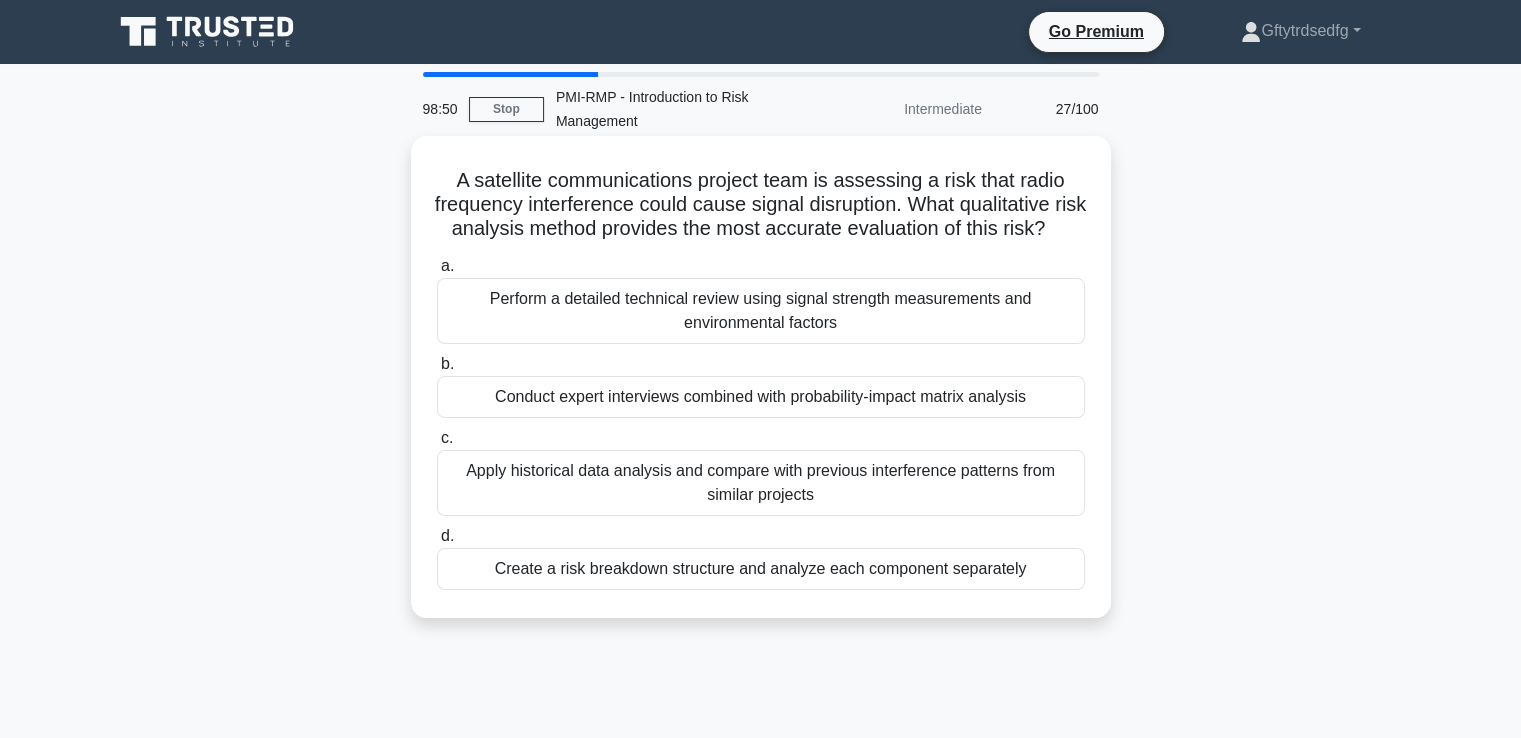 click on "Create a risk breakdown structure and analyze each component separately" at bounding box center (761, 569) 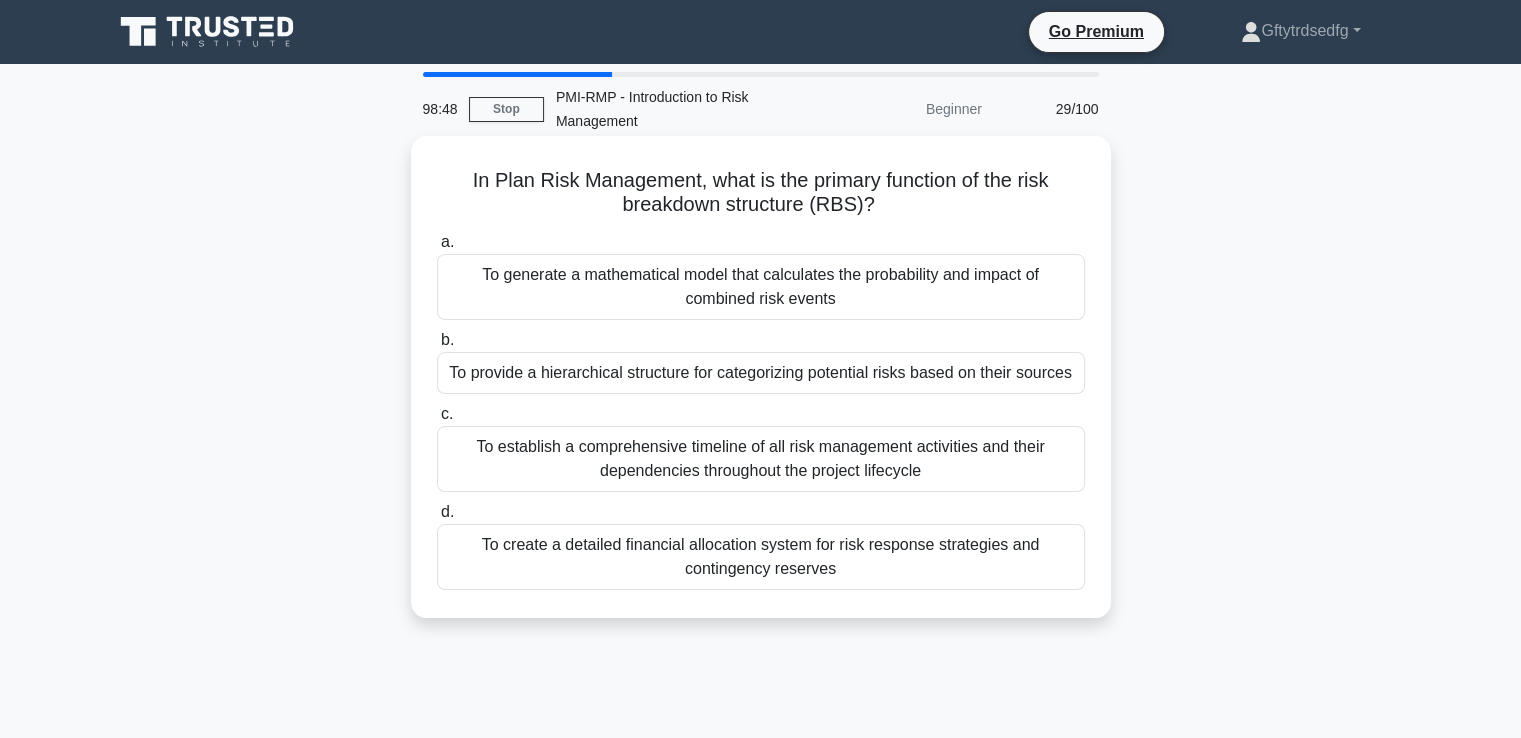 click on "To generate a mathematical model that calculates the probability and impact of combined risk events" at bounding box center [761, 287] 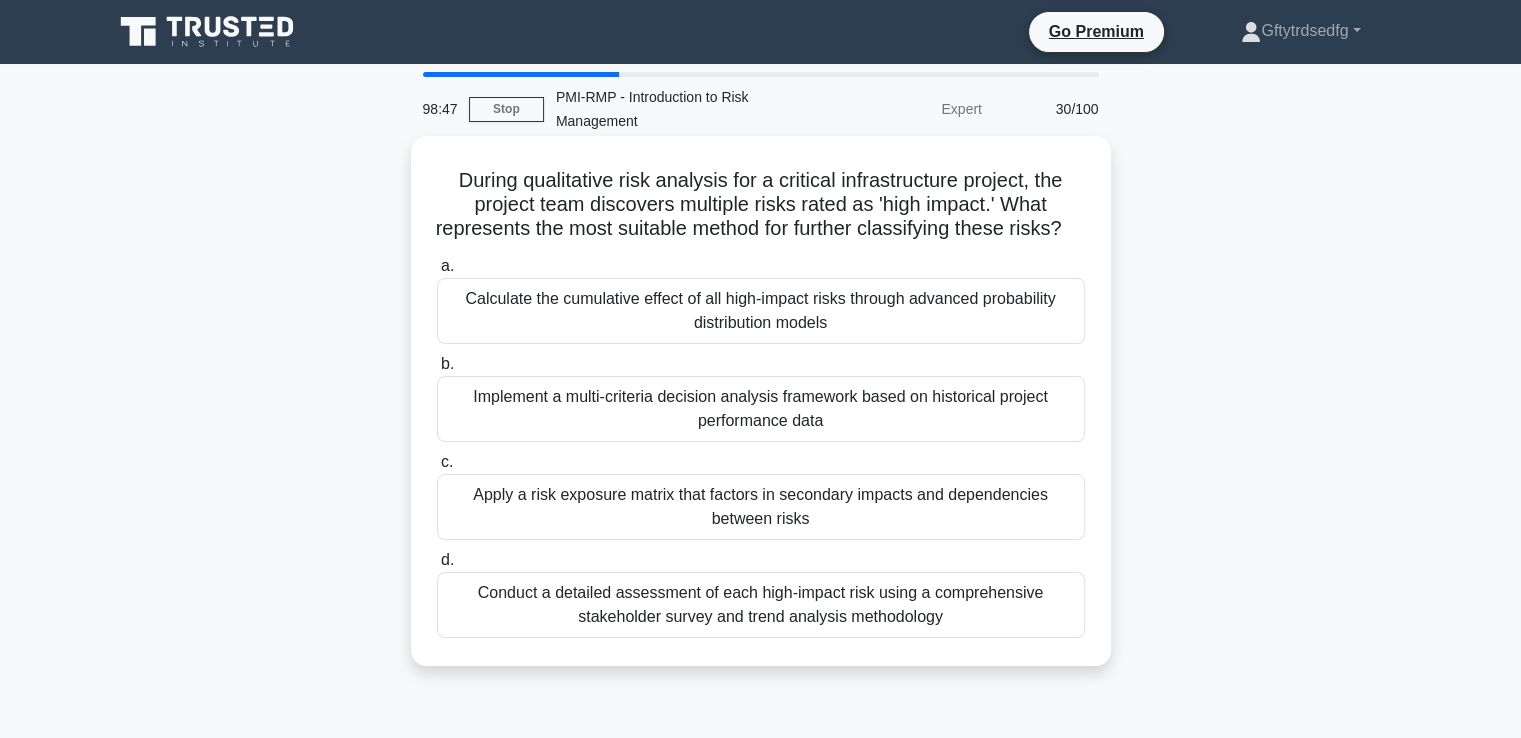 click on "Implement a multi-criteria decision analysis framework based on historical project performance data" at bounding box center (761, 409) 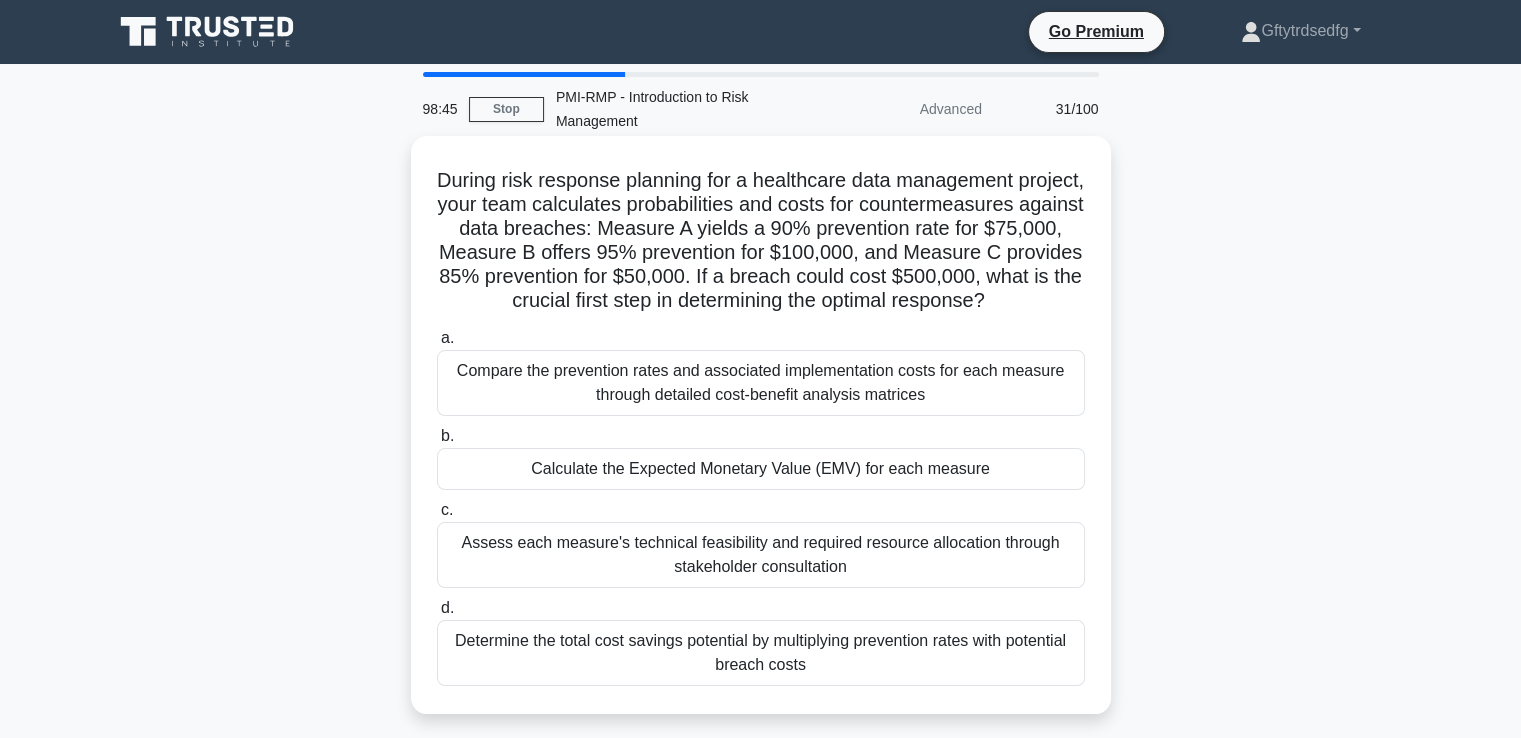 click on "Compare the prevention rates and associated implementation costs for each measure through detailed cost-benefit analysis matrices" at bounding box center [761, 383] 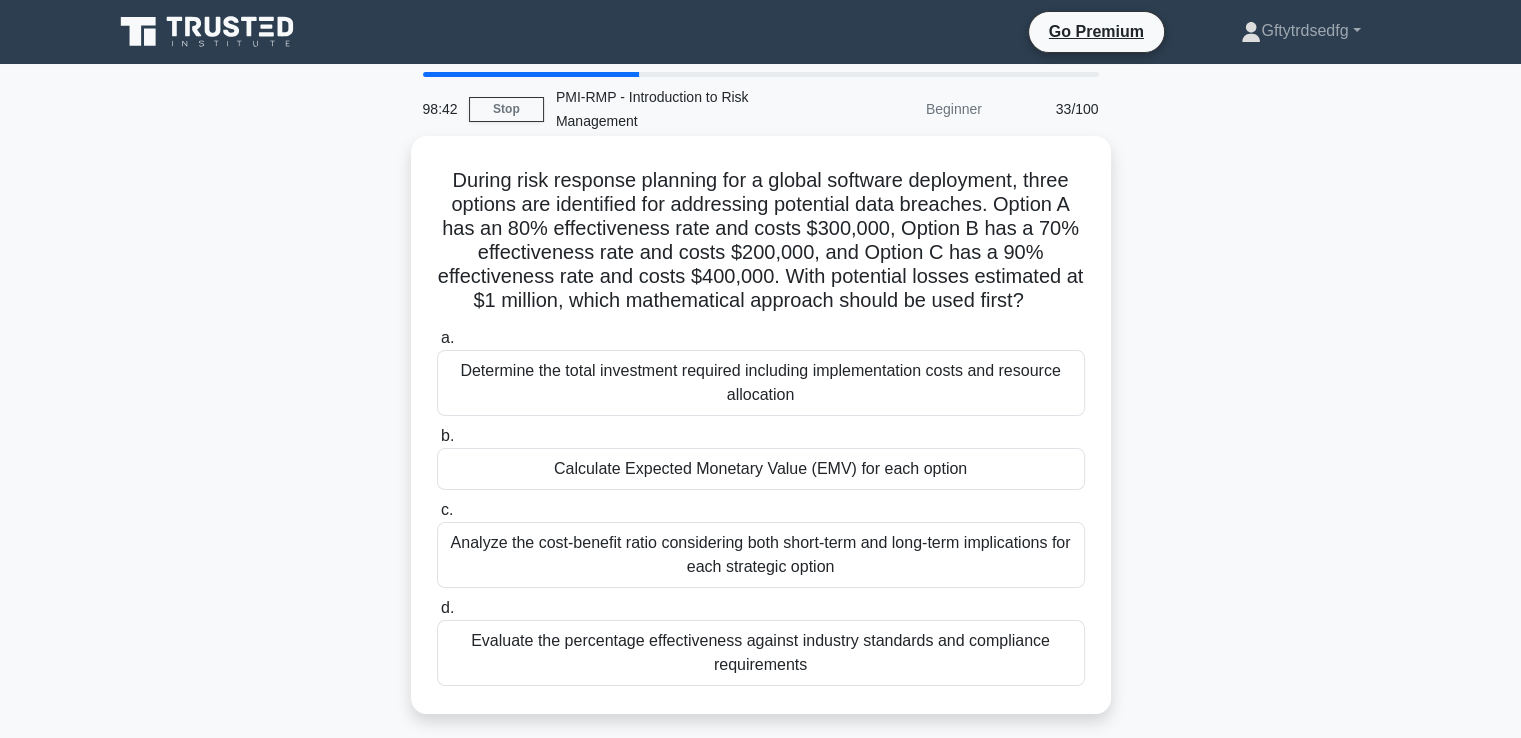 click on "Analyze the cost-benefit ratio considering both short-term and long-term implications for each strategic option" at bounding box center [761, 555] 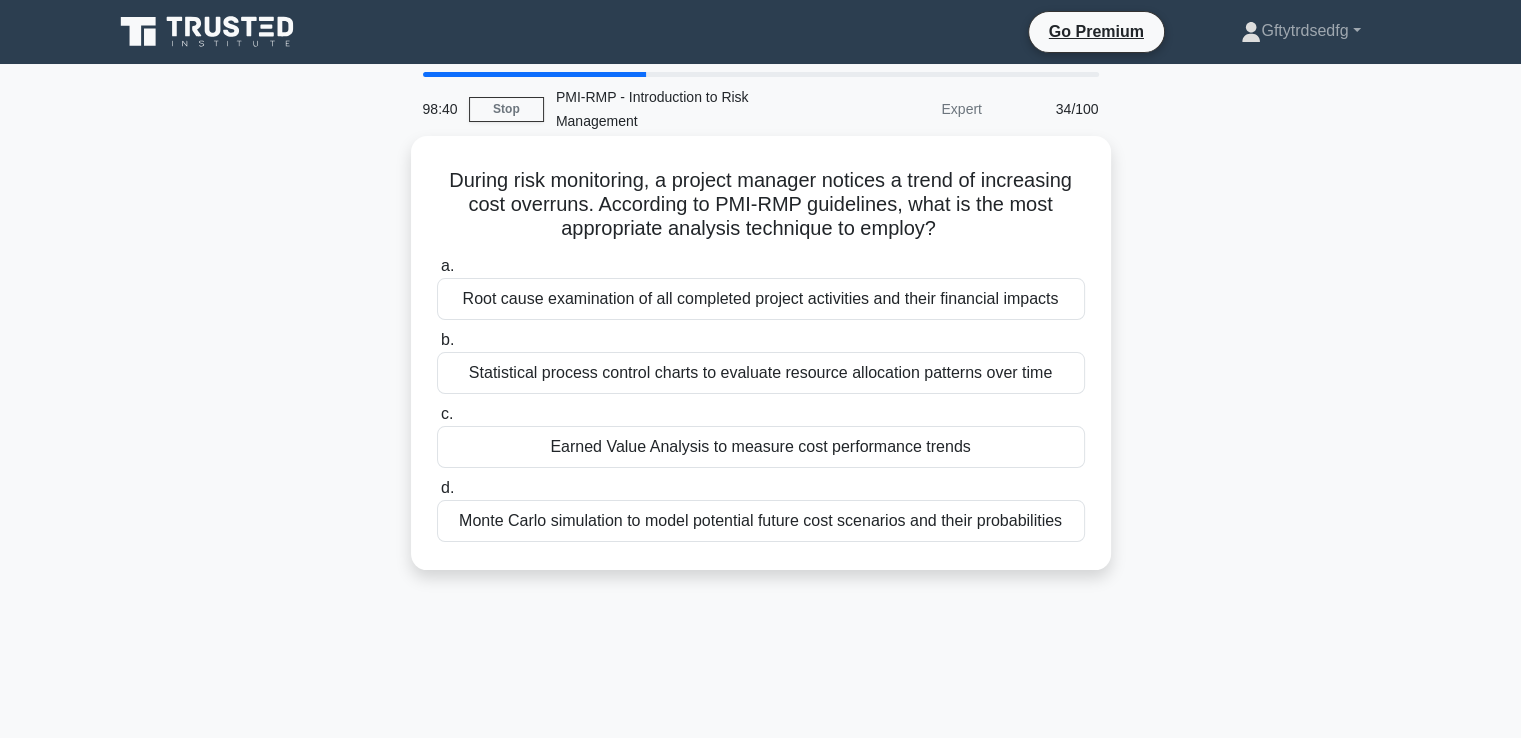 click on "Earned Value Analysis to measure cost performance trends" at bounding box center [761, 447] 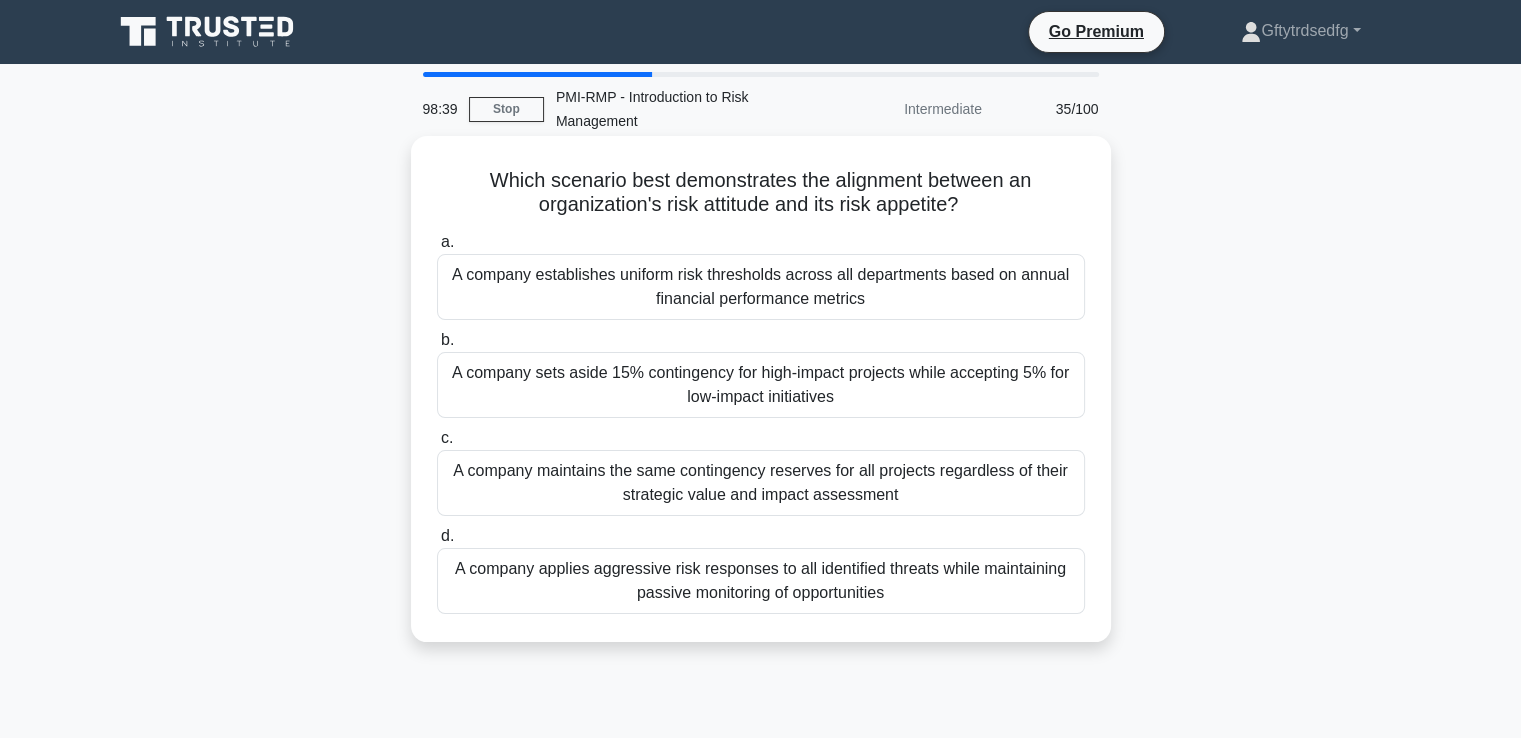click on "A company maintains the same contingency reserves for all projects regardless of their strategic value and impact assessment" at bounding box center (761, 483) 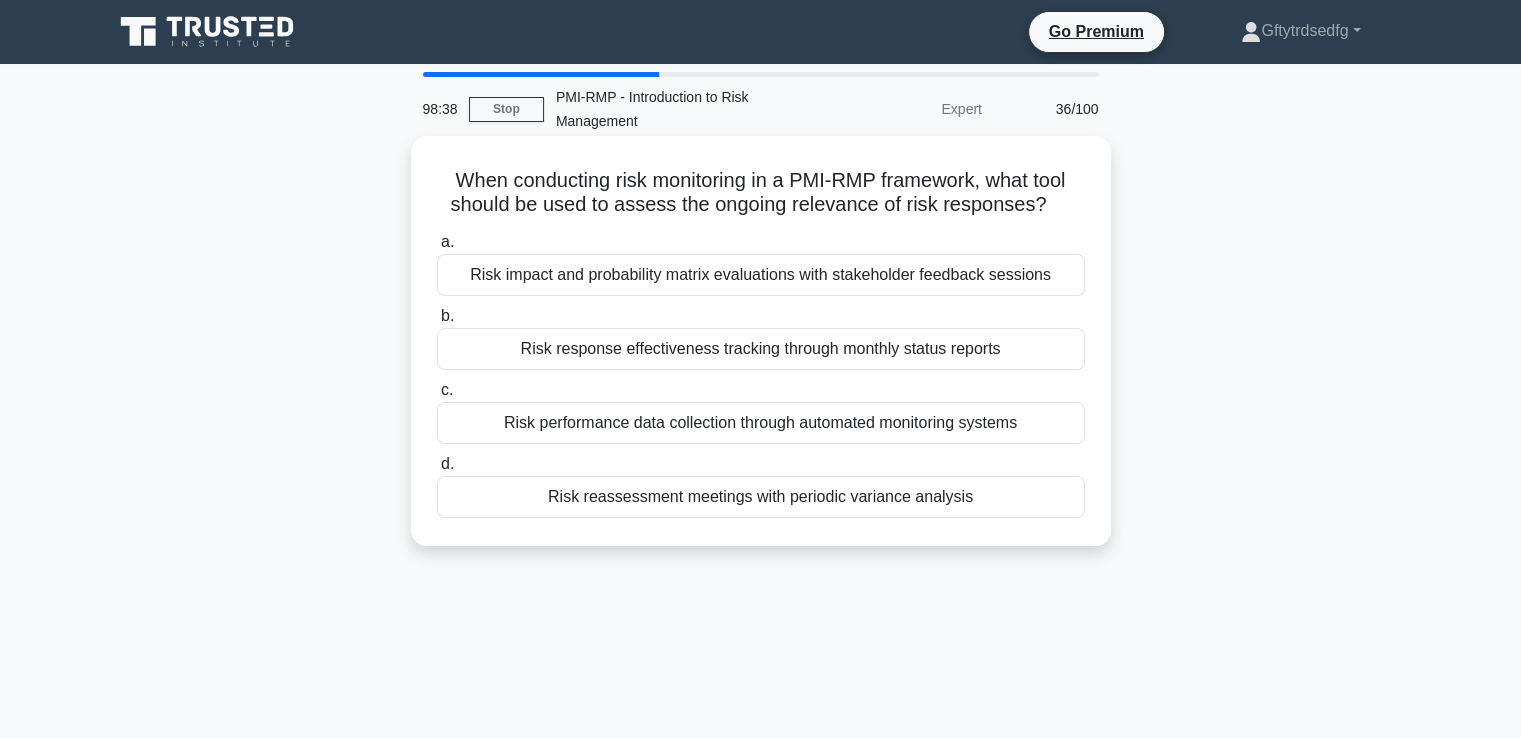click on "c. Risk performance data collection through automated monitoring systems" at bounding box center (761, 411) 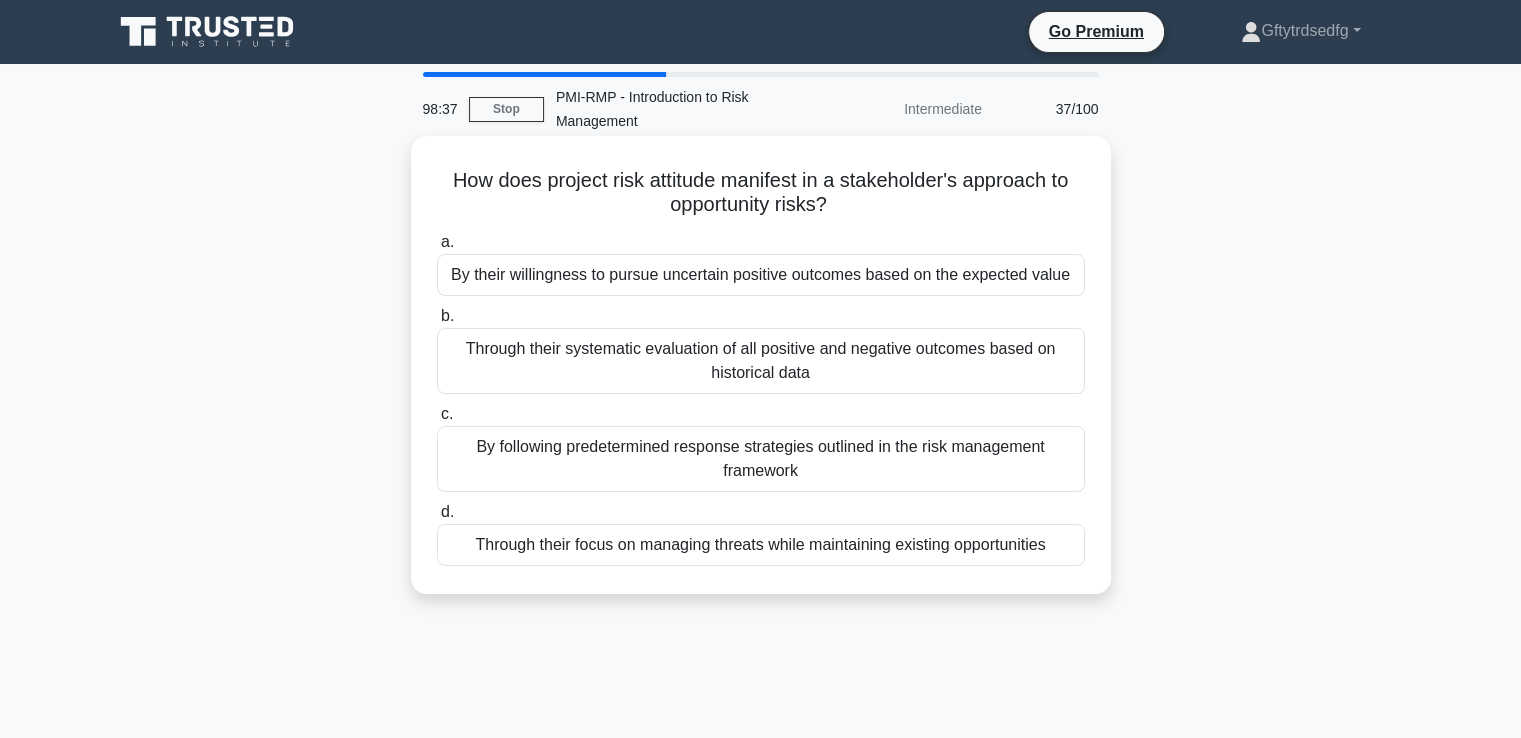 click on "b.
Through their systematic evaluation of all positive and negative outcomes based on historical data" at bounding box center (761, 349) 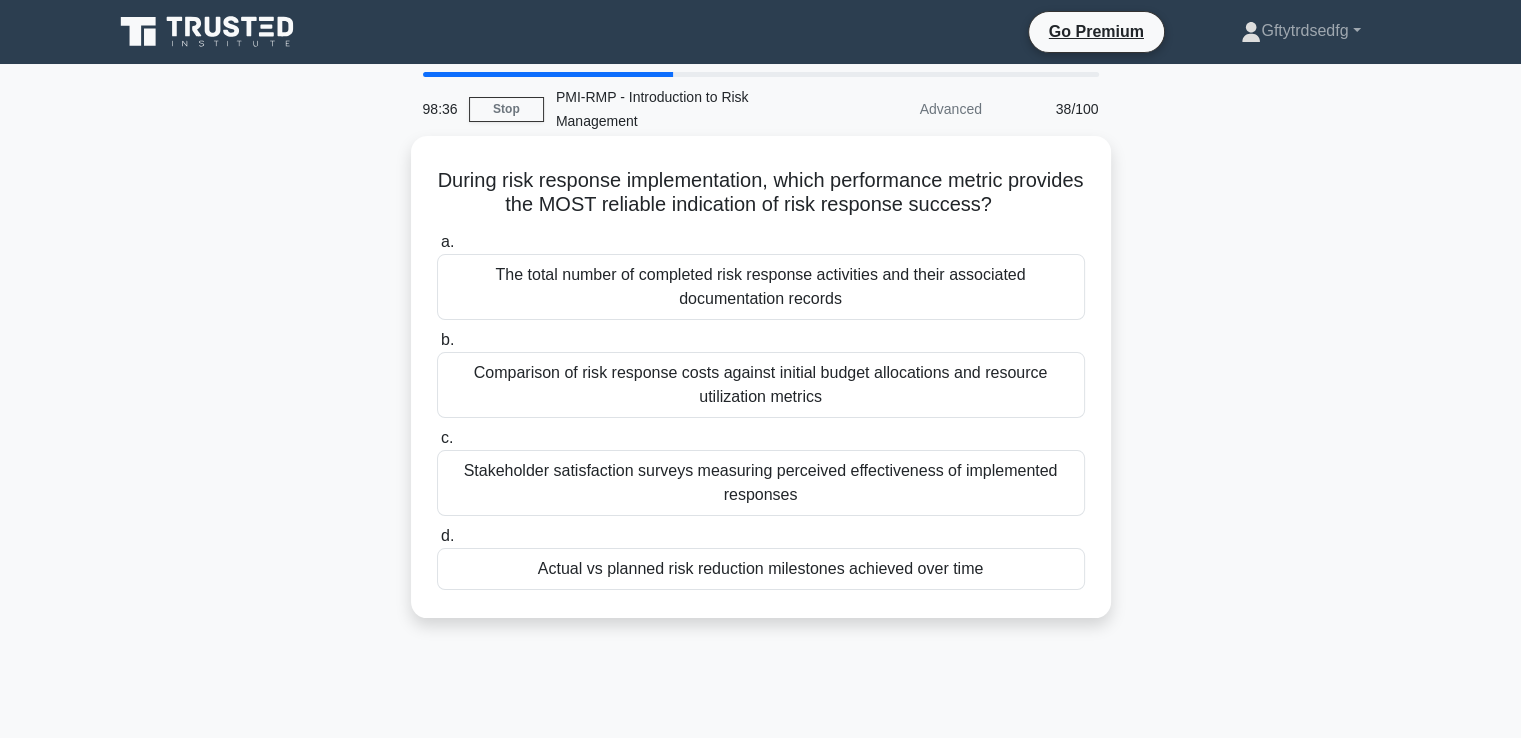 click on "a. The total number of completed risk response activities and their associated documentation records" at bounding box center (761, 275) 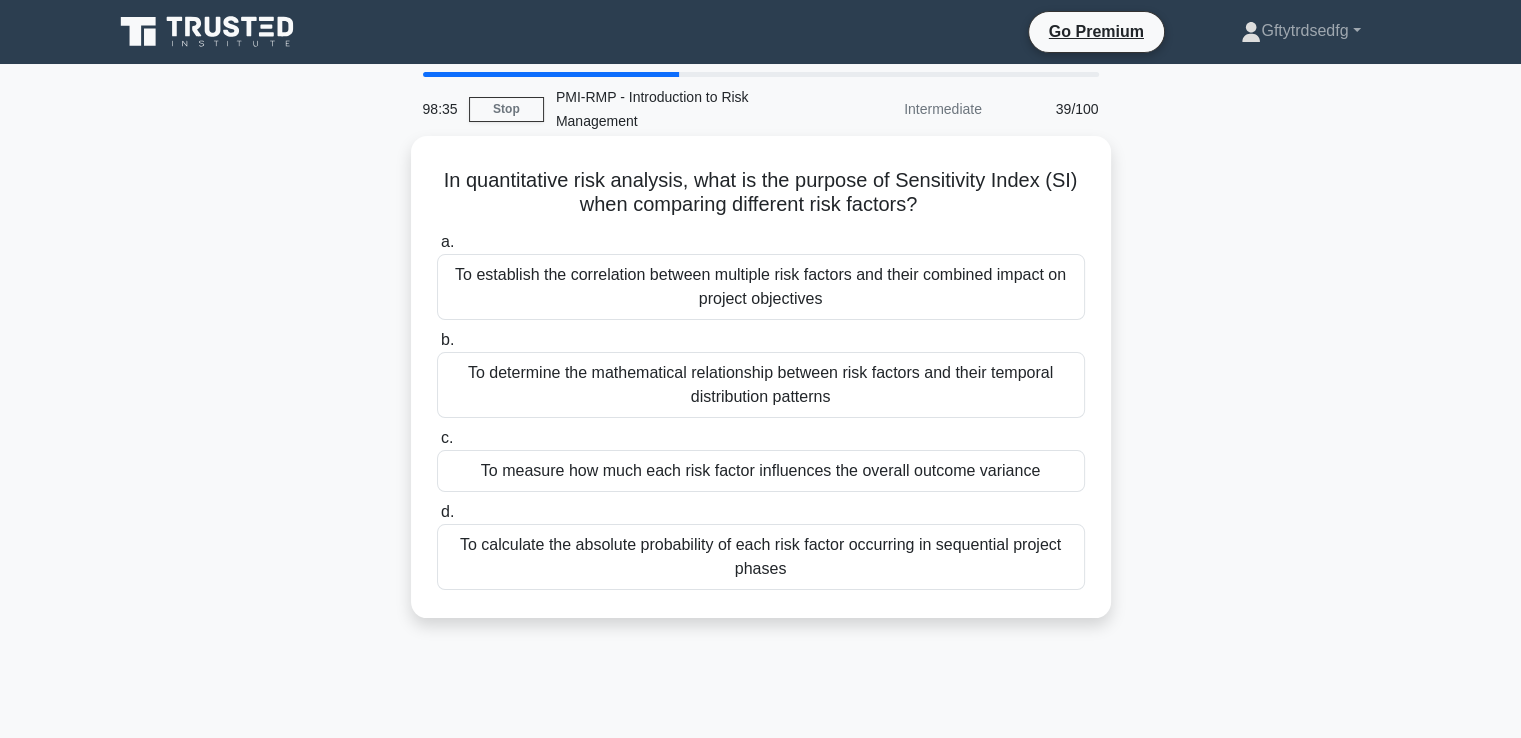 click on "d.
To calculate the absolute probability of each risk factor occurring in sequential project phases" at bounding box center [761, 545] 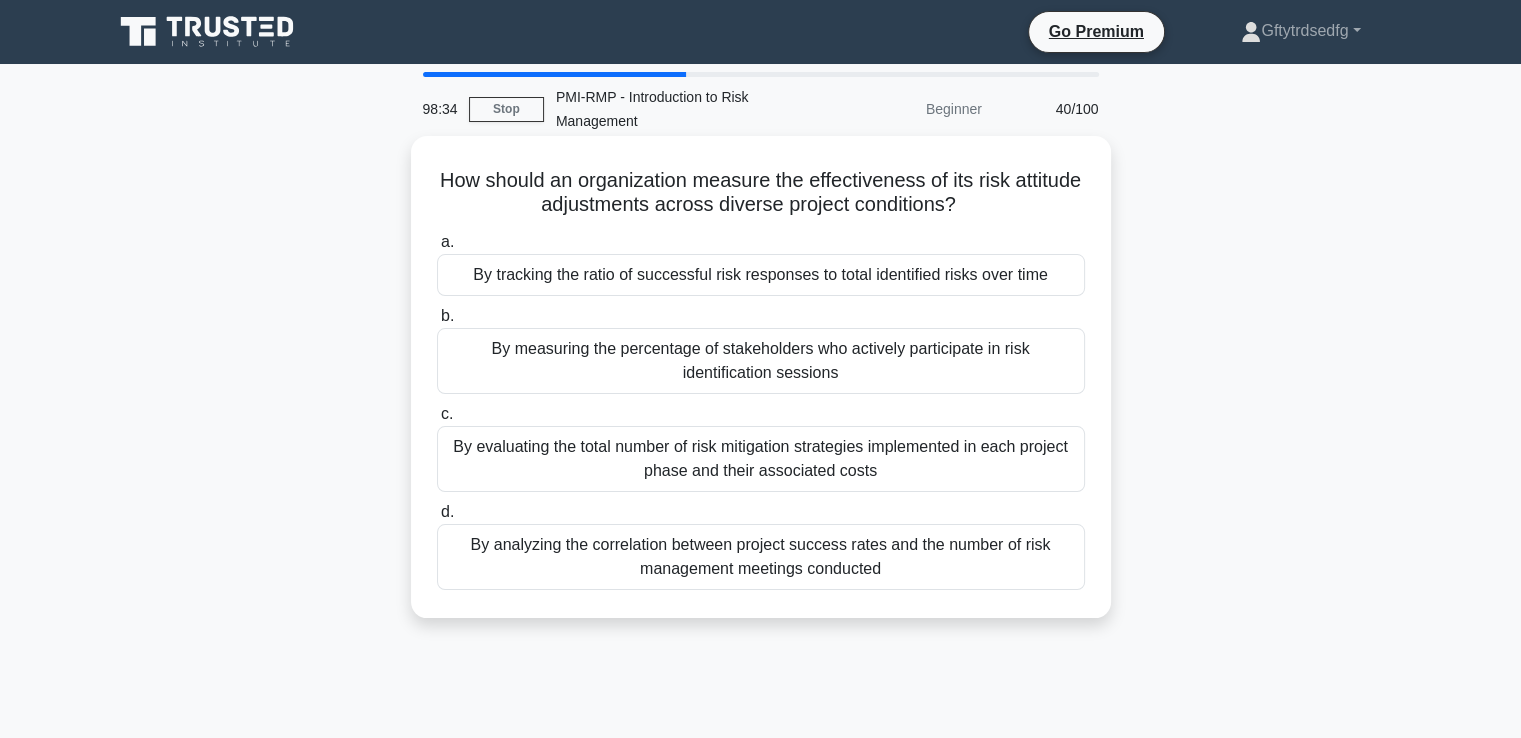 click on "By evaluating the total number of risk mitigation strategies implemented in each project phase and their associated costs" at bounding box center [761, 459] 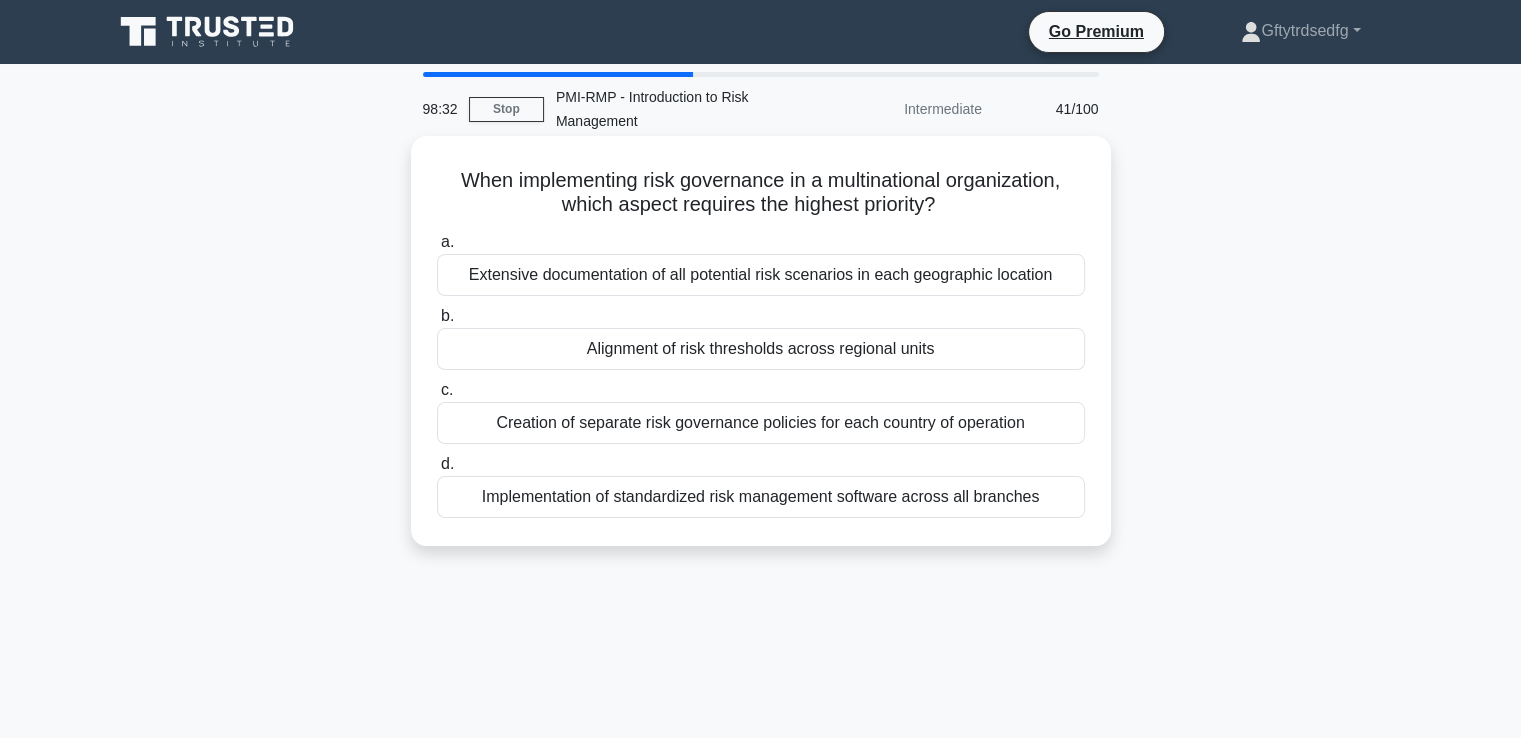 click on "Creation of separate risk governance policies for each country of operation" at bounding box center [761, 423] 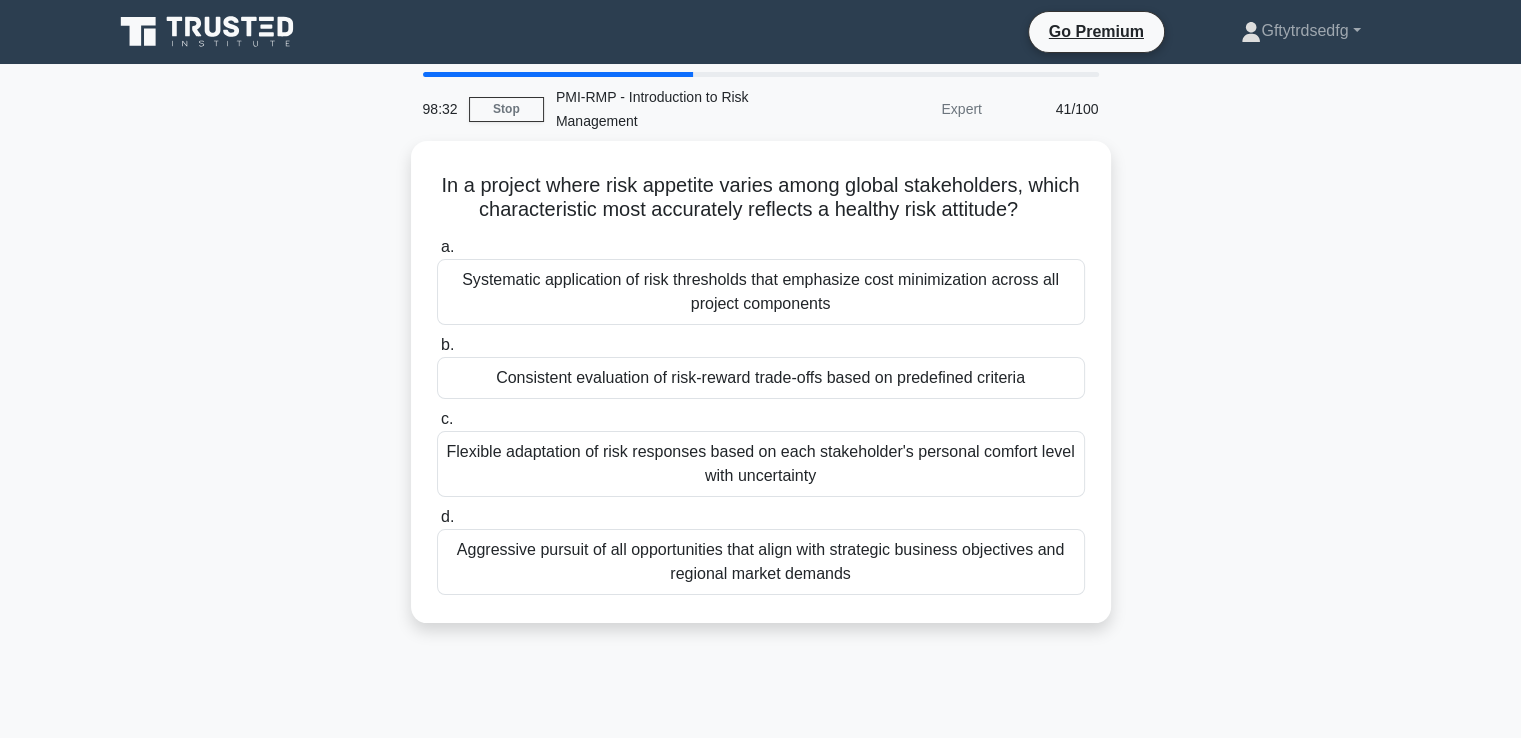 click on "c.
Flexible adaptation of risk responses based on each stakeholder's personal comfort level with uncertainty" at bounding box center (761, 452) 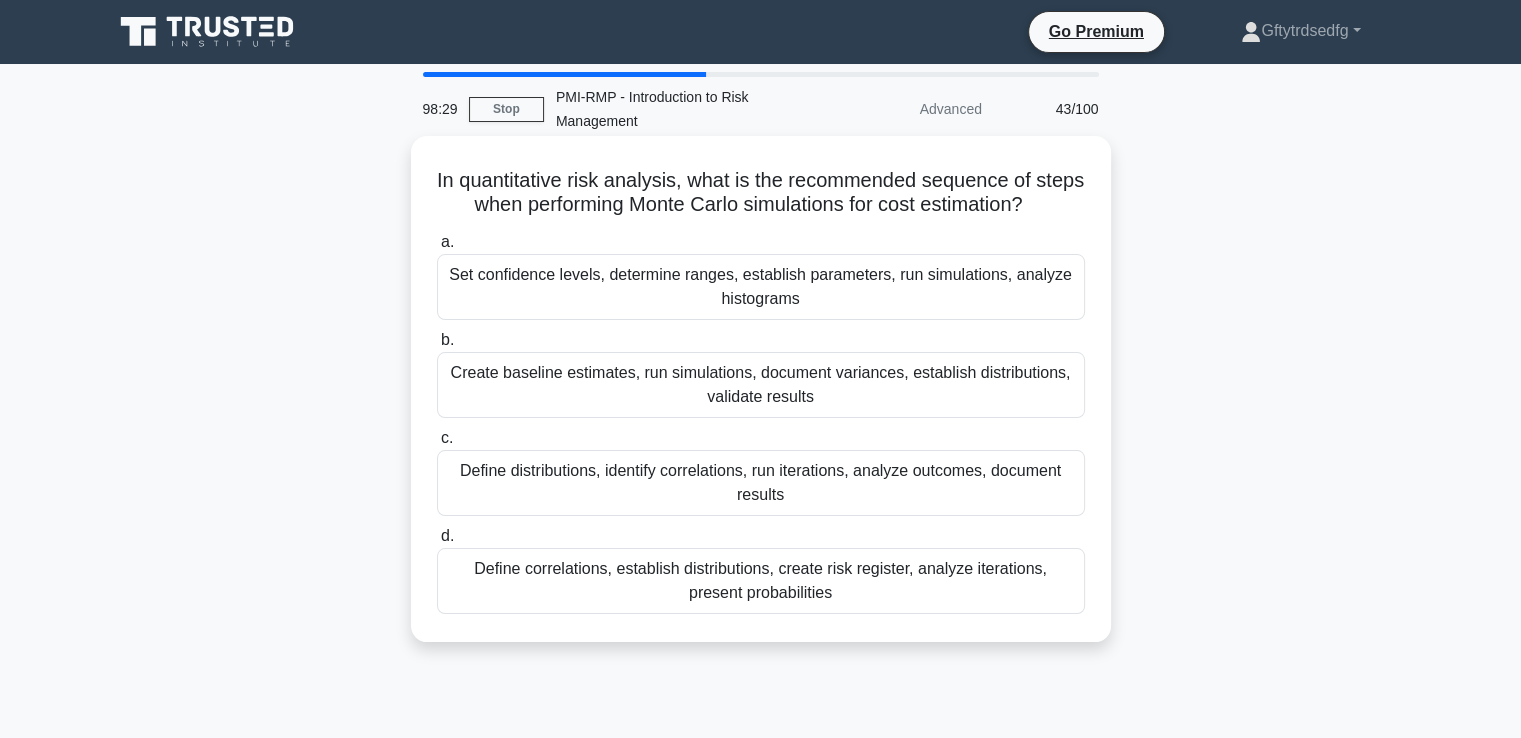 click on "Define correlations, establish distributions, create risk register, analyze iterations, present probabilities" at bounding box center (761, 581) 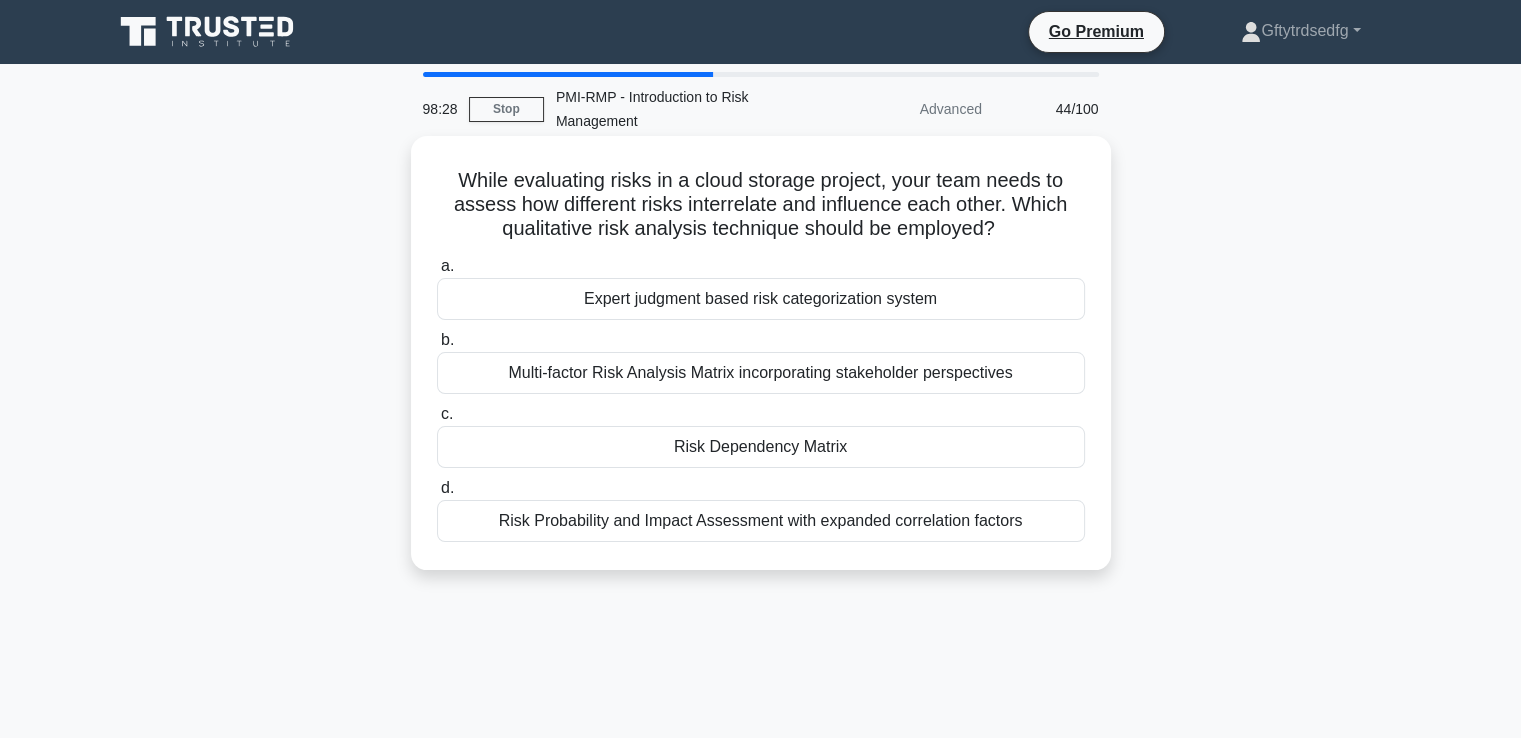 click on "b. Multi-factor Risk Analysis Matrix incorporating stakeholder perspectives" at bounding box center [761, 361] 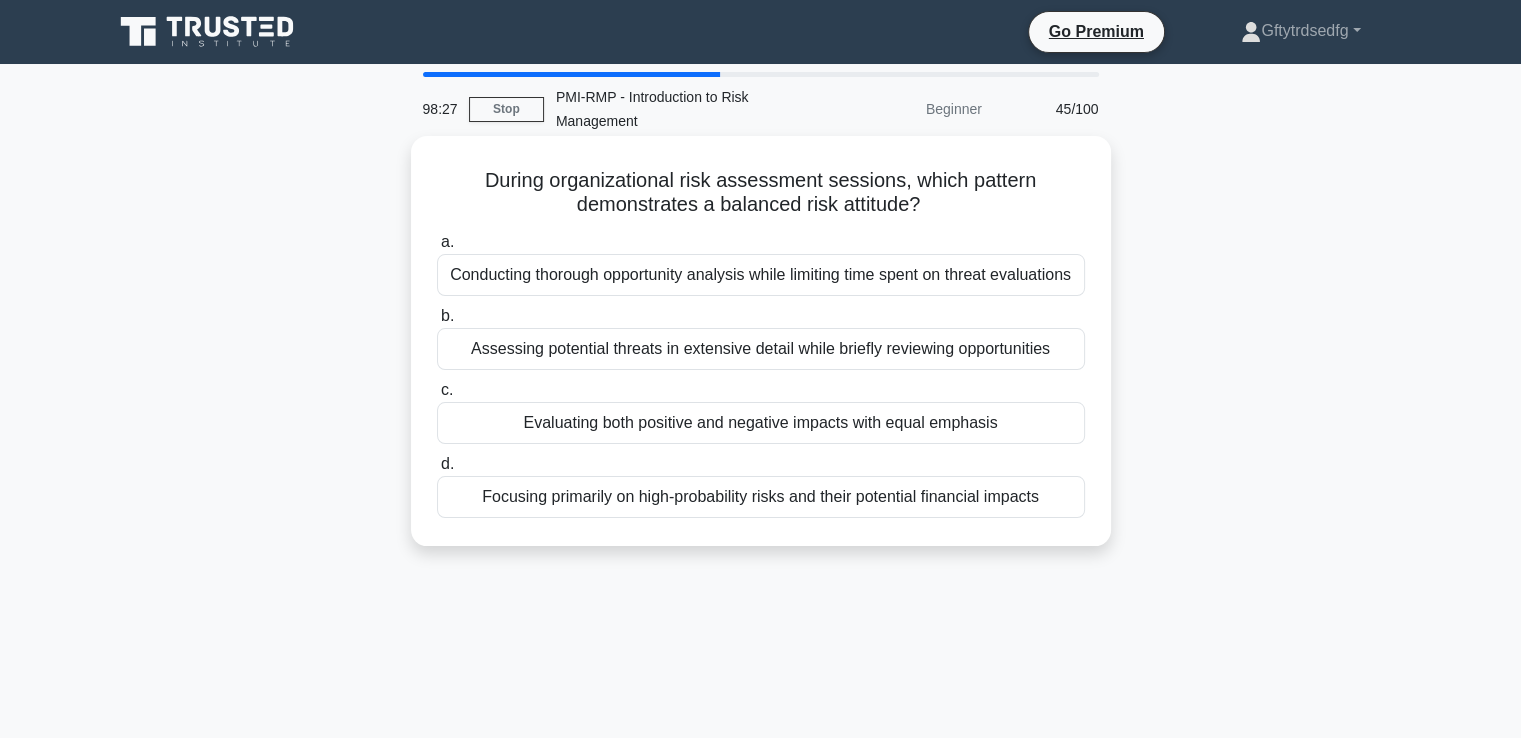 click on "Conducting thorough opportunity analysis while limiting time spent on threat evaluations" at bounding box center (761, 275) 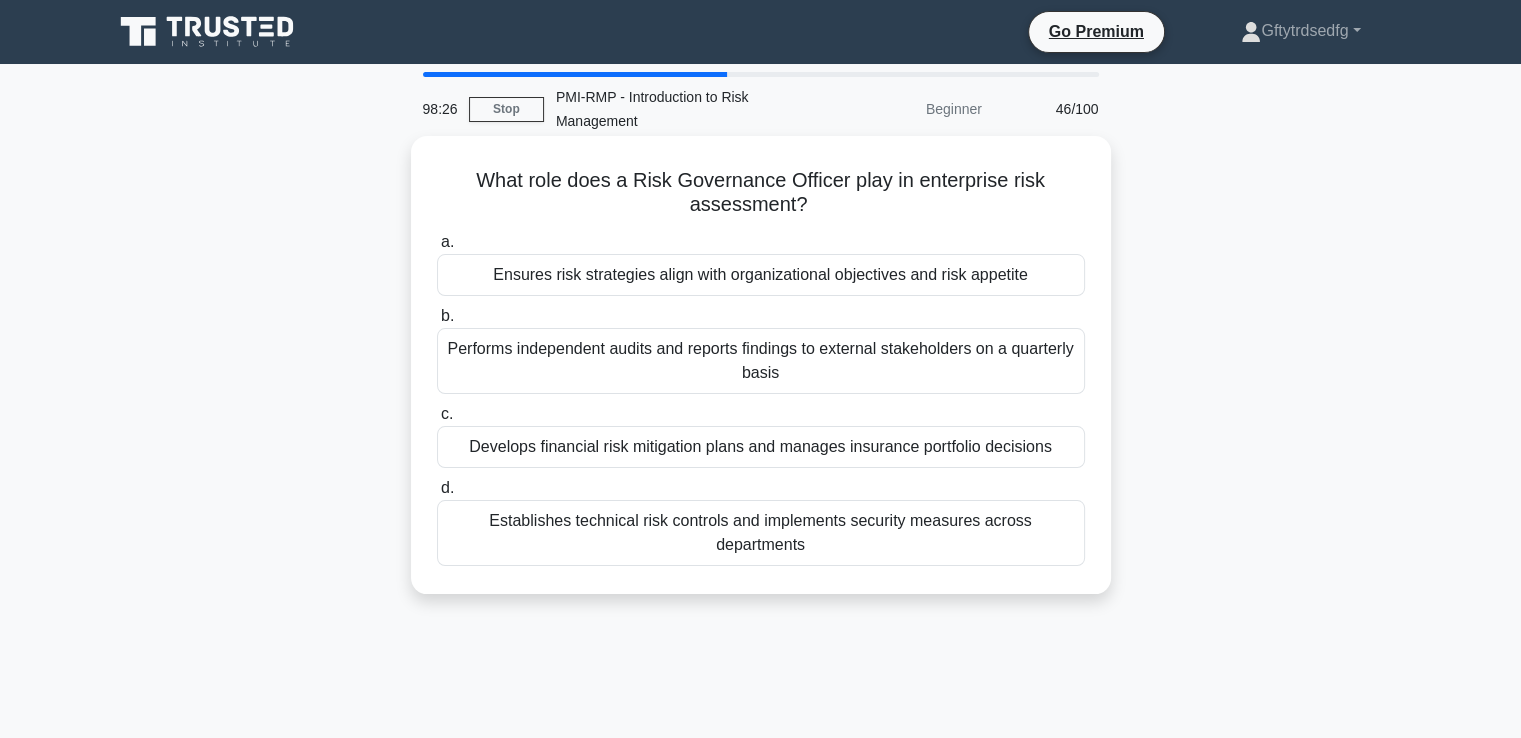 click on "Develops financial risk mitigation plans and manages insurance portfolio decisions" at bounding box center (761, 447) 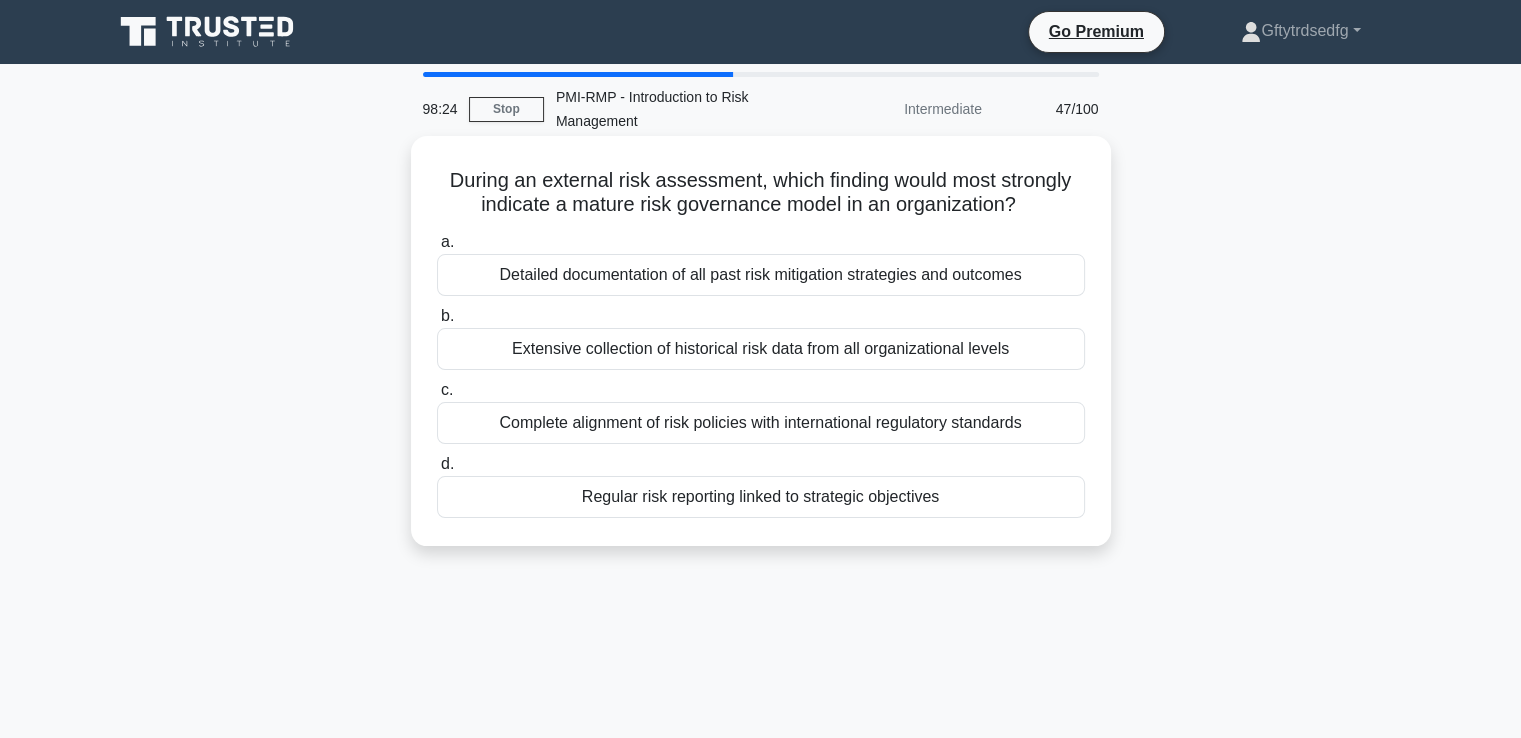 click on "Regular risk reporting linked to strategic objectives" at bounding box center (761, 497) 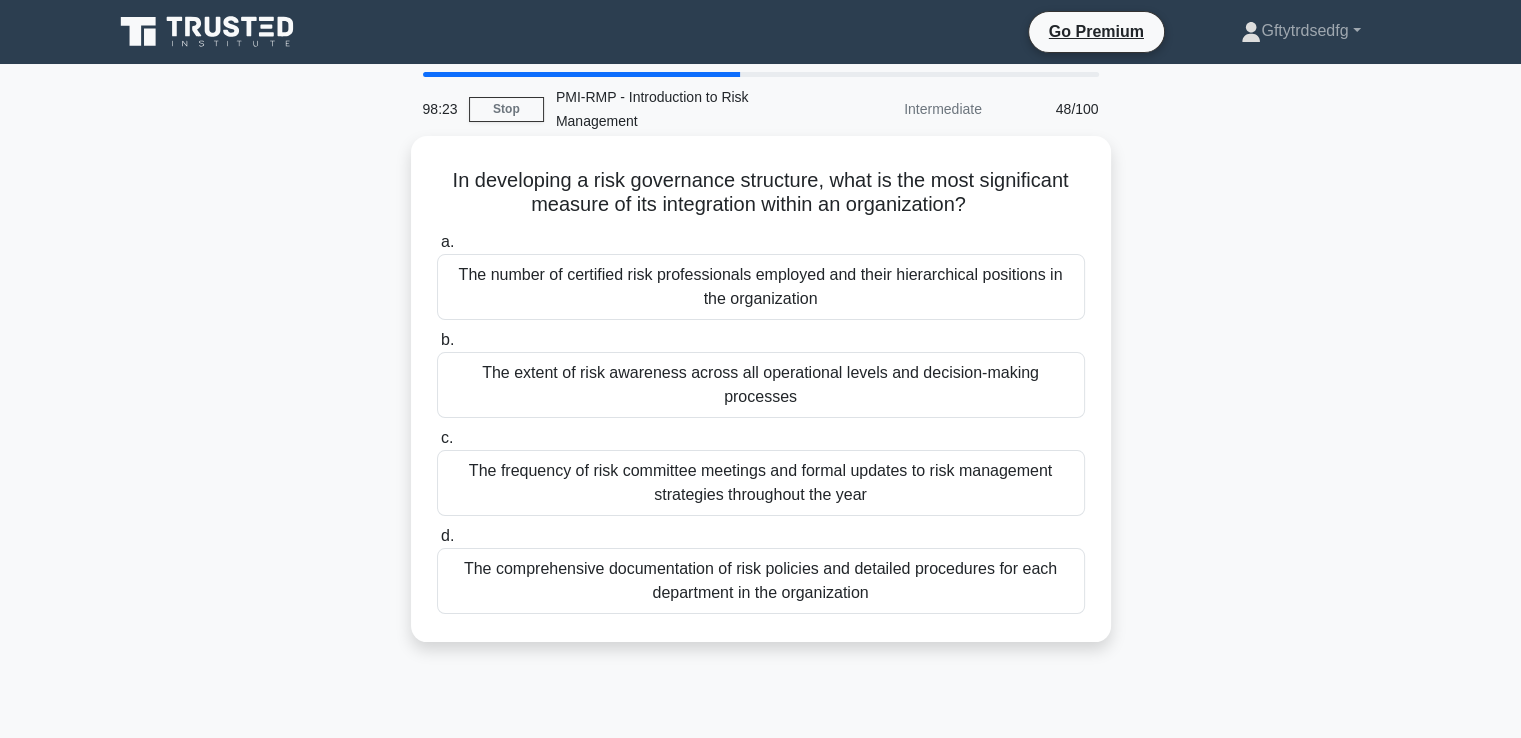 click on "The number of certified risk professionals employed and their hierarchical positions in the organization" at bounding box center [761, 287] 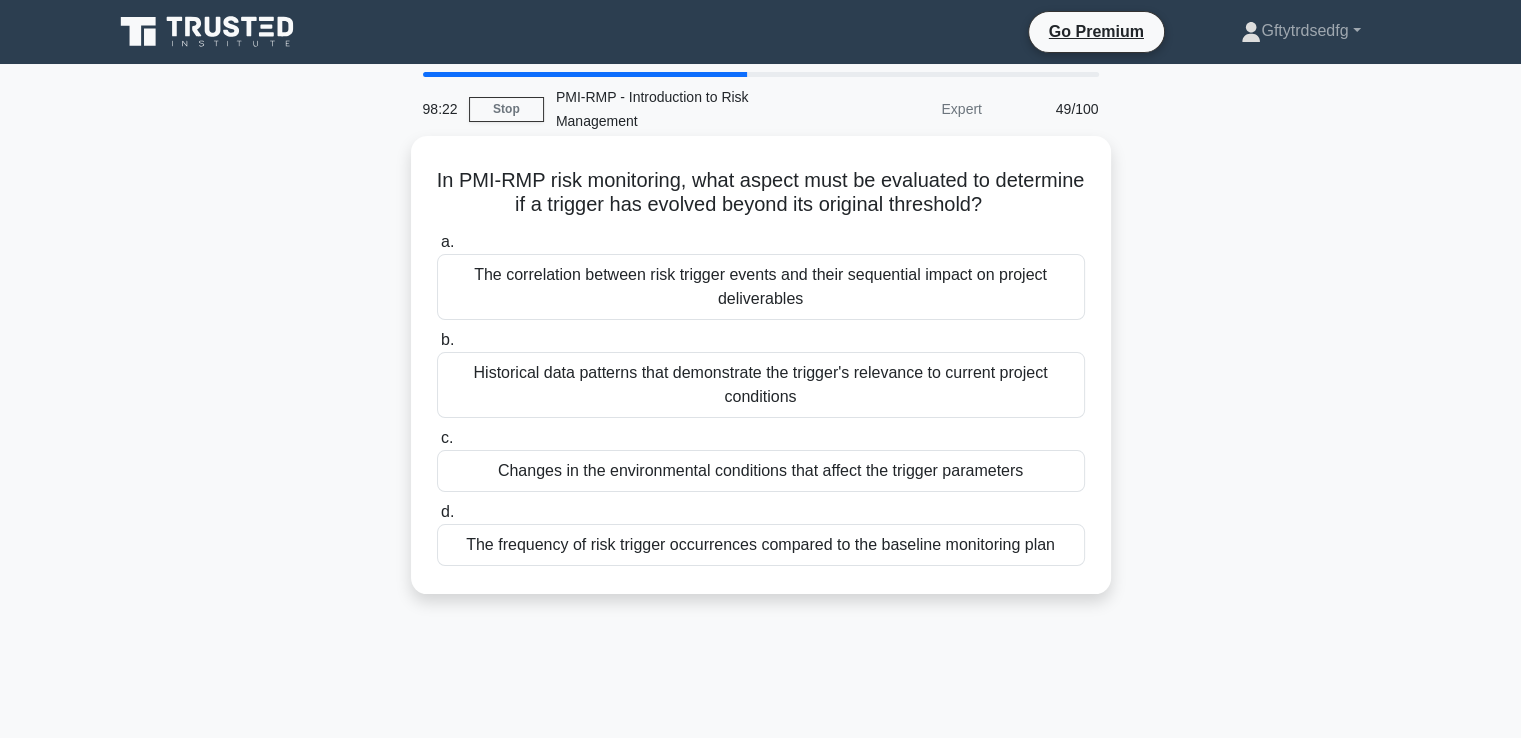 click on "Historical data patterns that demonstrate the trigger's relevance to current project conditions" at bounding box center [761, 385] 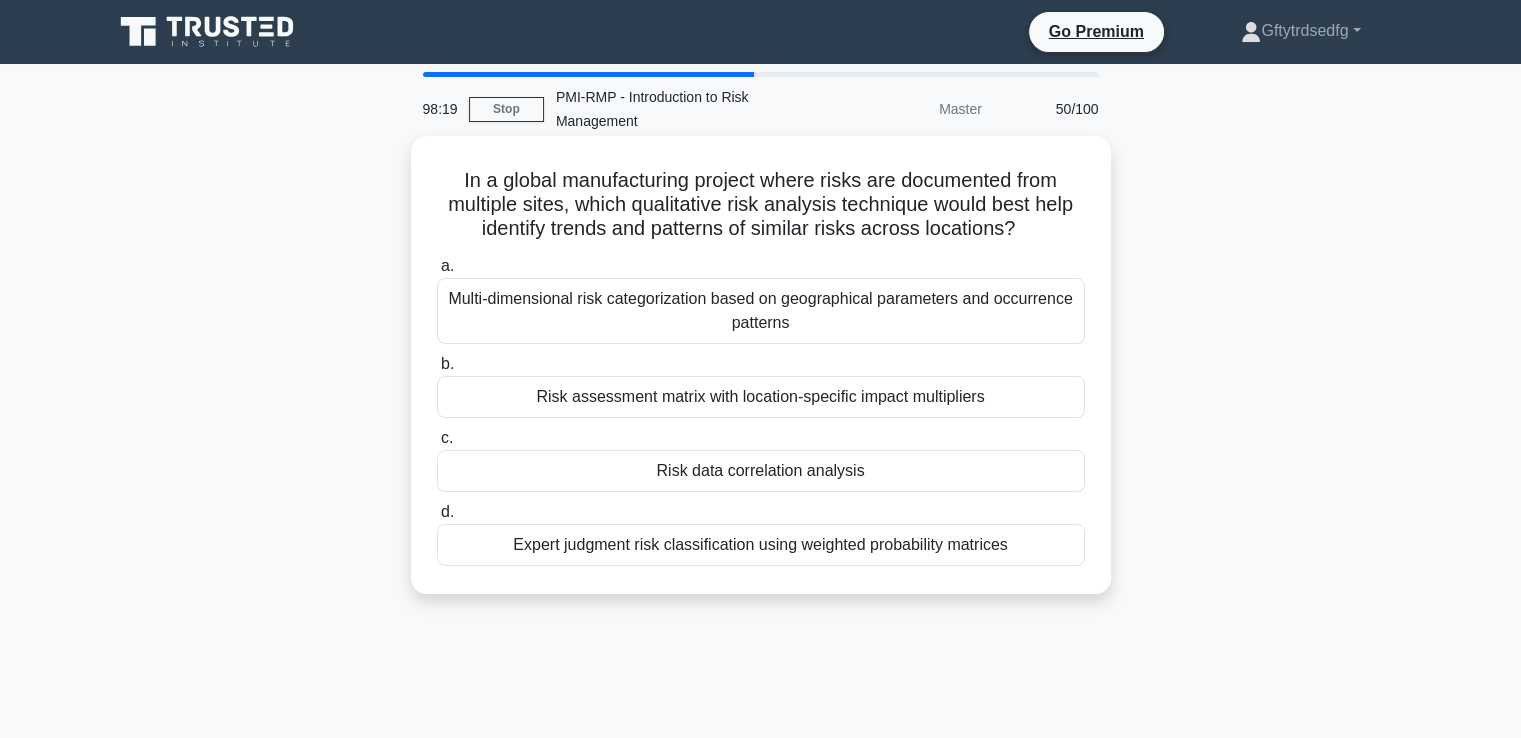 click on "Multi-dimensional risk categorization based on geographical parameters and occurrence patterns" at bounding box center (761, 311) 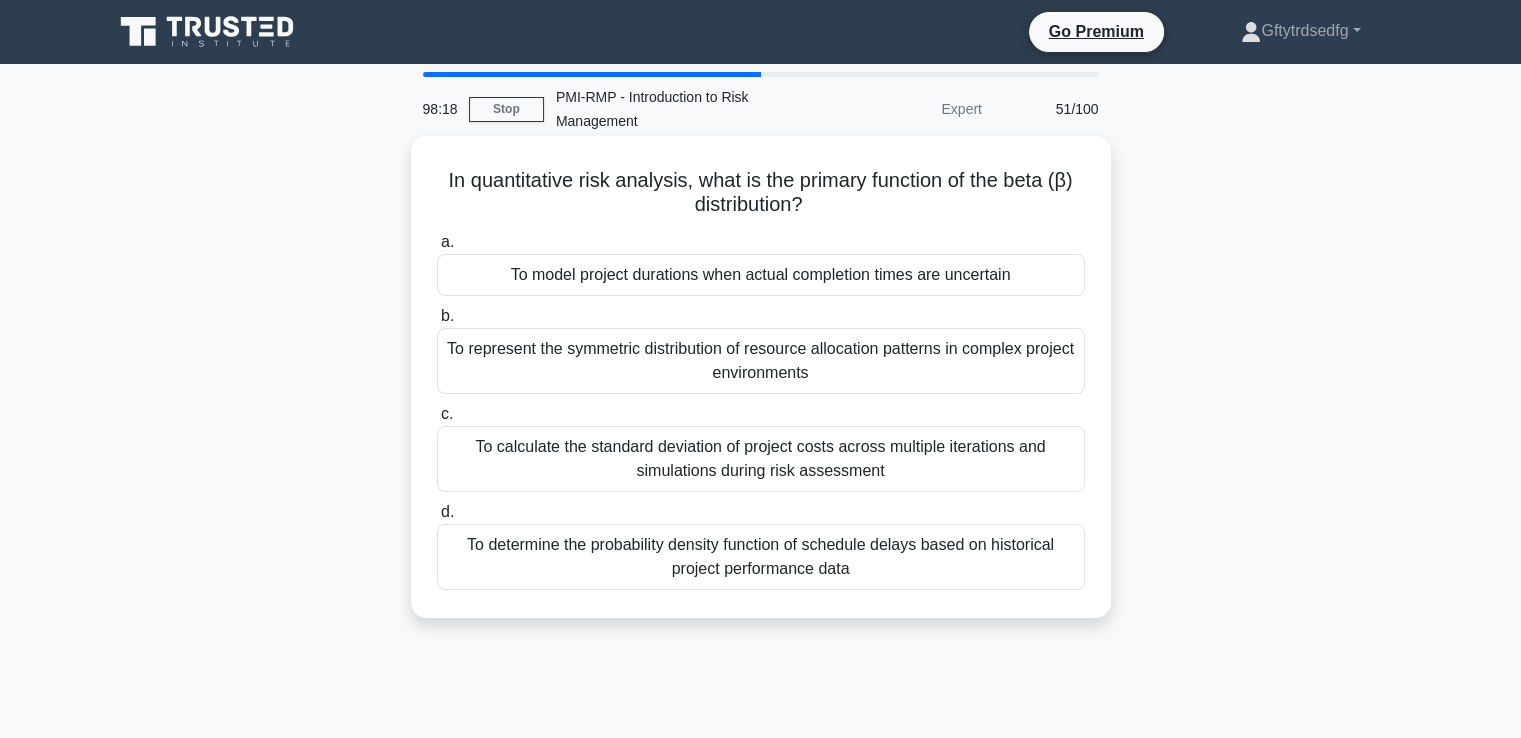 click on "To calculate the standard deviation of project costs across multiple iterations and simulations during risk assessment" at bounding box center [761, 459] 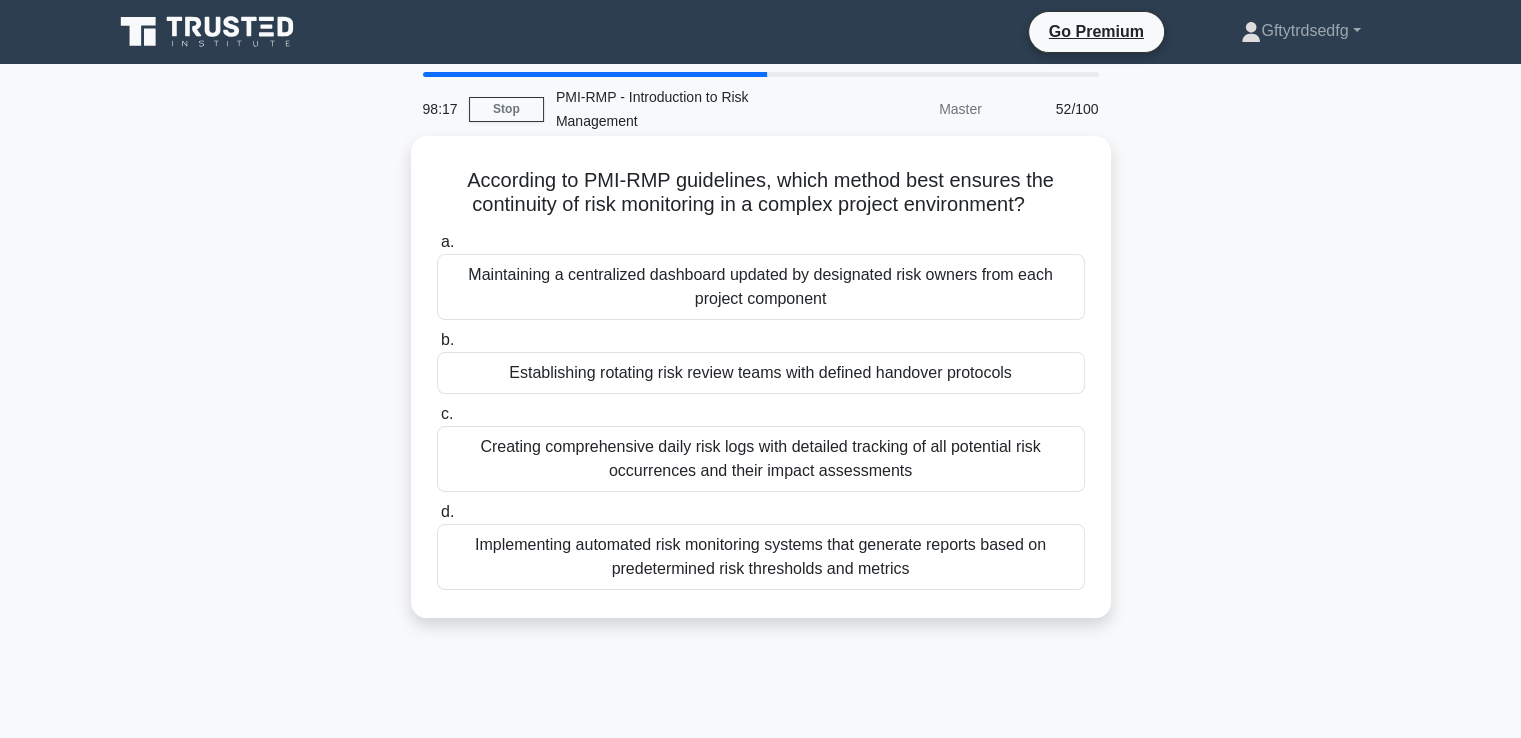 click on "Implementing automated risk monitoring systems that generate reports based on predetermined risk thresholds and metrics" at bounding box center (761, 557) 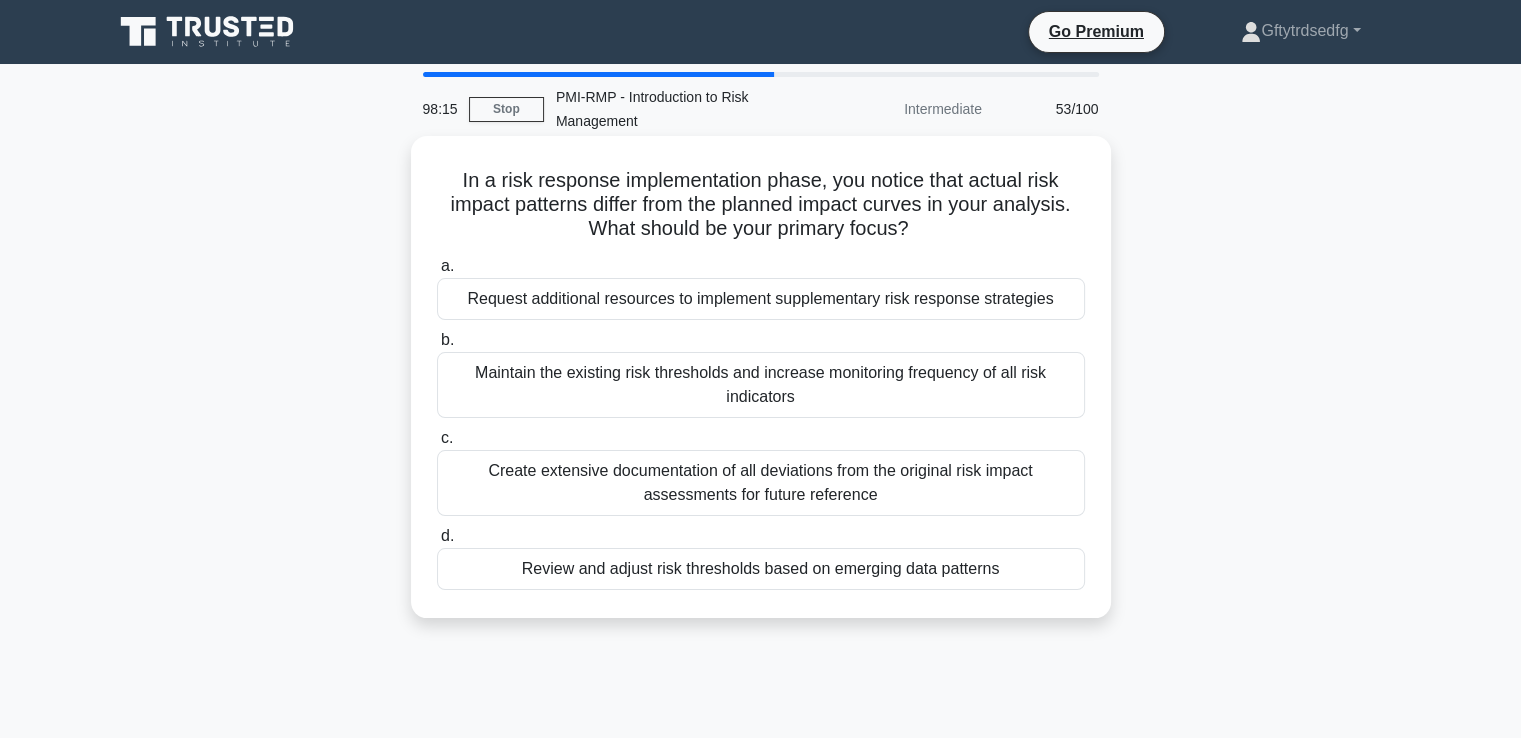 click on "b. Maintain the existing risk thresholds and increase monitoring frequency of all risk indicators" at bounding box center [761, 373] 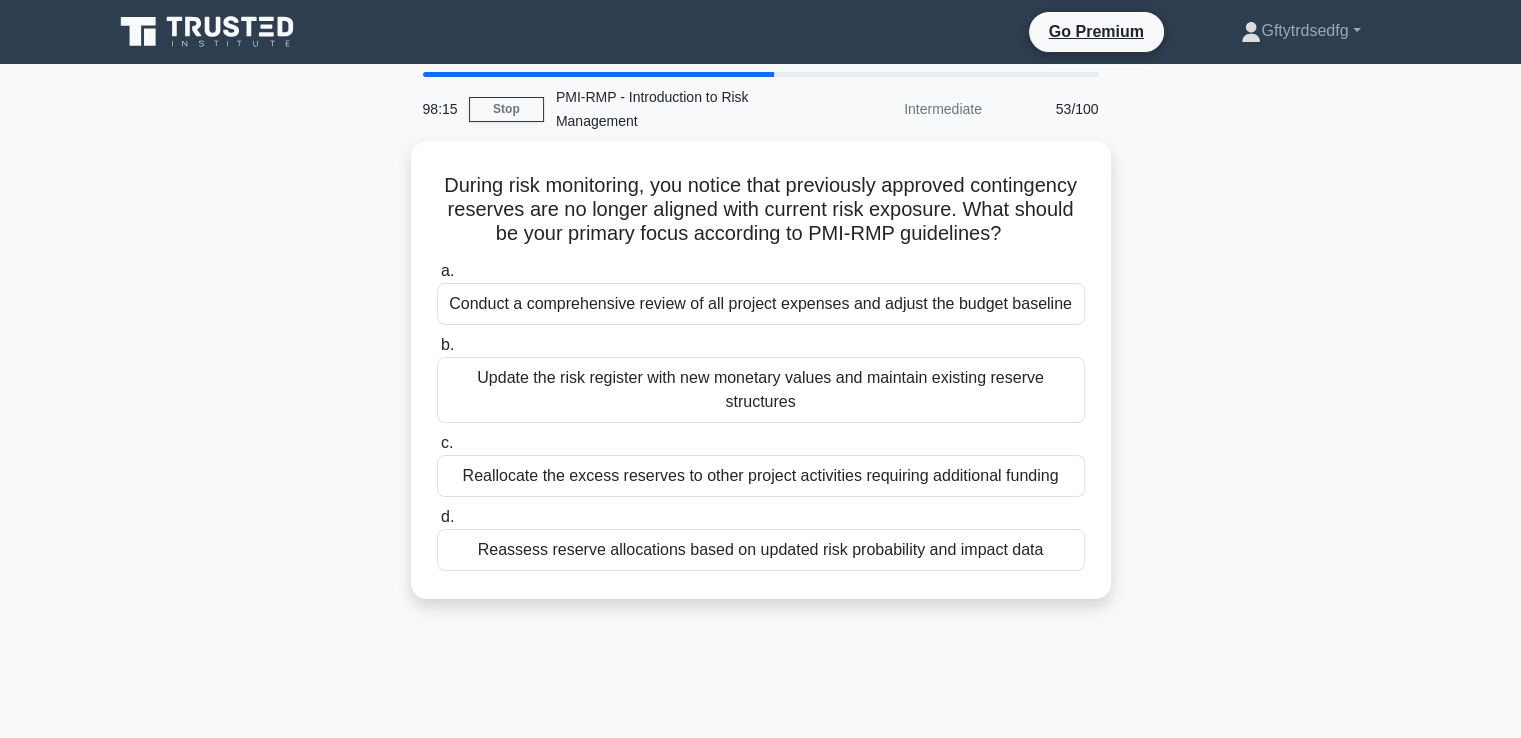 click on "Conduct a comprehensive review of all project expenses and adjust the budget baseline" at bounding box center [761, 304] 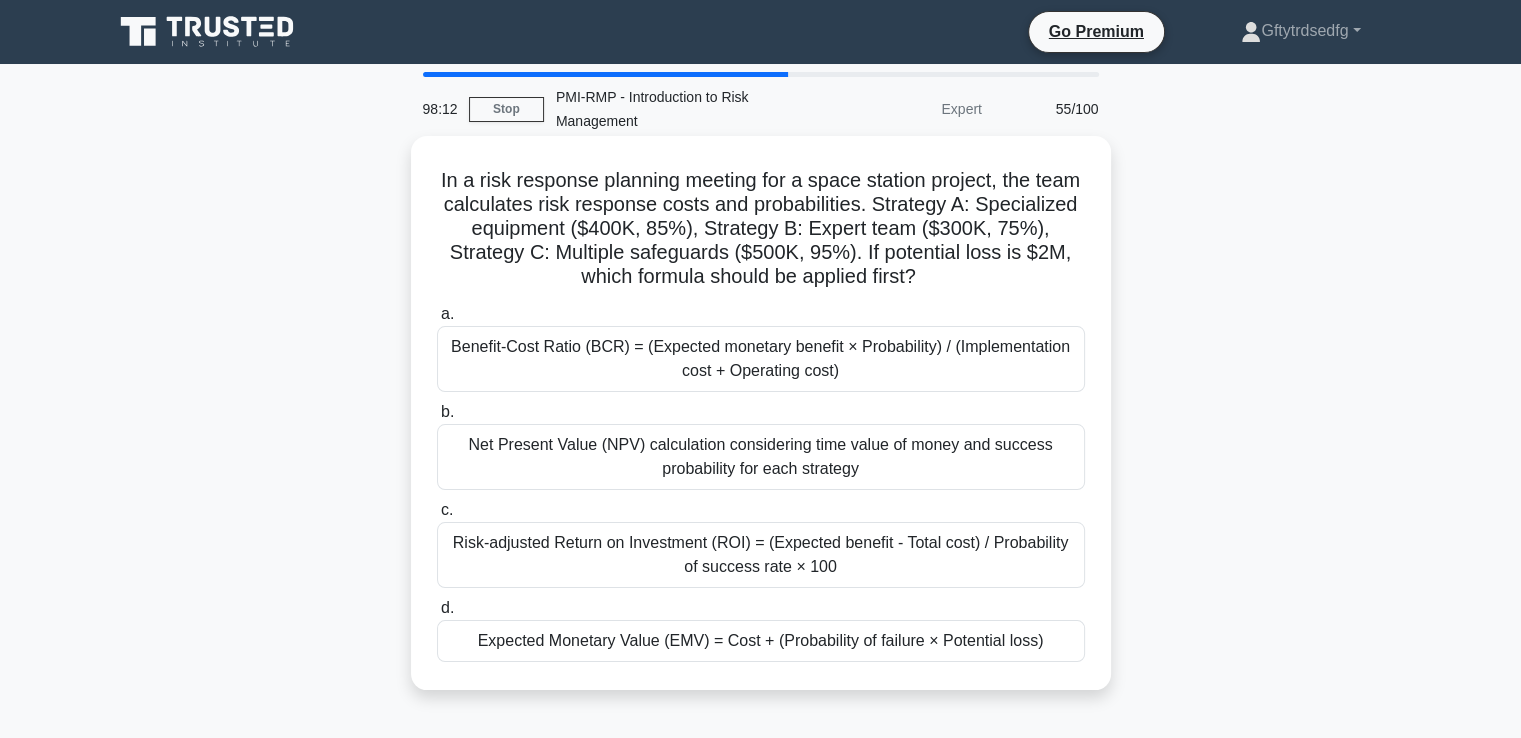 click on "Expected Monetary Value (EMV) = Cost + (Probability of failure × Potential loss)" at bounding box center (761, 641) 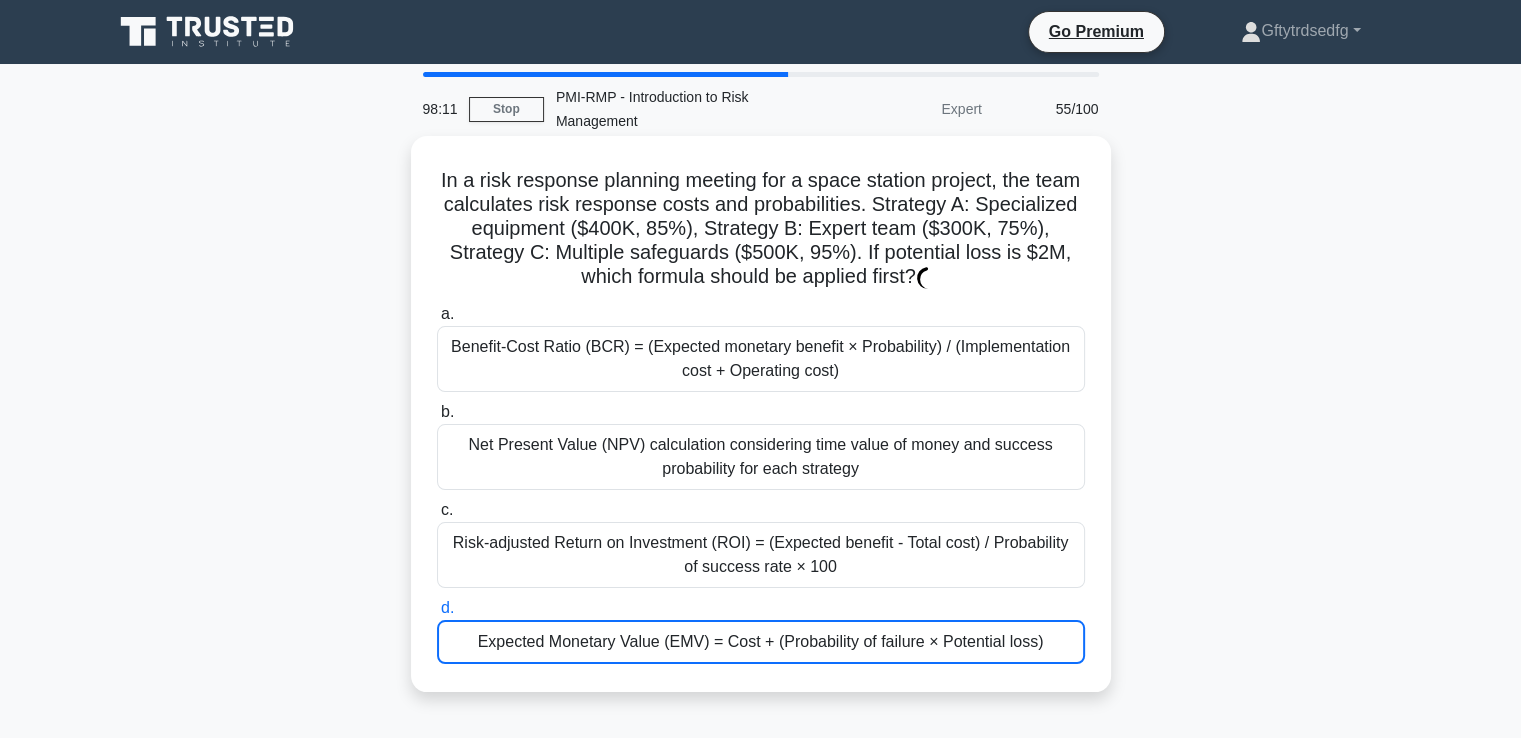 click on "Risk-adjusted Return on Investment (ROI) = (Expected benefit - Total cost) / Probability of success rate × 100" at bounding box center [761, 555] 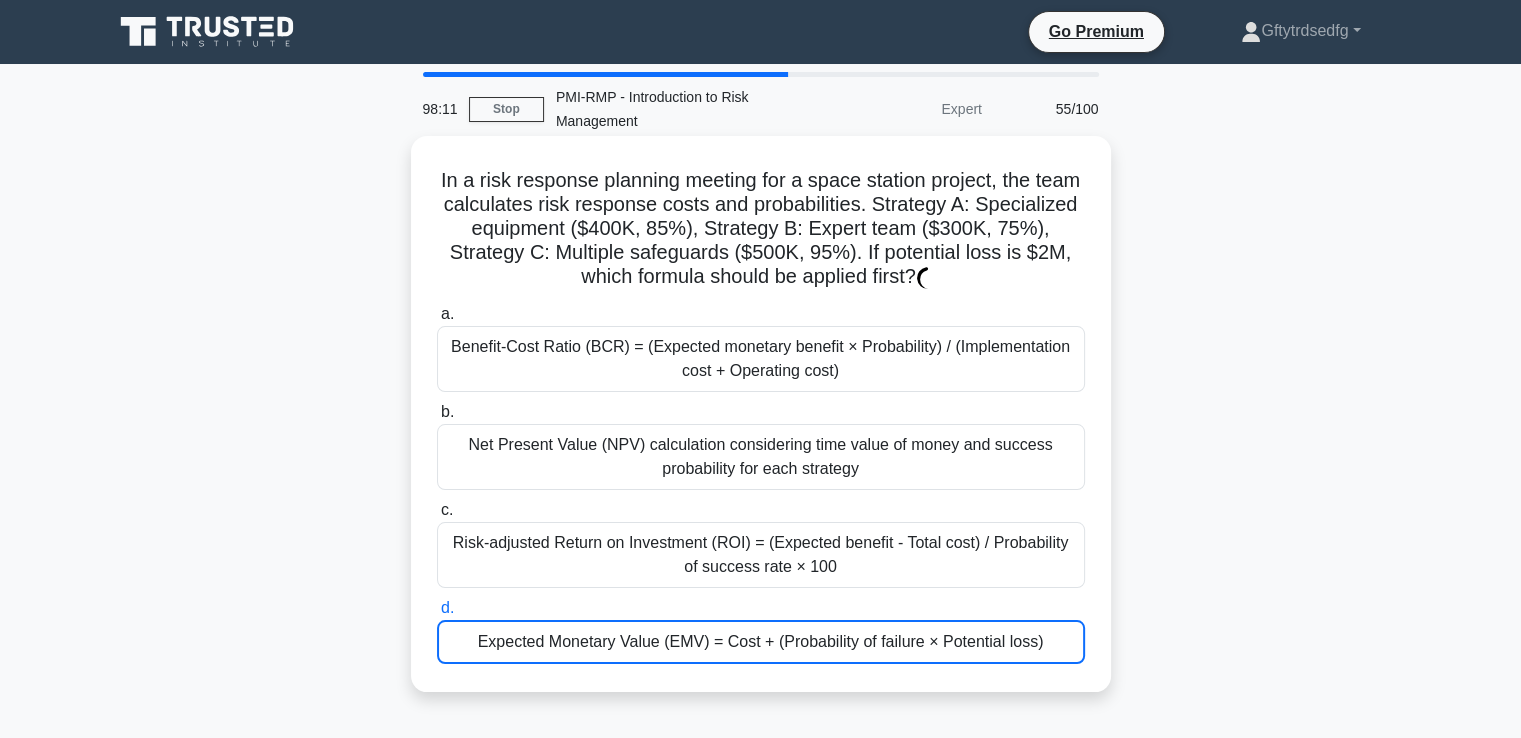 click on "c.
Risk-adjusted Return on Investment (ROI) = (Expected benefit - Total cost) / Probability of success rate × 100" at bounding box center [437, 510] 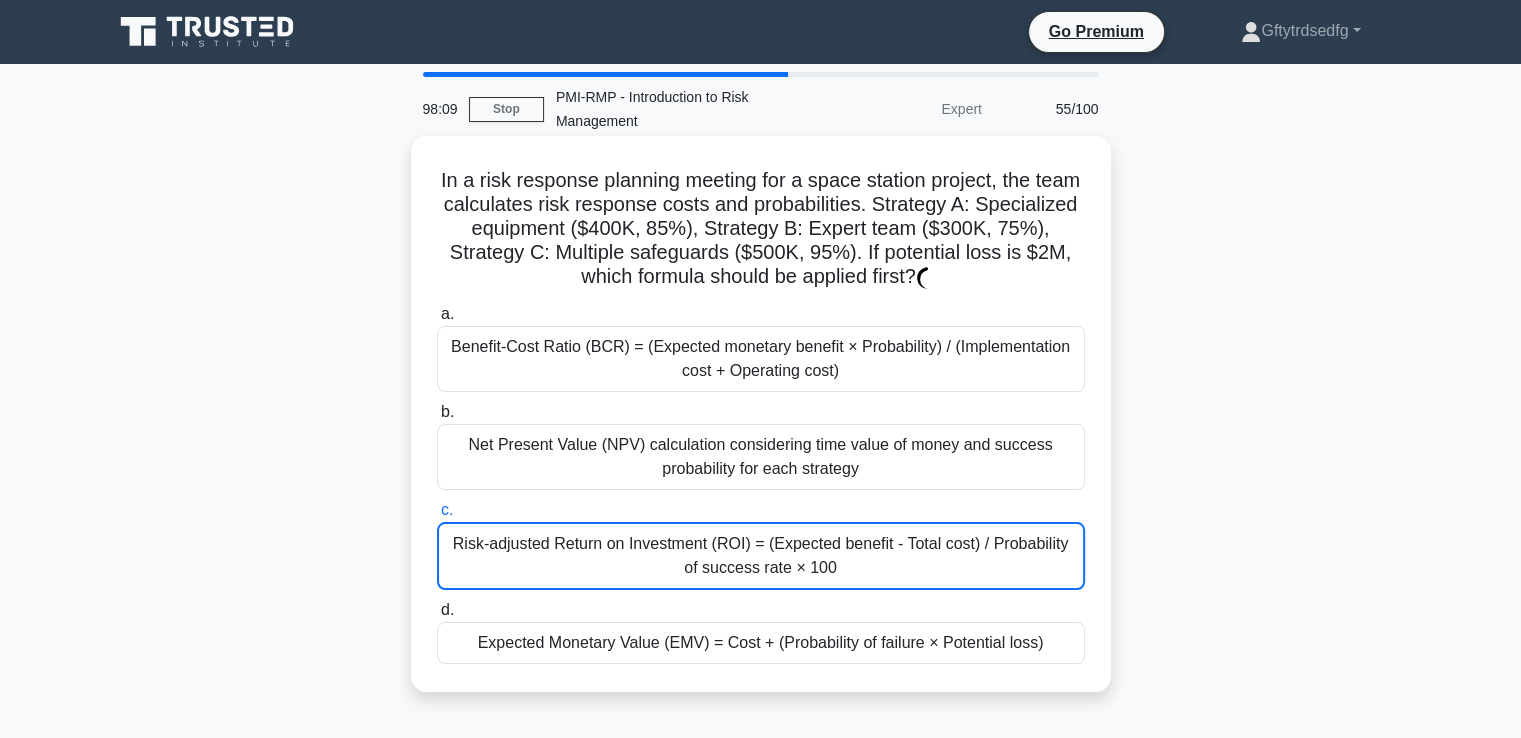 click on "Risk-adjusted Return on Investment (ROI) = (Expected benefit - Total cost) / Probability of success rate × 100" at bounding box center (761, 556) 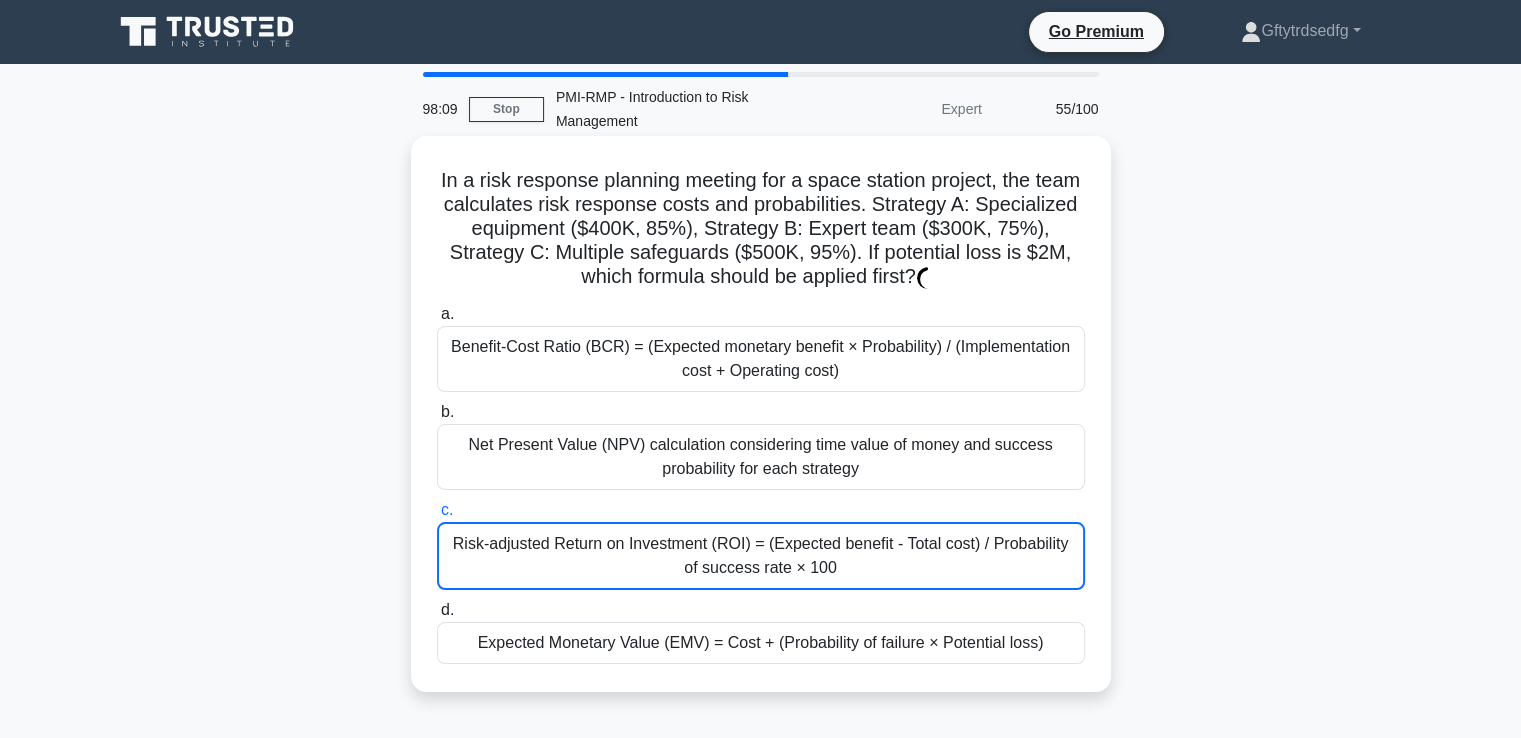 click on "c.
Risk-adjusted Return on Investment (ROI) = (Expected benefit - Total cost) / Probability of success rate × 100" at bounding box center (437, 510) 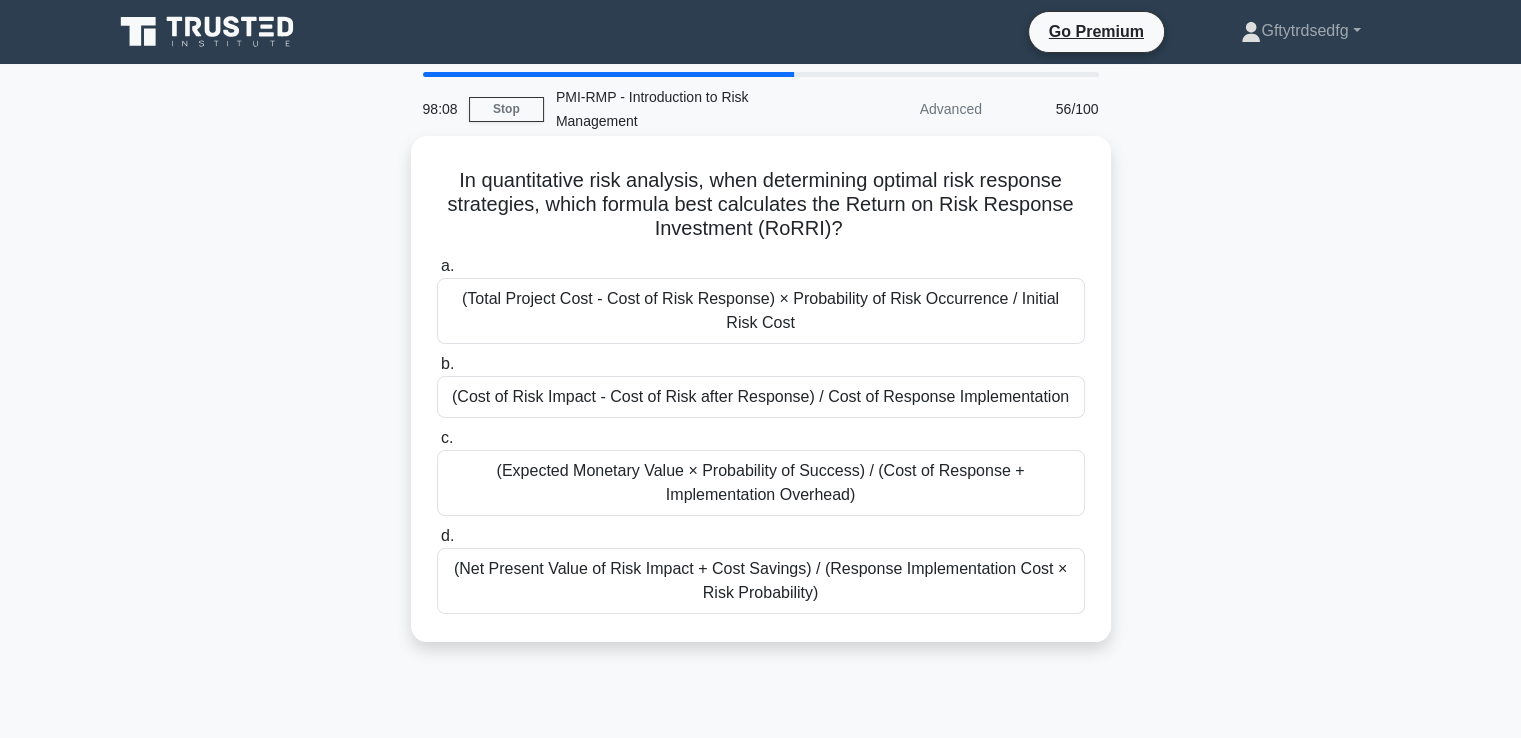 click on "(Expected Monetary Value × Probability of Success) / (Cost of Response + Implementation Overhead)" at bounding box center (761, 483) 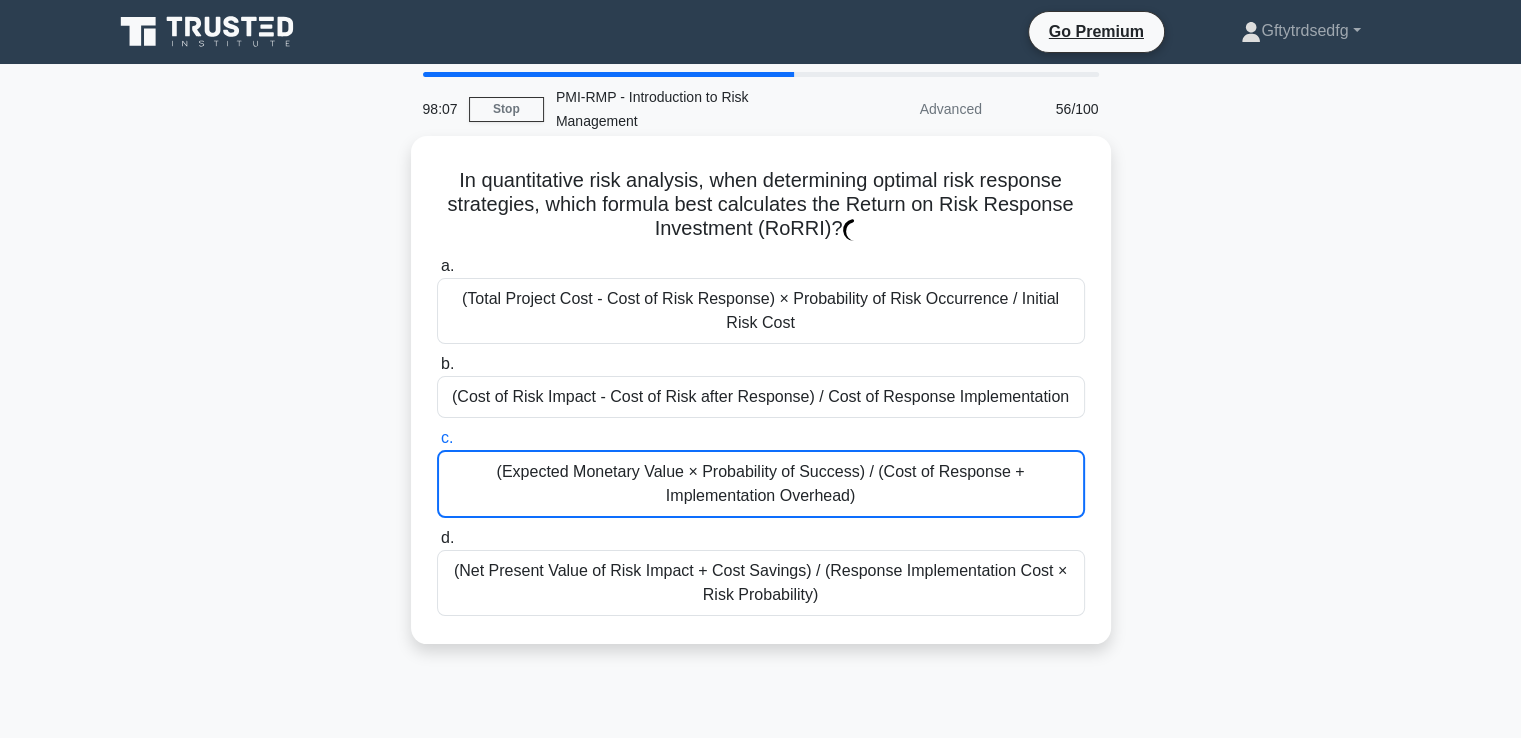 click on "b. (Cost of Risk Impact - Cost of Risk after Response) / Cost of Response Implementation" at bounding box center (761, 385) 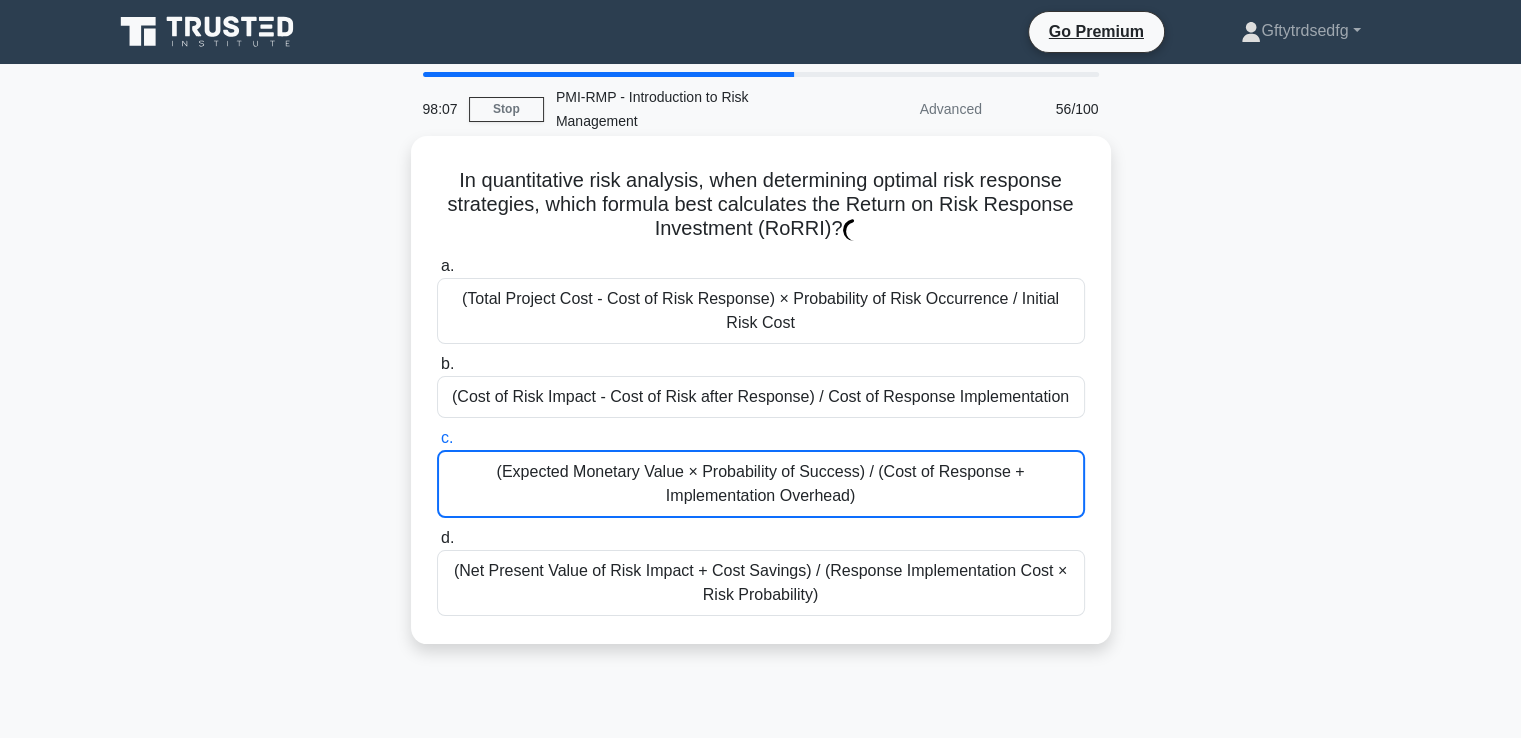click on "b. (Cost of Risk Impact - Cost of Risk after Response) / Cost of Response Implementation" at bounding box center [437, 364] 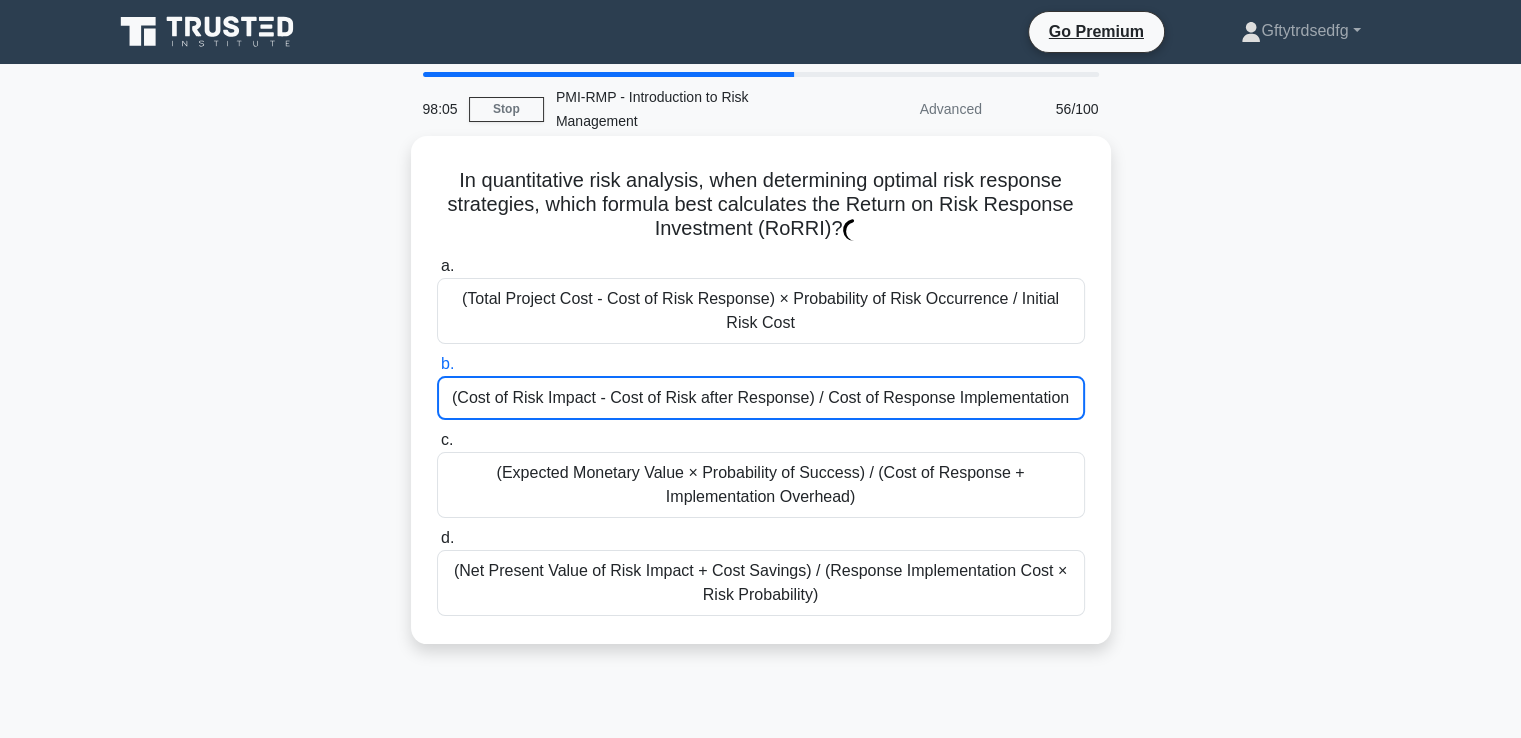 click on "(Total Project Cost - Cost of Risk Response) × Probability of Risk Occurrence / Initial Risk Cost" at bounding box center [761, 311] 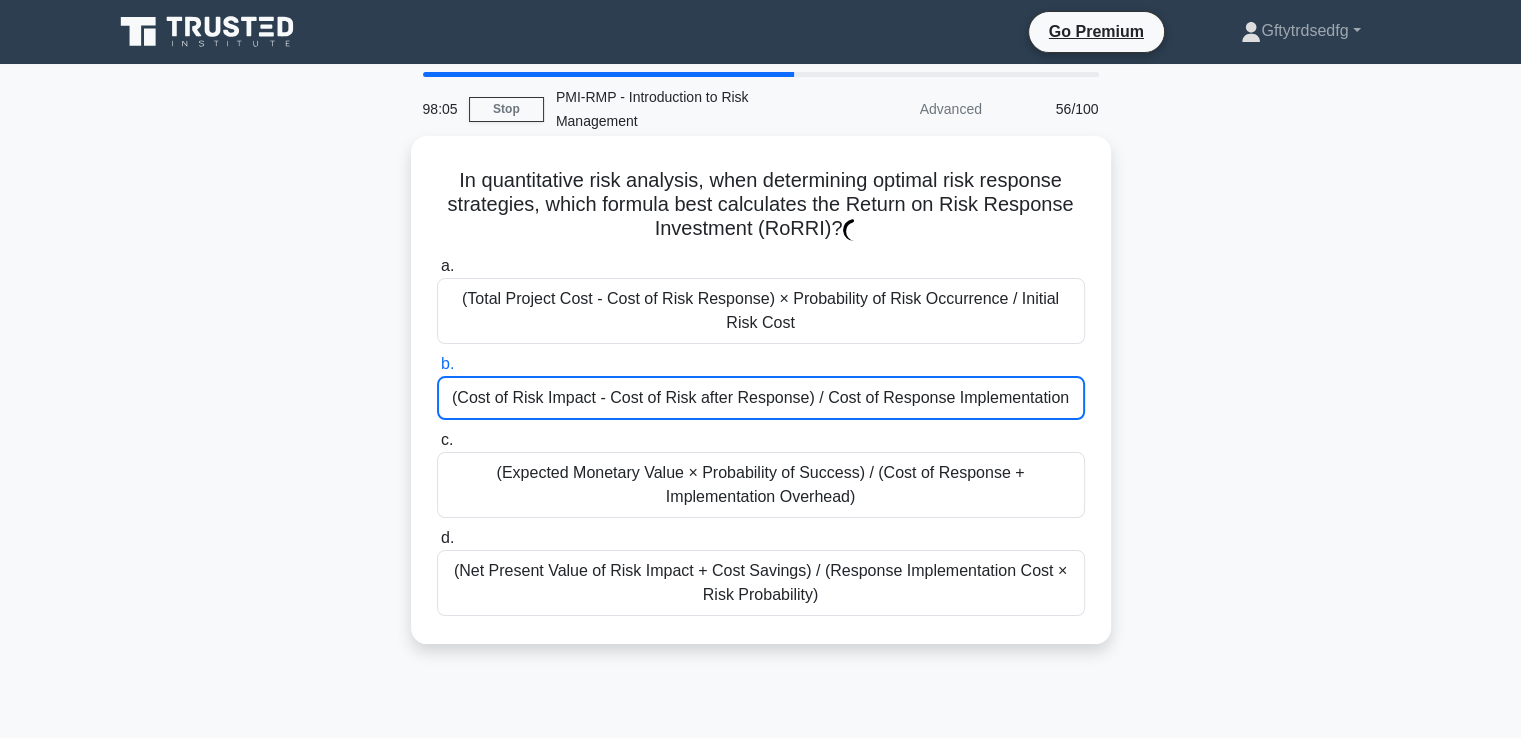click on "(Total Project Cost - Cost of Risk Response) × Probability of Risk Occurrence / Initial Risk Cost" at bounding box center [761, 311] 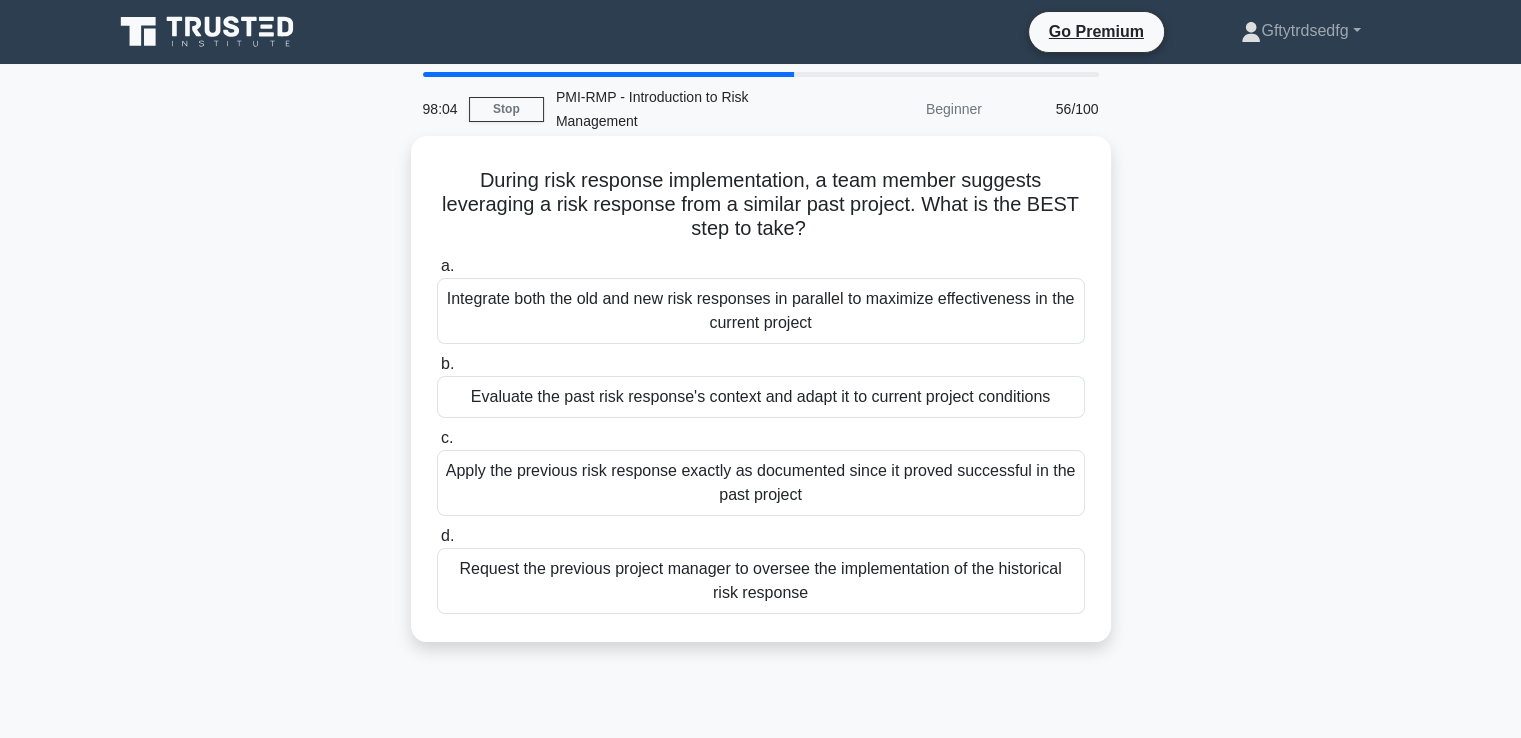 click on "Evaluate the past risk response's context and adapt it to current project conditions" at bounding box center (761, 397) 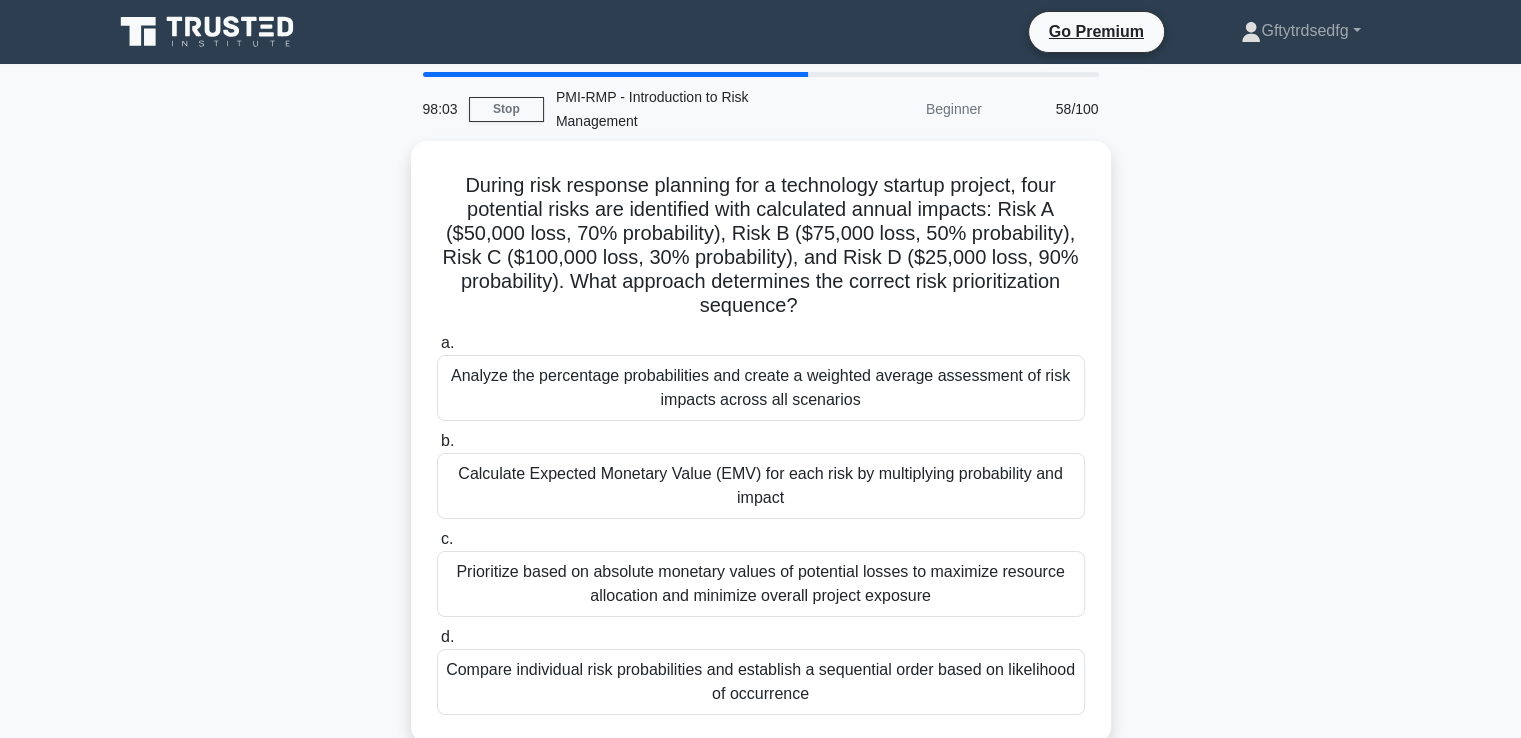 click on "Calculate Expected Monetary Value (EMV) for each risk by multiplying probability and impact" at bounding box center [761, 486] 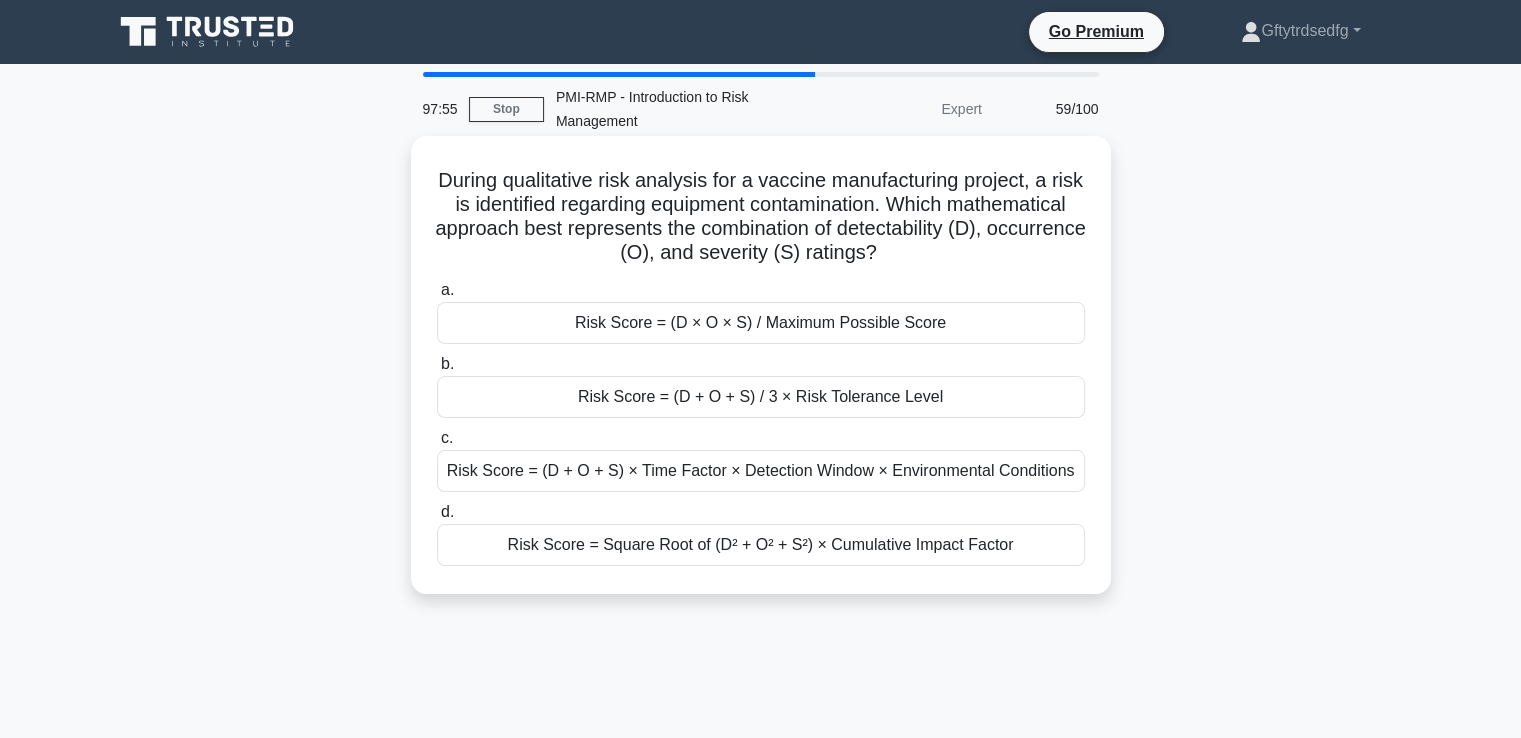 click on "Risk Score = (D + O + S) / 3 × Risk Tolerance Level" at bounding box center (761, 397) 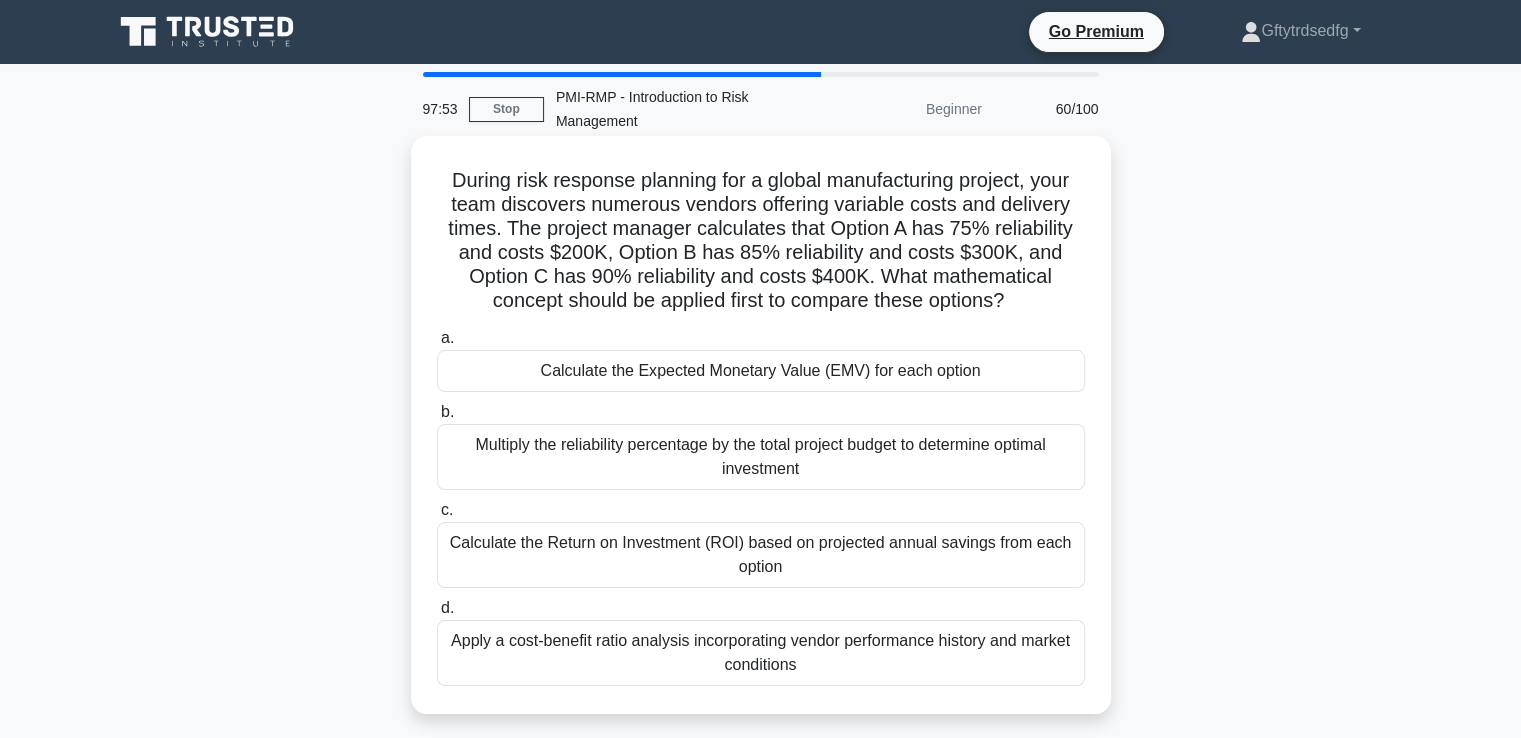 click on "Multiply the reliability percentage by the total project budget to determine optimal investment" at bounding box center [761, 457] 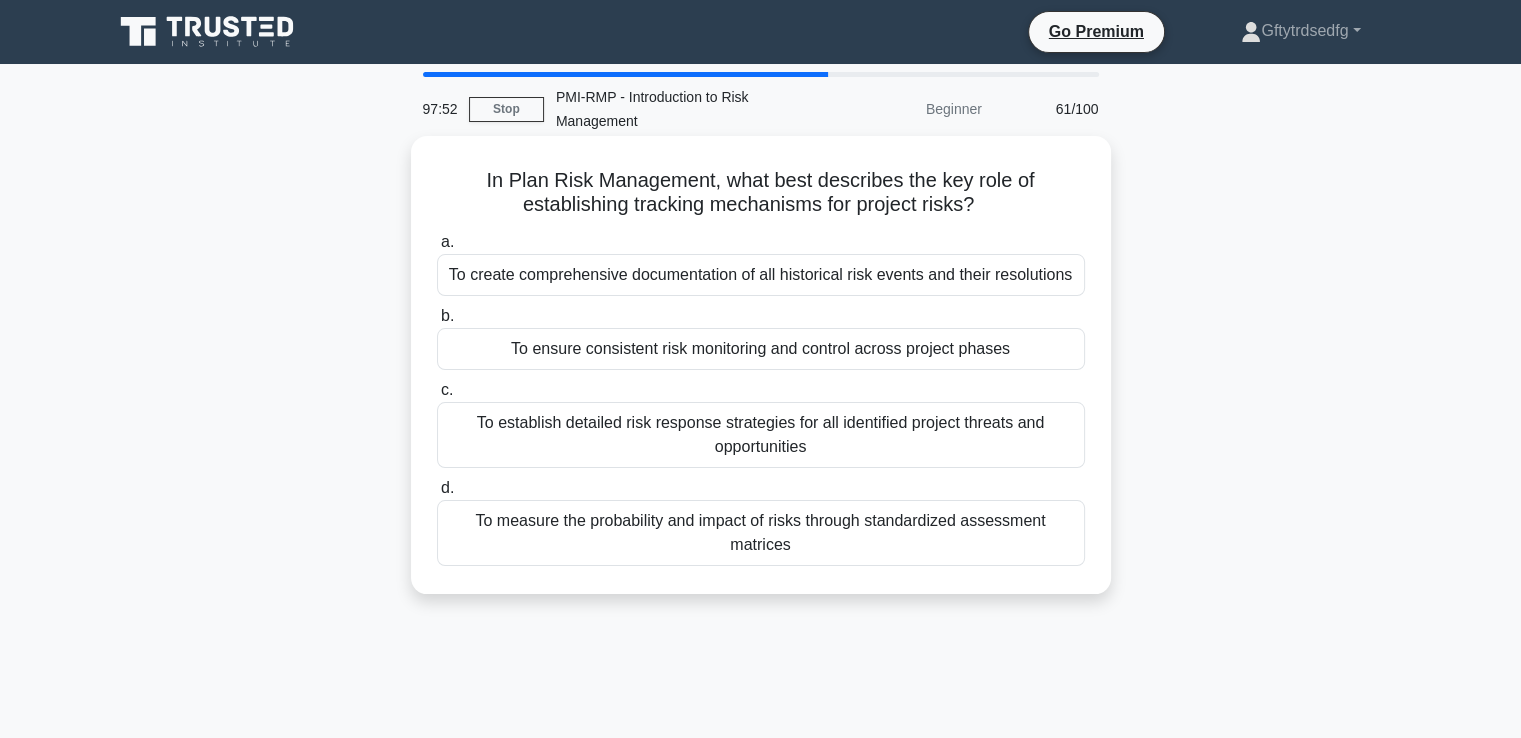 click on "To measure the probability and impact of risks through standardized assessment matrices" at bounding box center [761, 533] 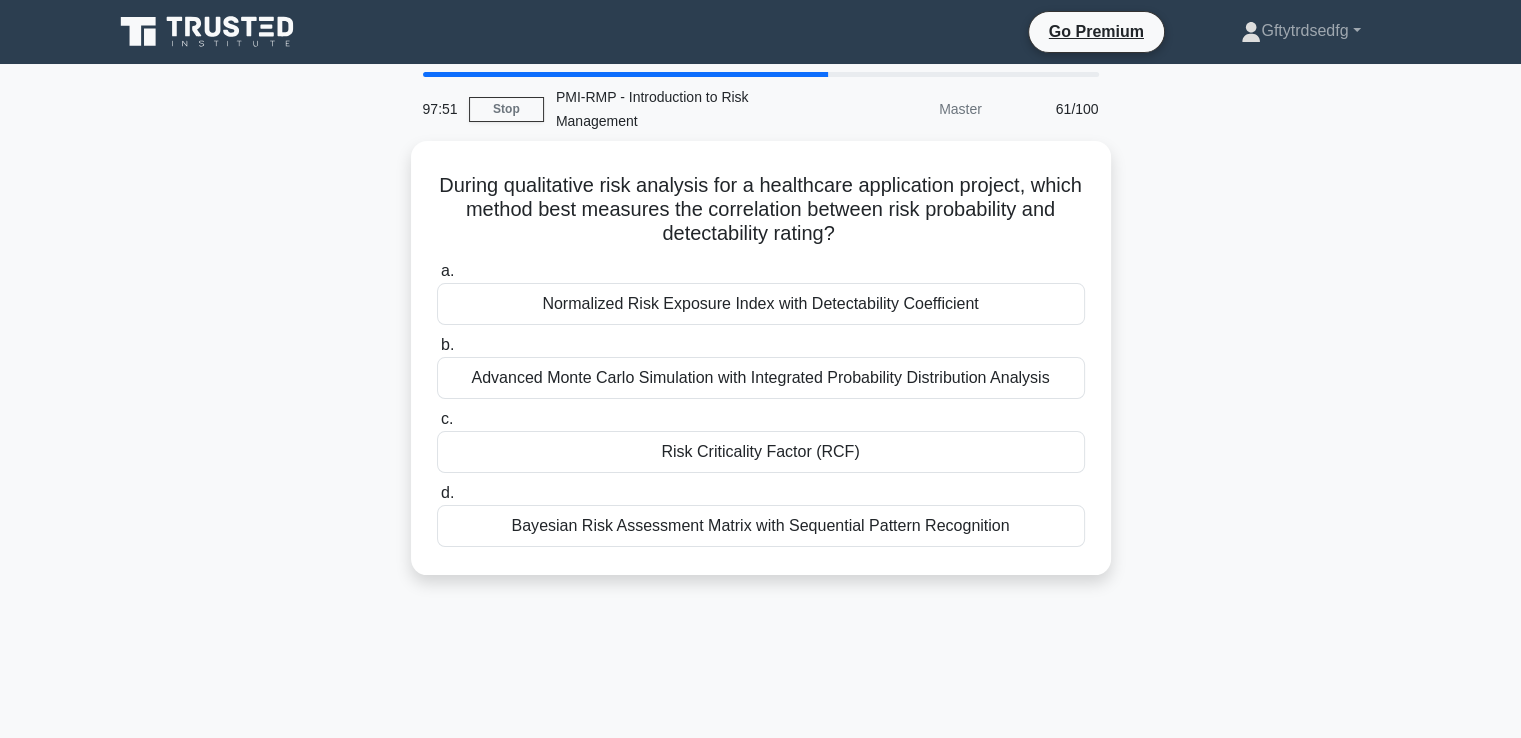 click on "During qualitative risk analysis for a healthcare application project, which method best measures the correlation between risk probability and detectability rating?
.spinner_0XTQ{transform-origin:center;animation:spinner_y6GP .75s linear infinite}@keyframes spinner_y6GP{100%{transform:rotate(360deg)}}
a.
Normalized Risk Exposure Index with Detectability Coefficient
b. c. d." at bounding box center [761, 358] 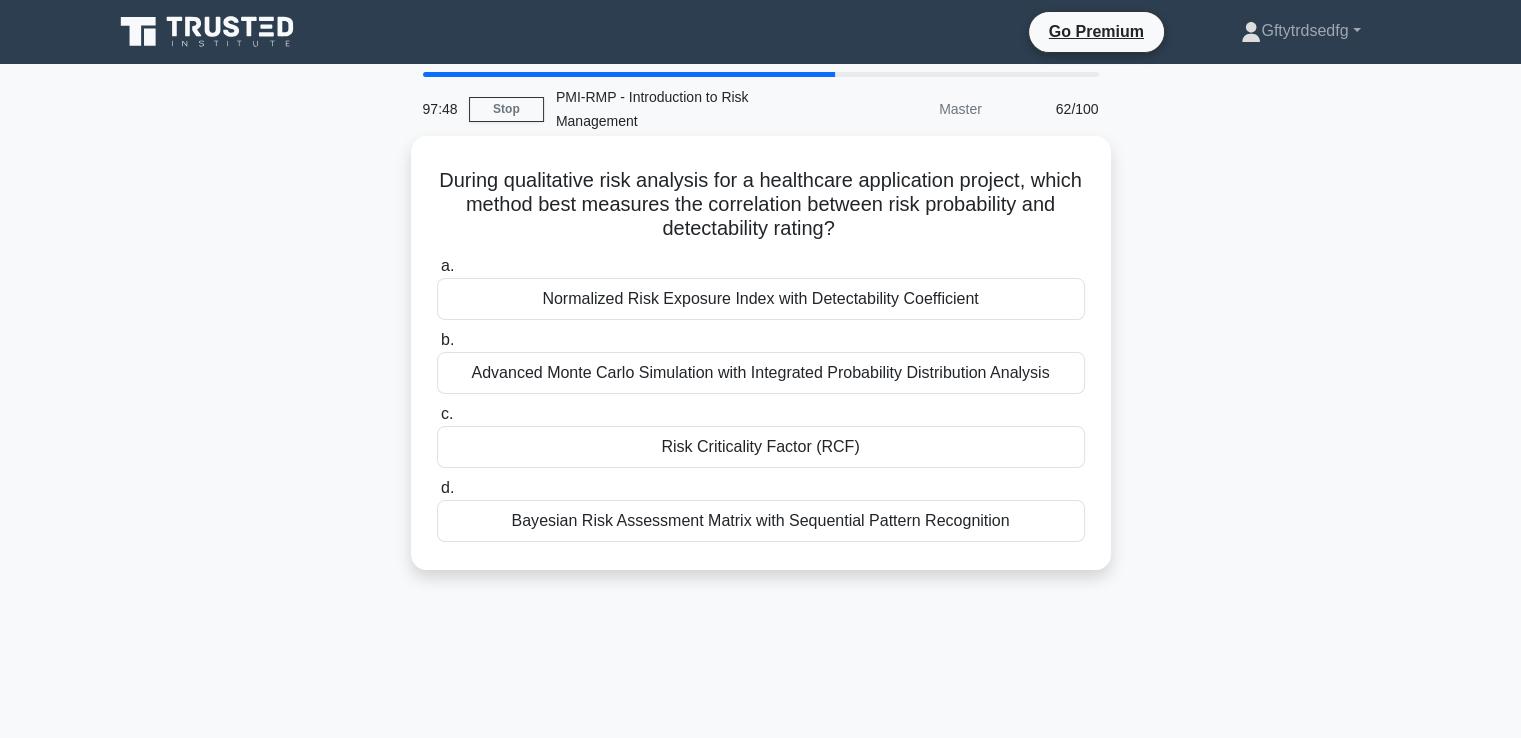 click on "b.
Advanced Monte Carlo Simulation with Integrated Probability Distribution Analysis" at bounding box center [761, 361] 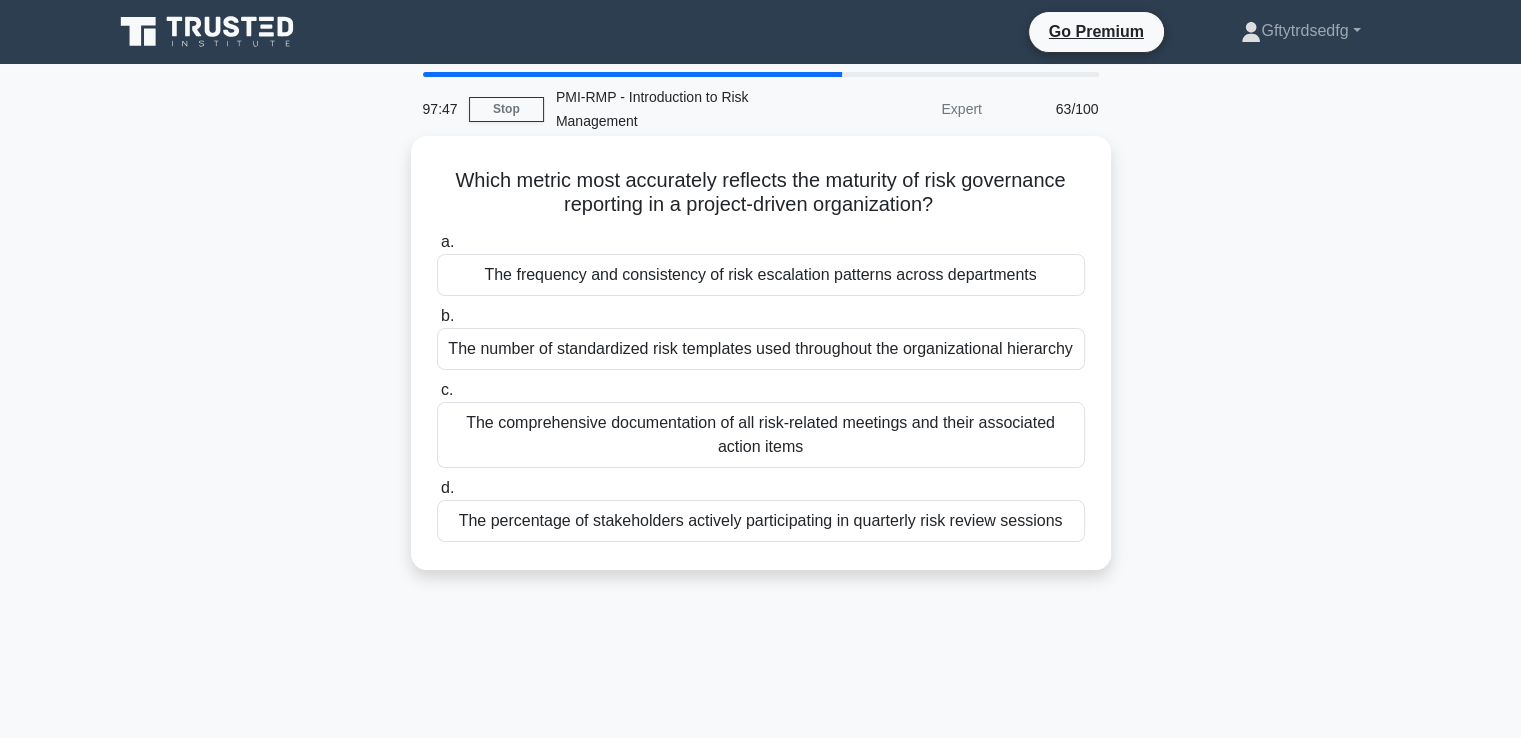 click on "The frequency and consistency of risk escalation patterns across departments" at bounding box center (761, 275) 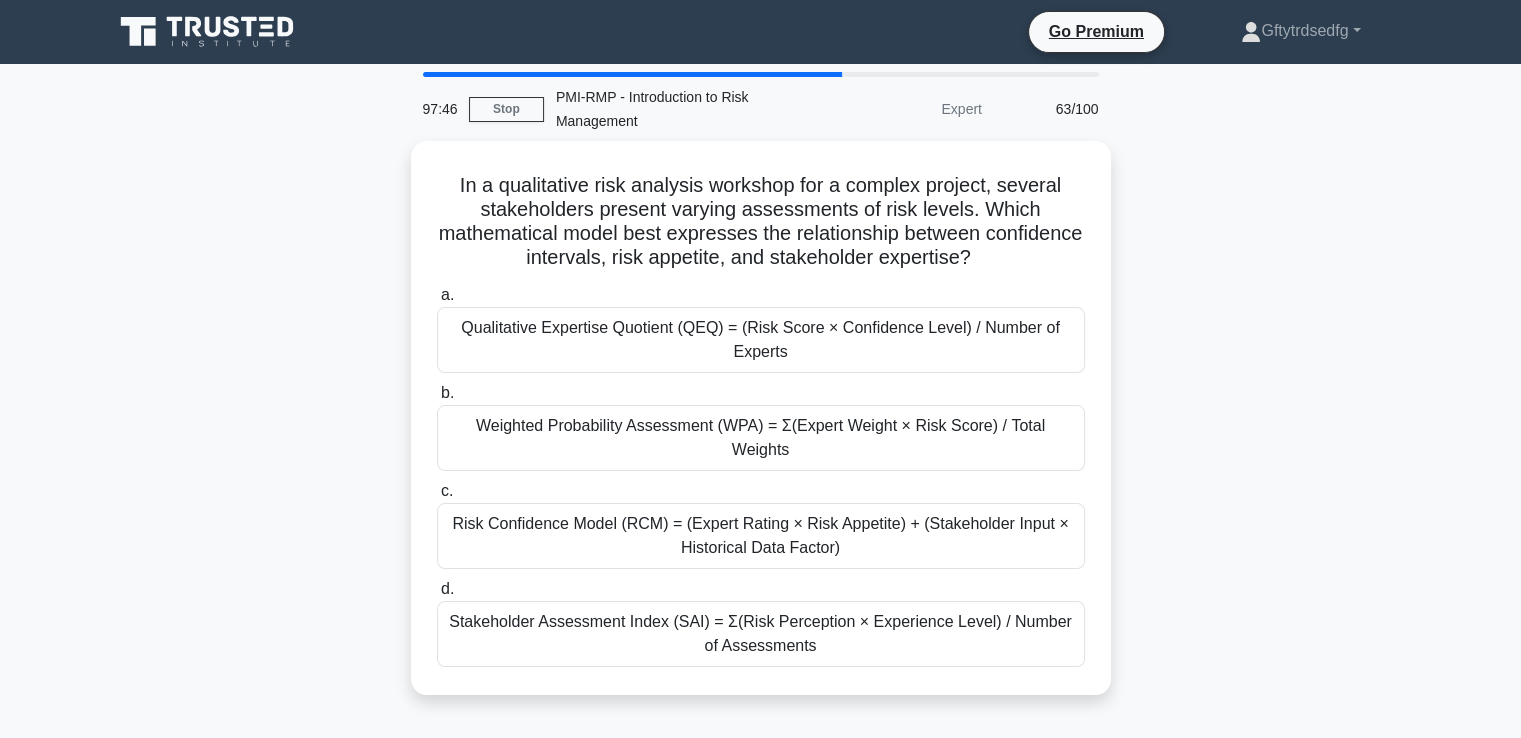 click on "a. Qualitative Expertise Quotient (QEQ) = (Risk Score × Confidence Level) / Number of Experts" at bounding box center [761, 328] 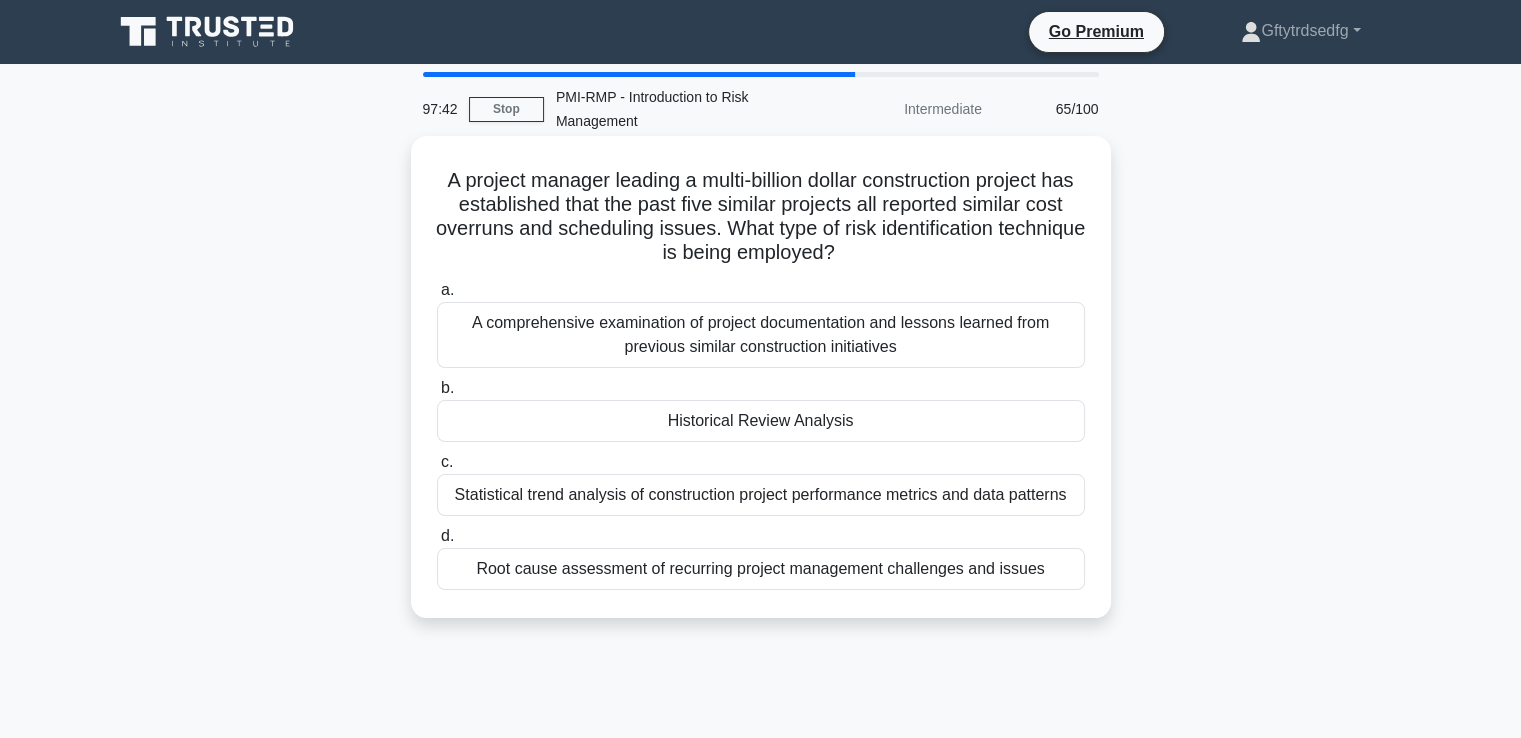 click on "Historical Review Analysis" at bounding box center [761, 421] 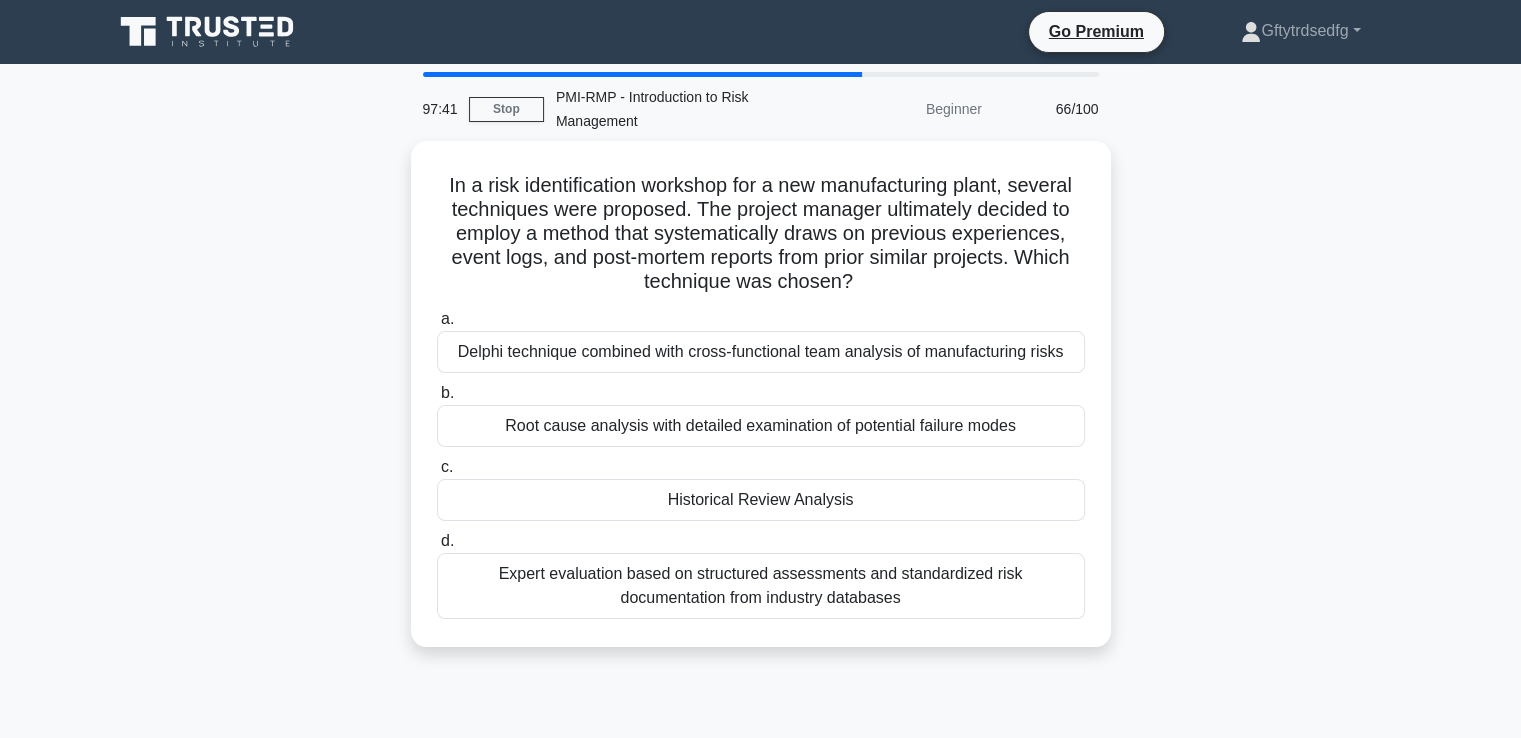 click on "Root cause analysis with detailed examination of potential failure modes" at bounding box center (761, 426) 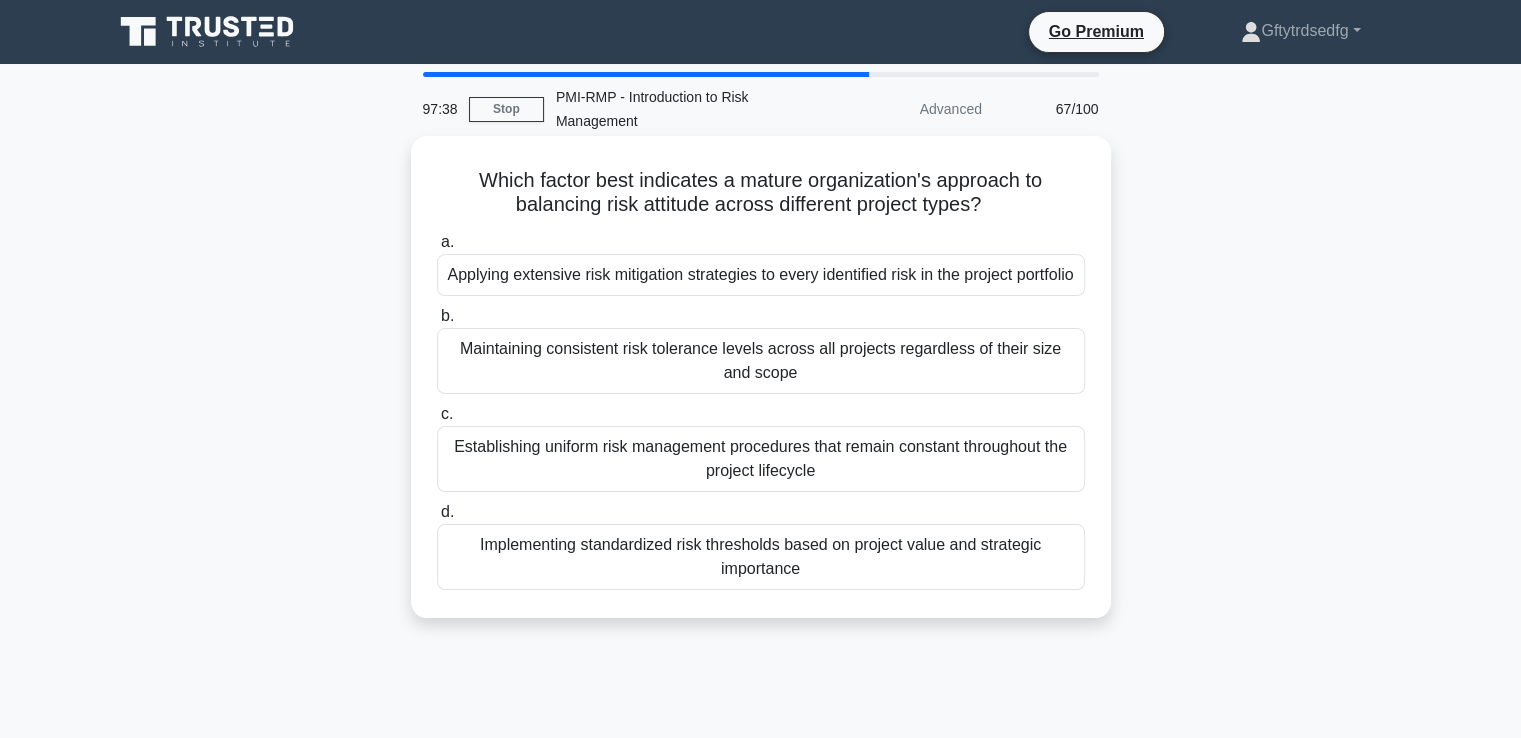 click on "Establishing uniform risk management procedures that remain constant throughout the project lifecycle" at bounding box center [761, 459] 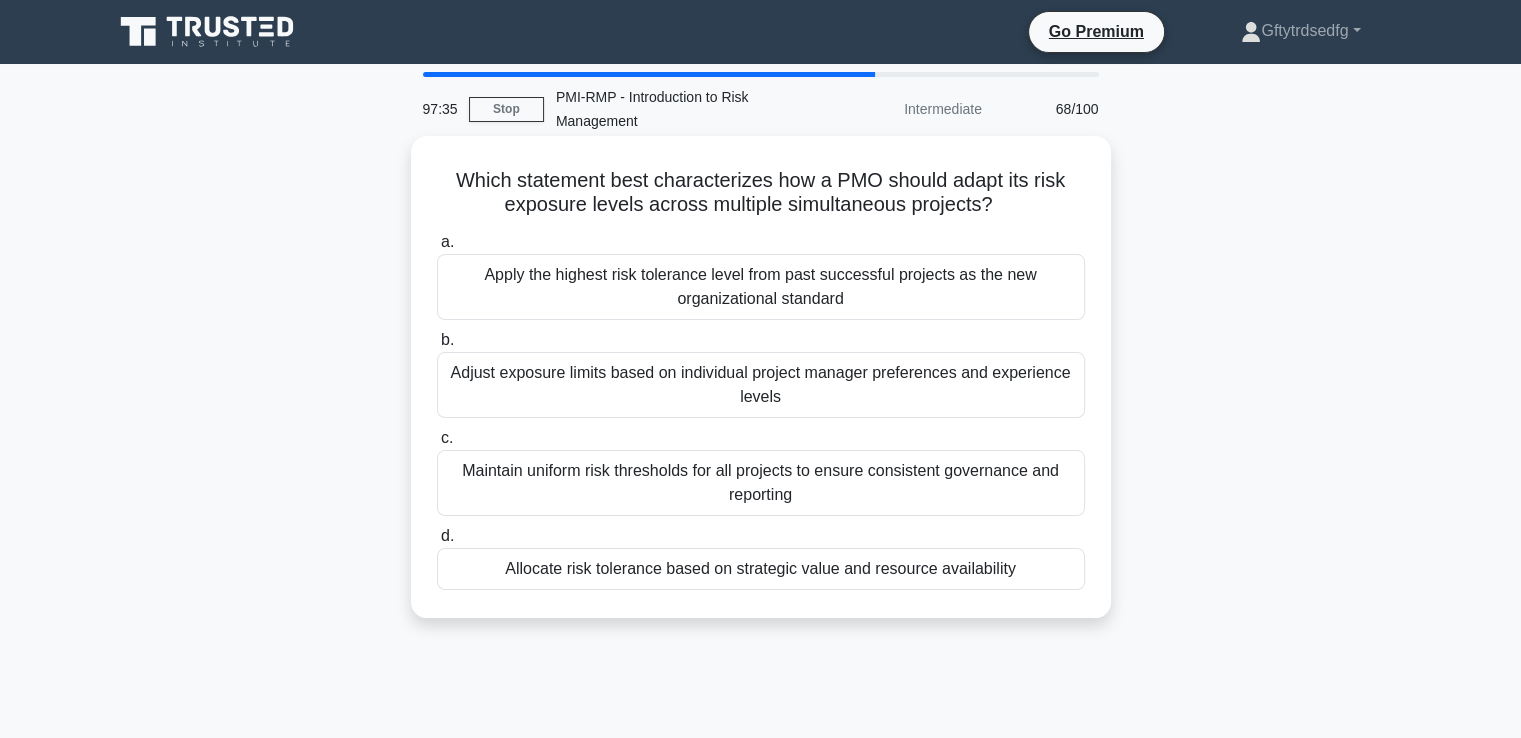 click on "Maintain uniform risk thresholds for all projects to ensure consistent governance and reporting" at bounding box center (761, 483) 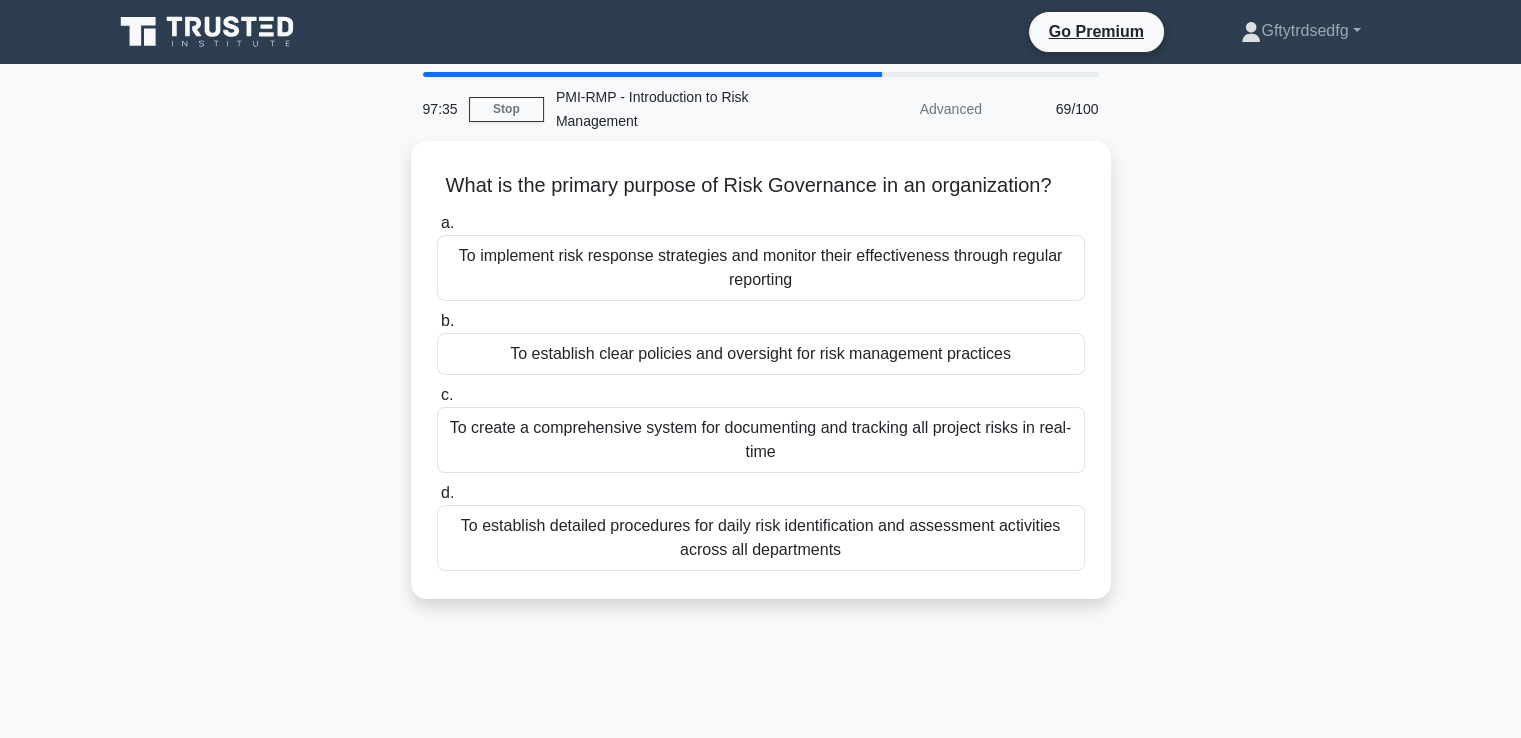 click on "To establish detailed procedures for daily risk identification and assessment activities across all departments" at bounding box center (761, 538) 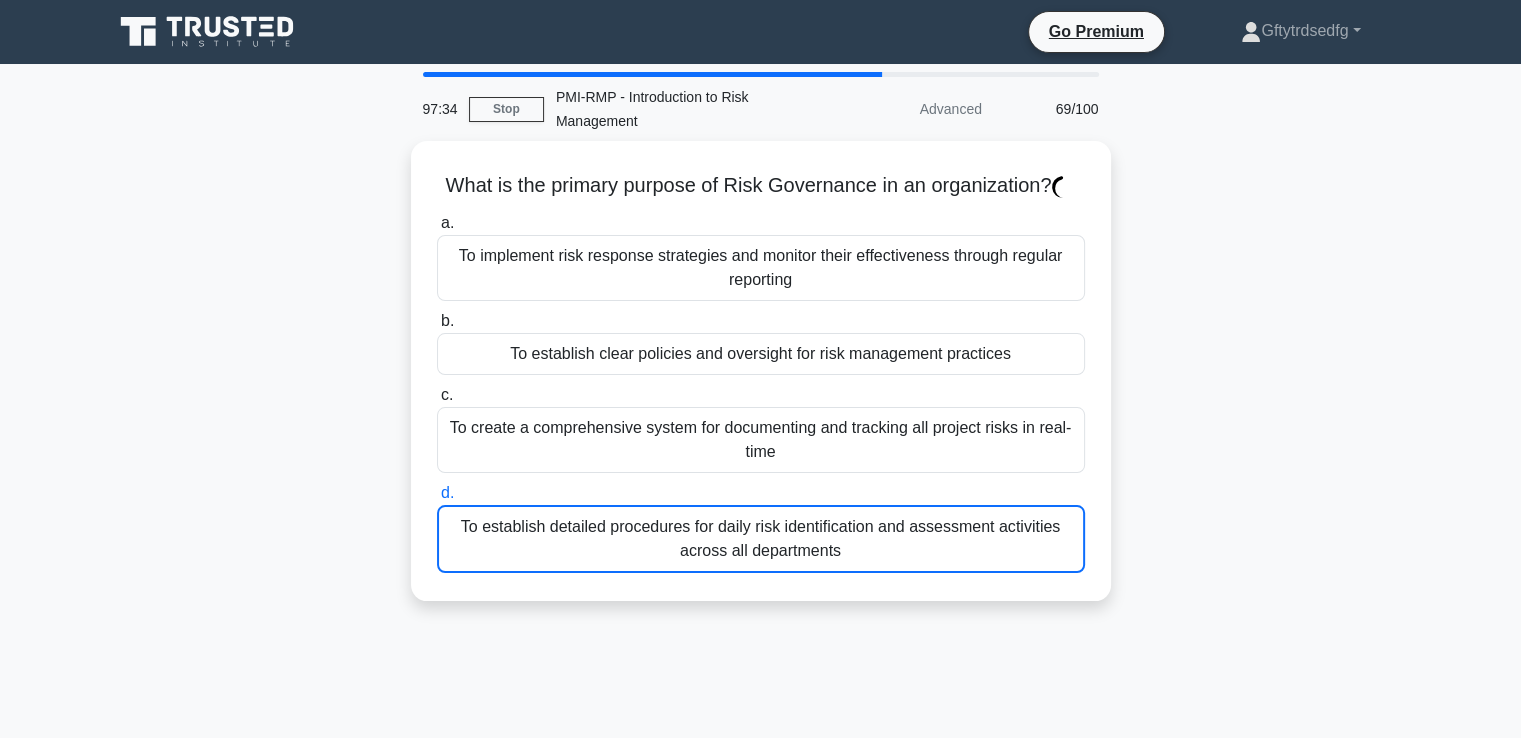 click on "To establish detailed procedures for daily risk identification and assessment activities across all departments" at bounding box center [761, 539] 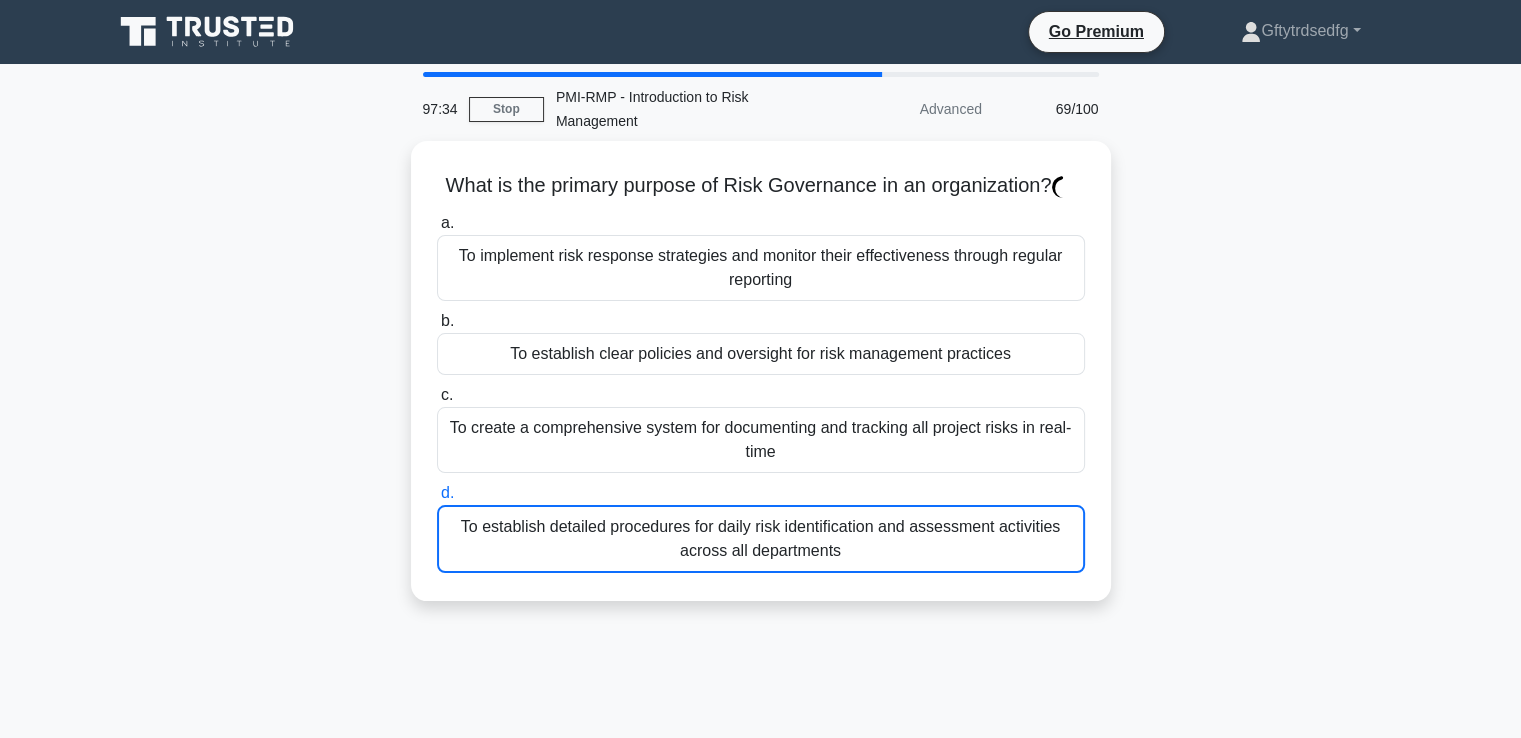click on "d.
To establish detailed procedures for daily risk identification and assessment activities across all departments" at bounding box center (437, 493) 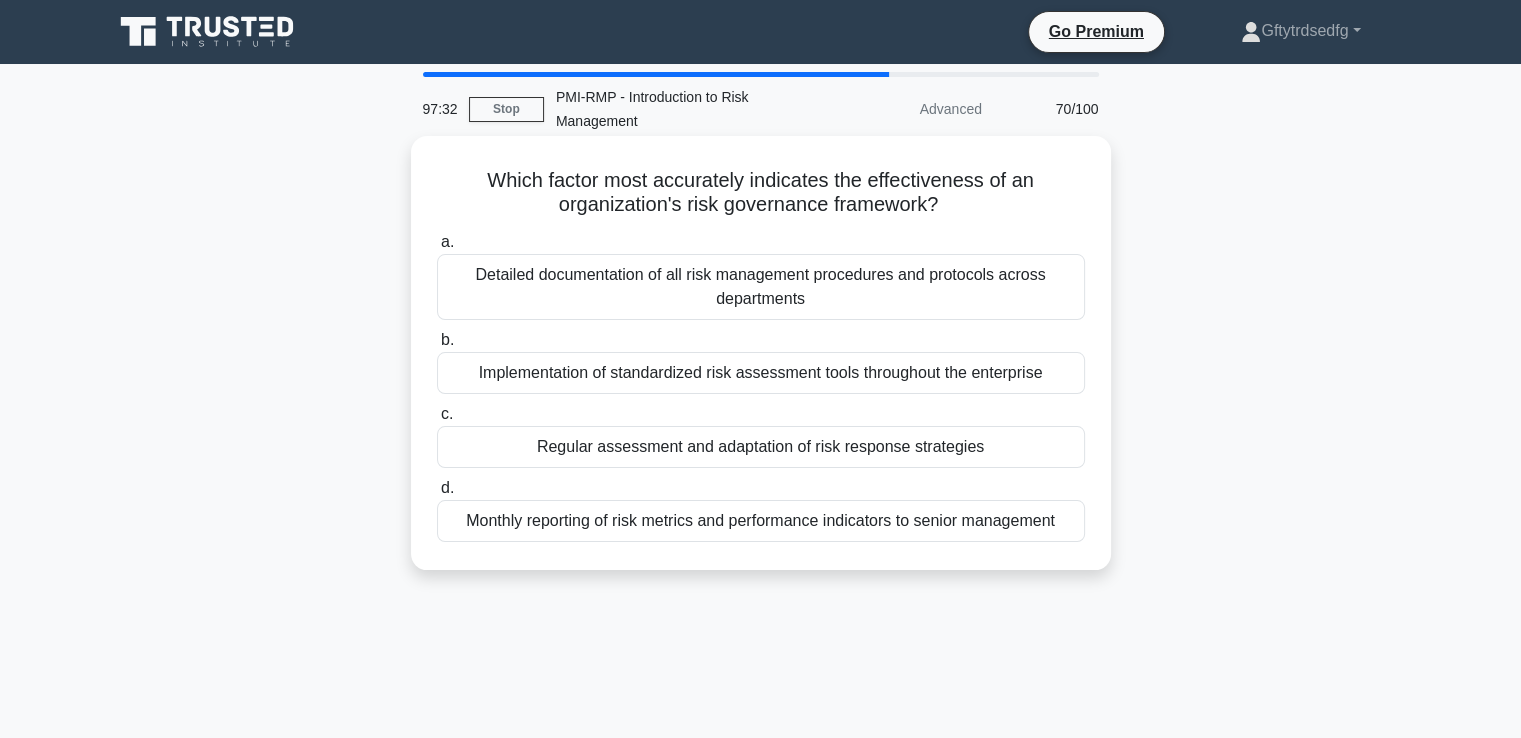 click on "Detailed documentation of all risk management procedures and protocols across departments" at bounding box center (761, 287) 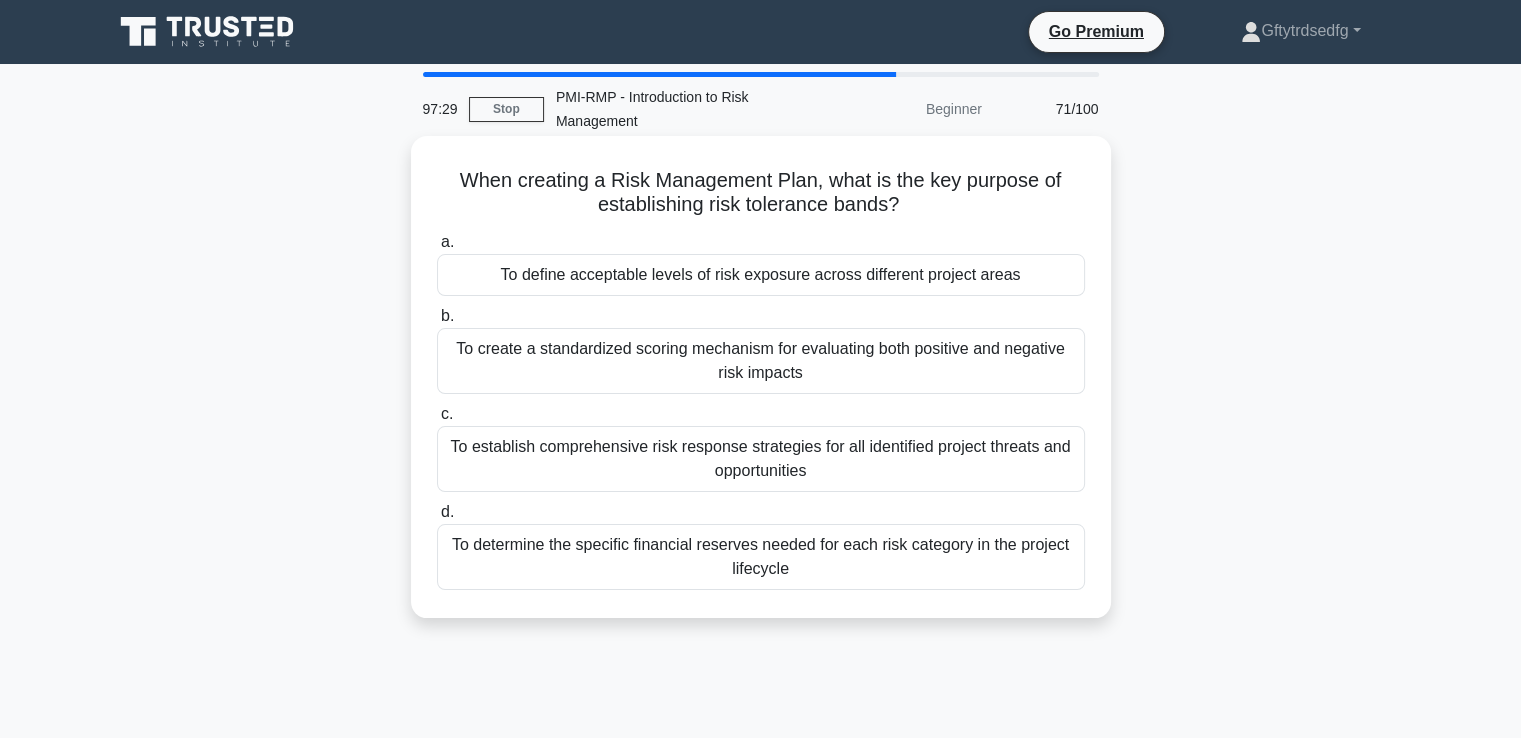 click on "To create a standardized scoring mechanism for evaluating both positive and negative risk impacts" at bounding box center (761, 361) 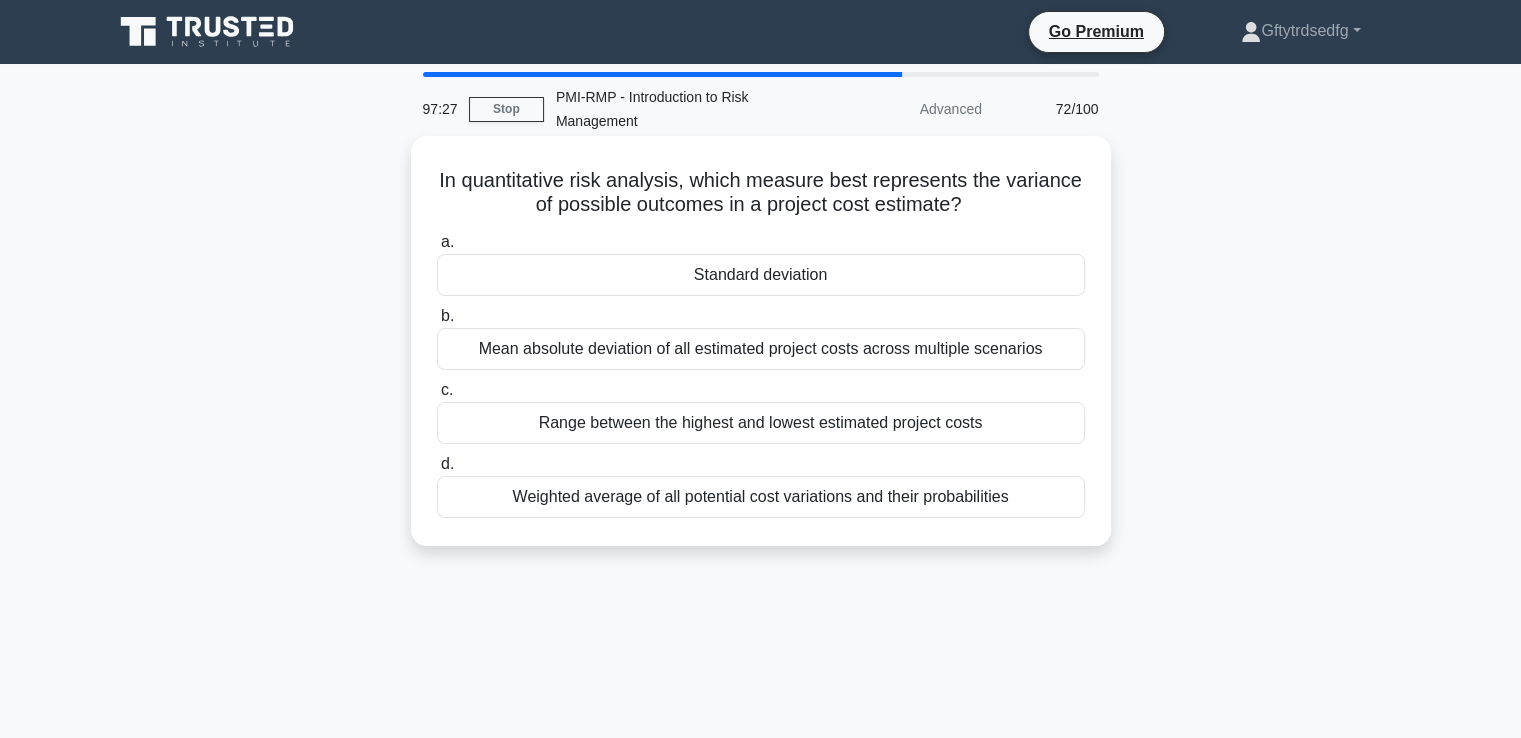 click on "a.
Standard deviation" at bounding box center [761, 263] 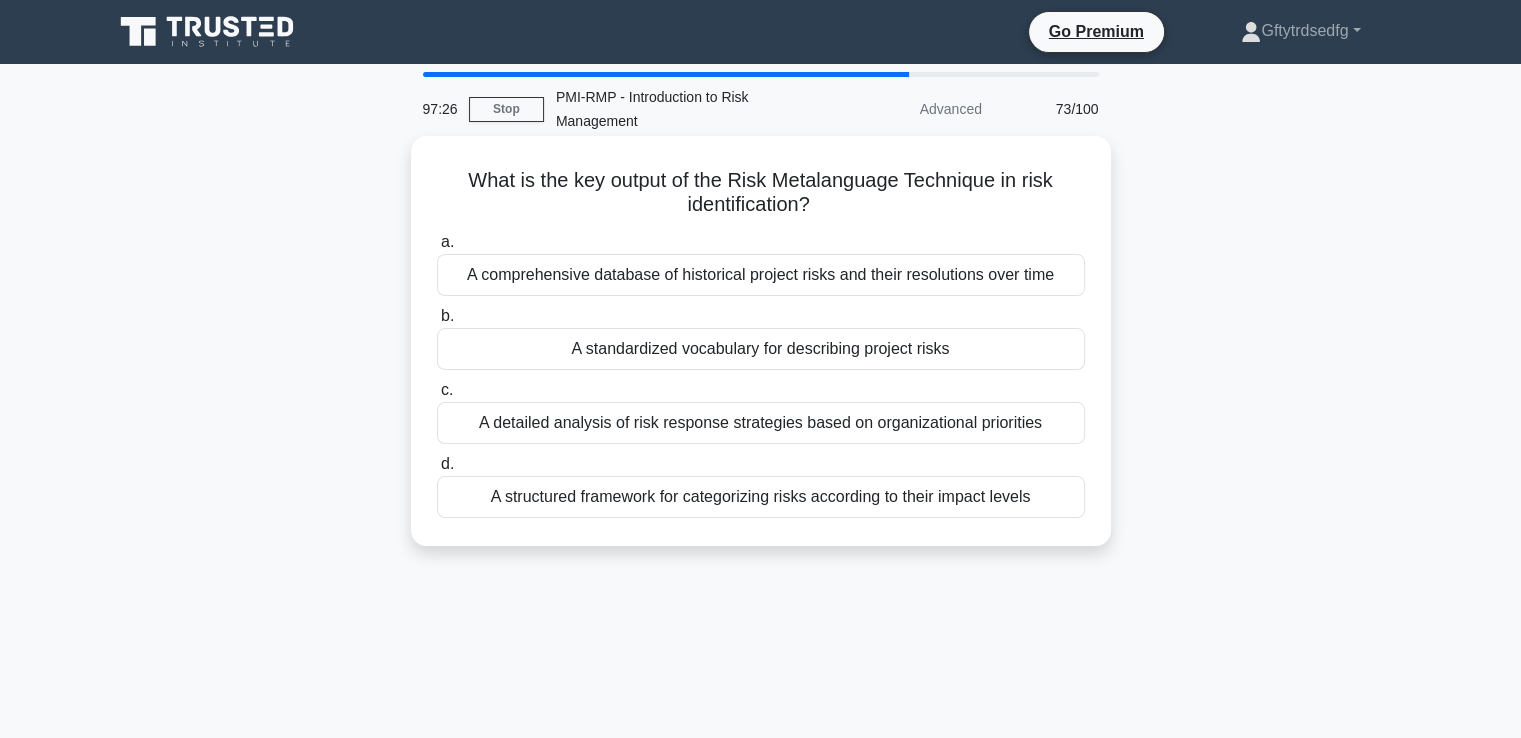 click on "A standardized vocabulary for describing project risks" at bounding box center (761, 349) 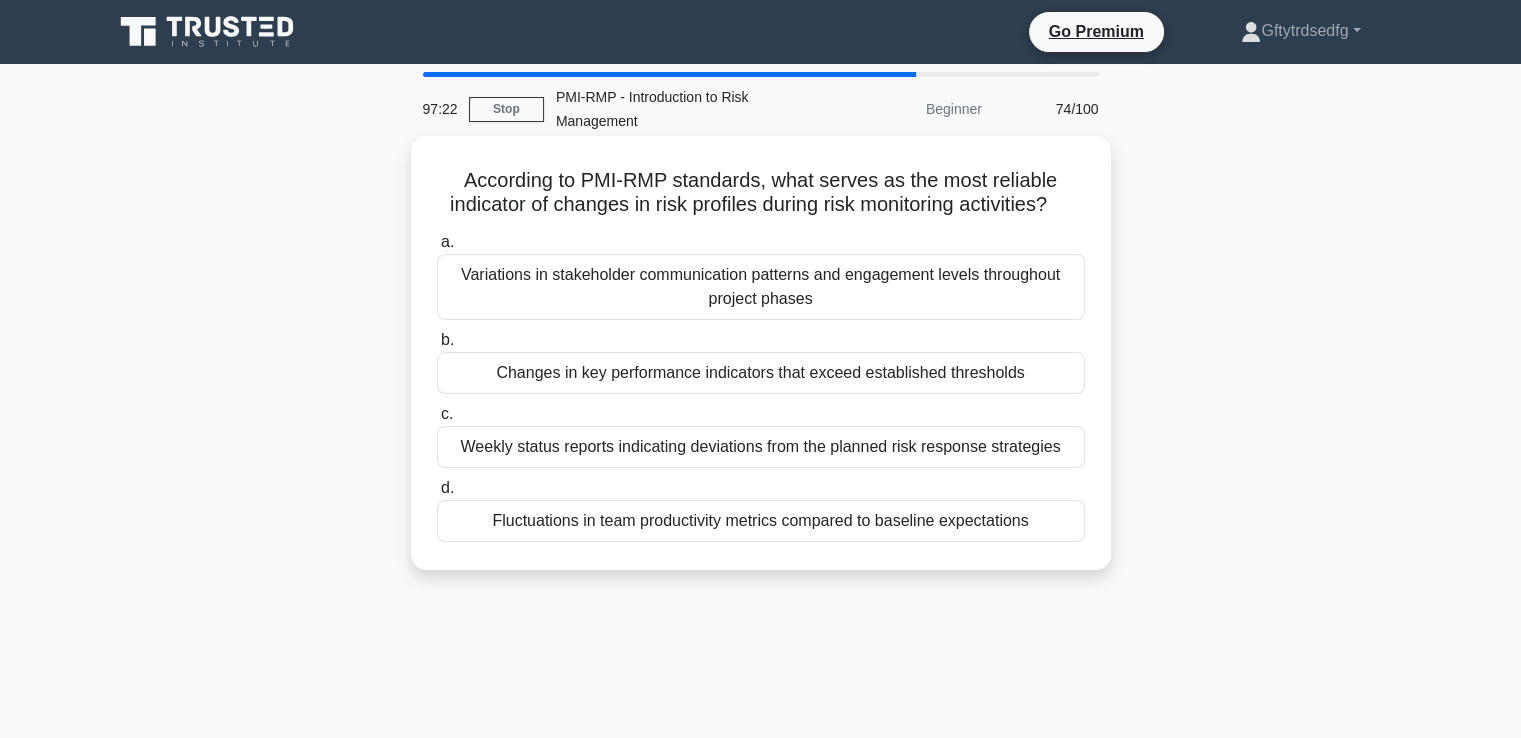 click on "Weekly status reports indicating deviations from the planned risk response strategies" at bounding box center (761, 447) 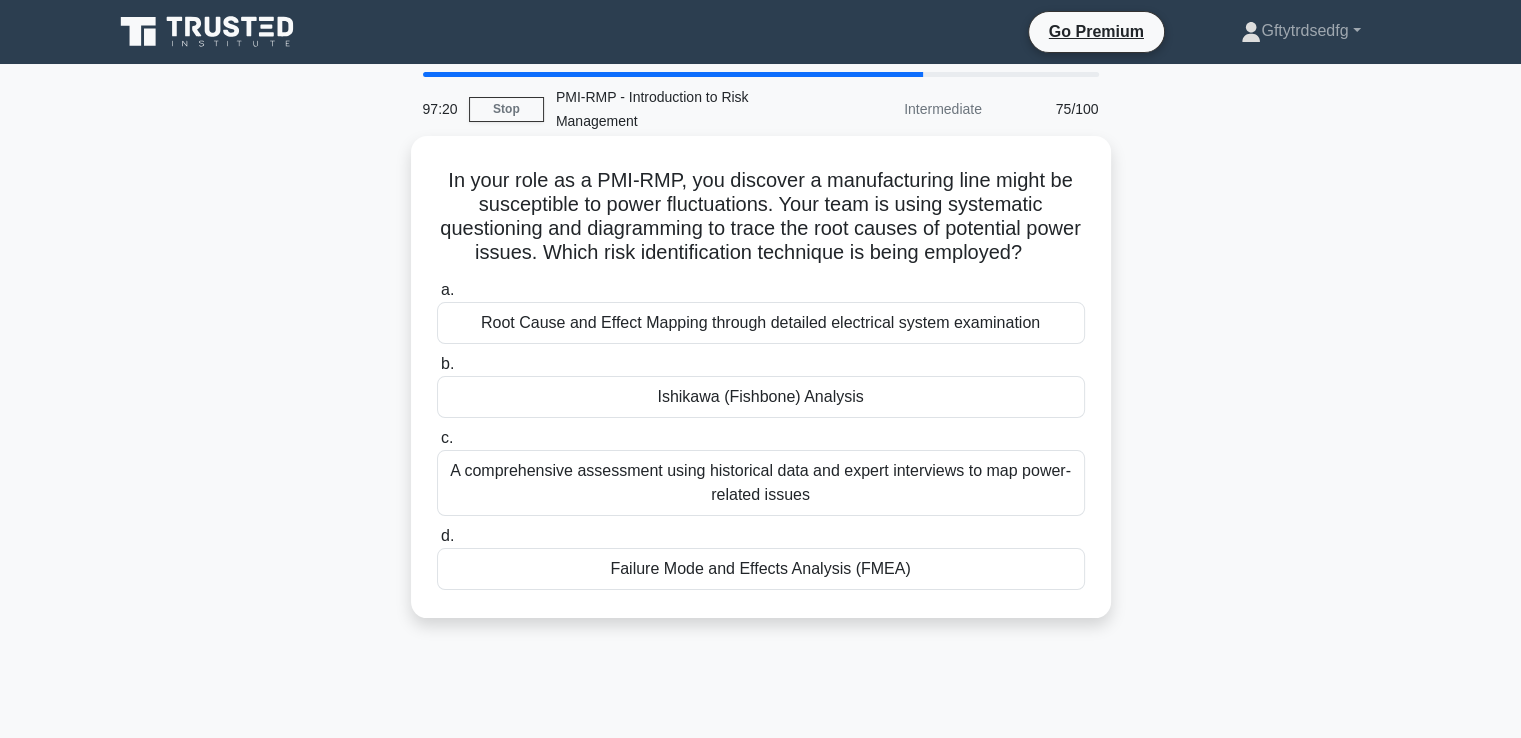 click on "Root Cause and Effect Mapping through detailed electrical system examination" at bounding box center [761, 323] 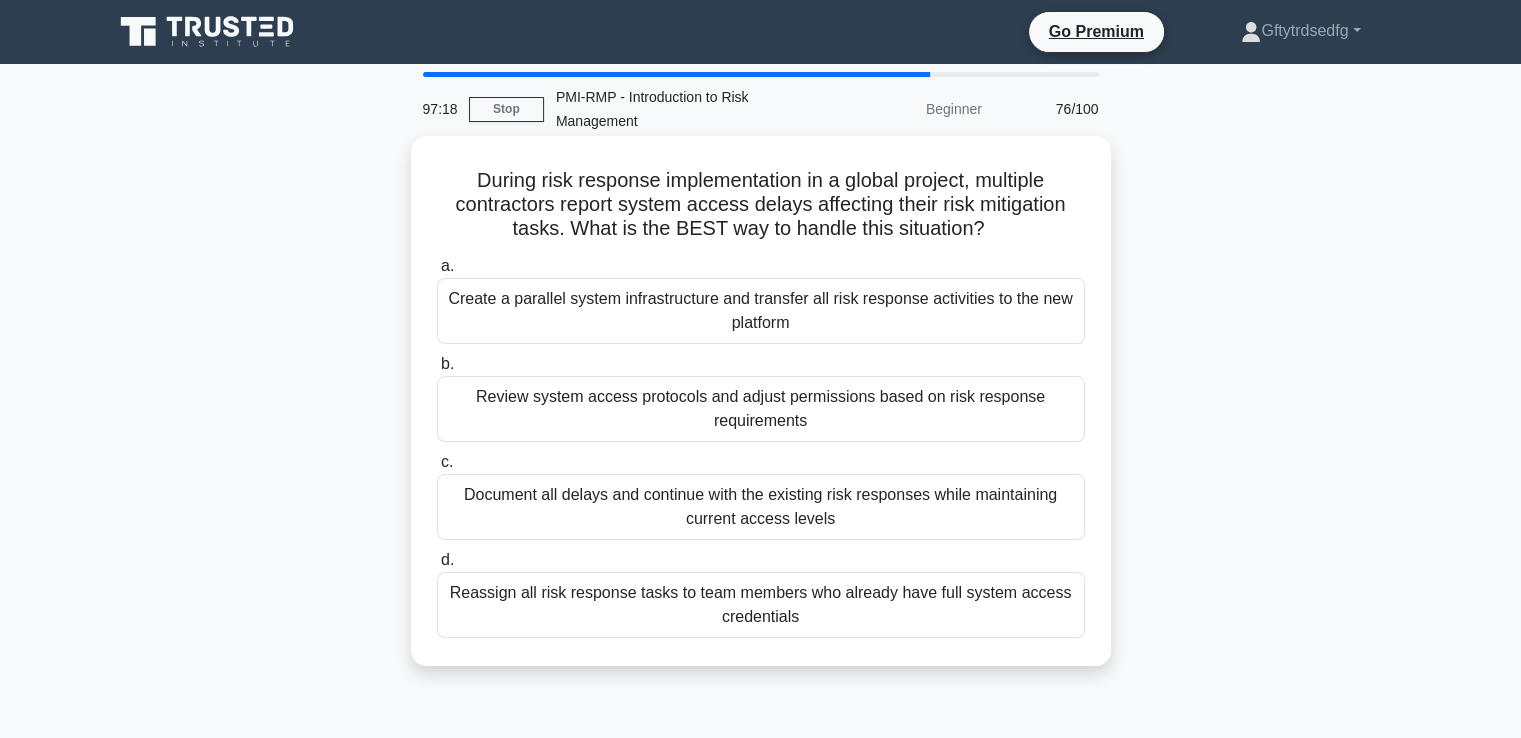 click on "Review system access protocols and adjust permissions based on risk response requirements" at bounding box center (761, 409) 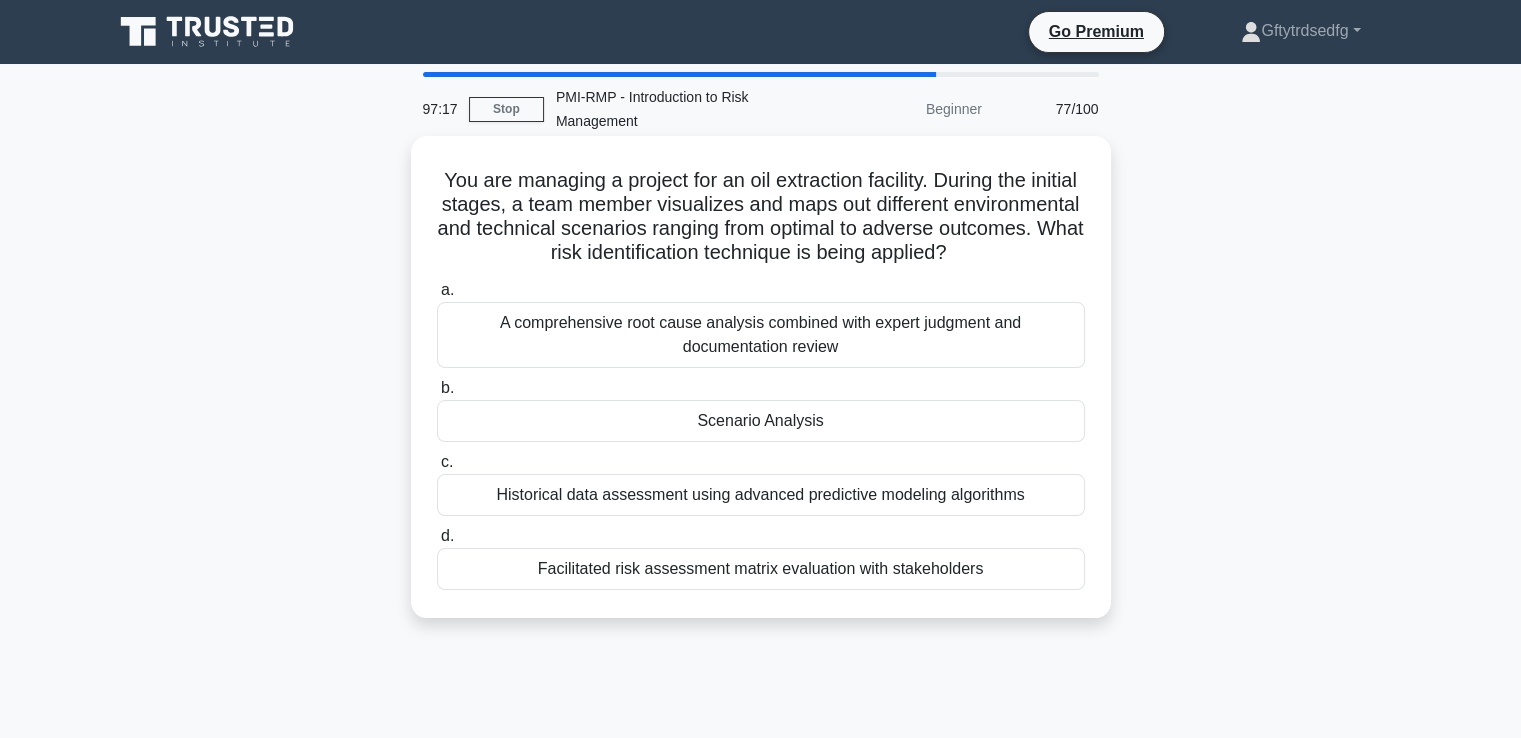 click on "Scenario Analysis" at bounding box center (761, 421) 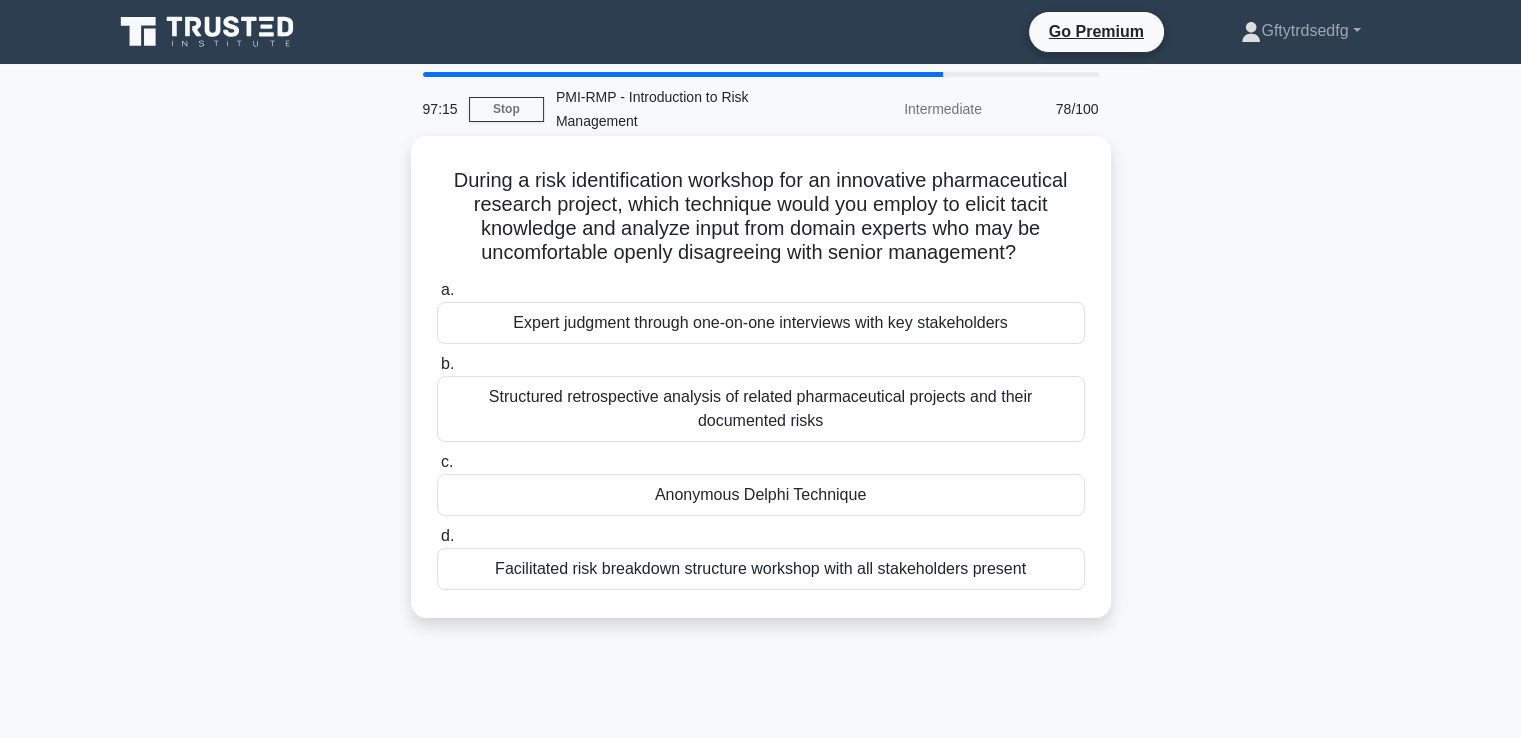 click on "Facilitated risk breakdown structure workshop with all stakeholders present" at bounding box center (761, 569) 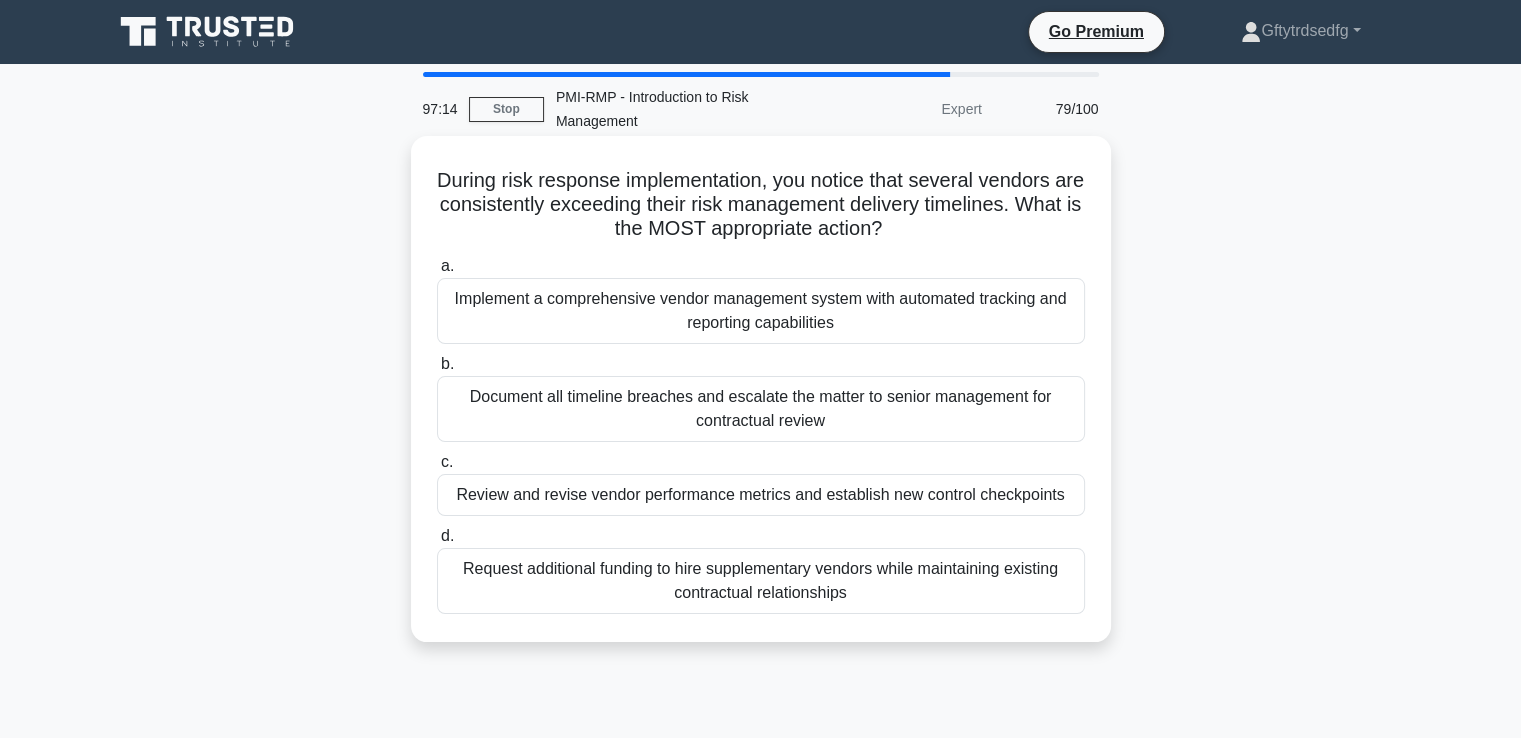 click on "Implement a comprehensive vendor management system with automated tracking and reporting capabilities" at bounding box center [761, 311] 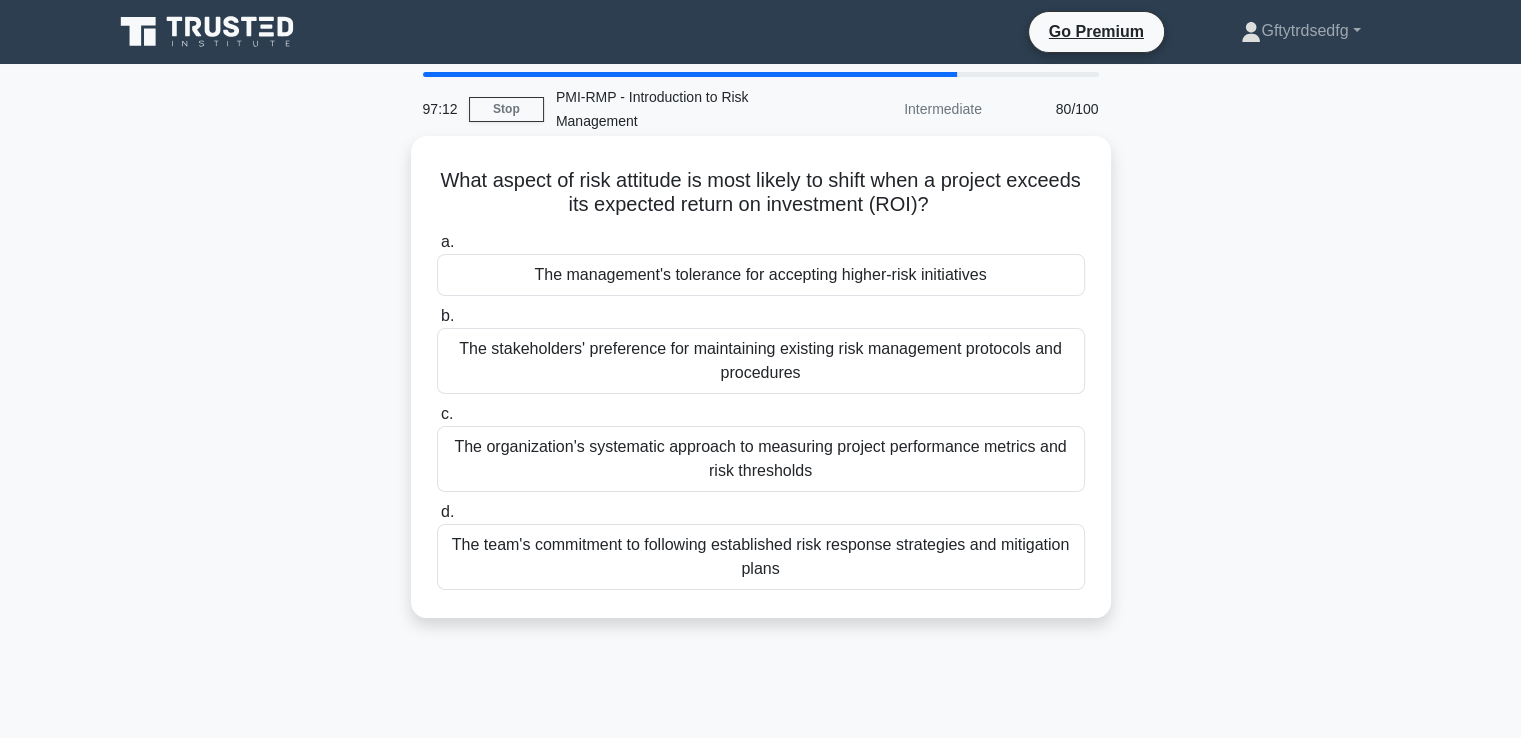 click on "c. The organization's systematic approach to measuring project performance metrics and risk thresholds" at bounding box center [761, 447] 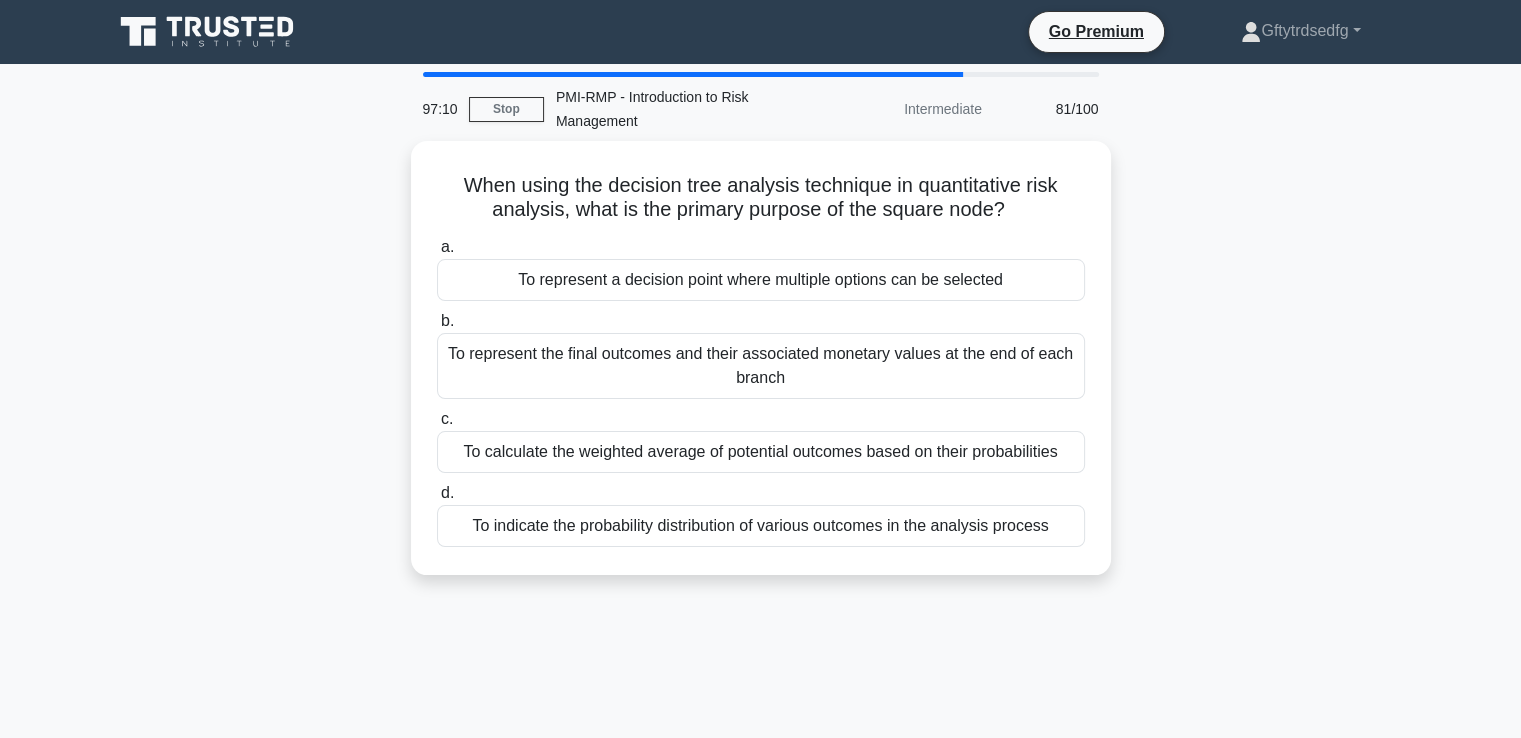 click on "When using the decision tree analysis technique in quantitative risk analysis, what is the primary purpose of the square node?
.spinner_0XTQ{transform-origin:center;animation:spinner_y6GP .75s linear infinite}@keyframes spinner_y6GP{100%{transform:rotate(360deg)}}
a.
To represent a decision point where multiple options can be selected
b. c. d." at bounding box center (761, 358) 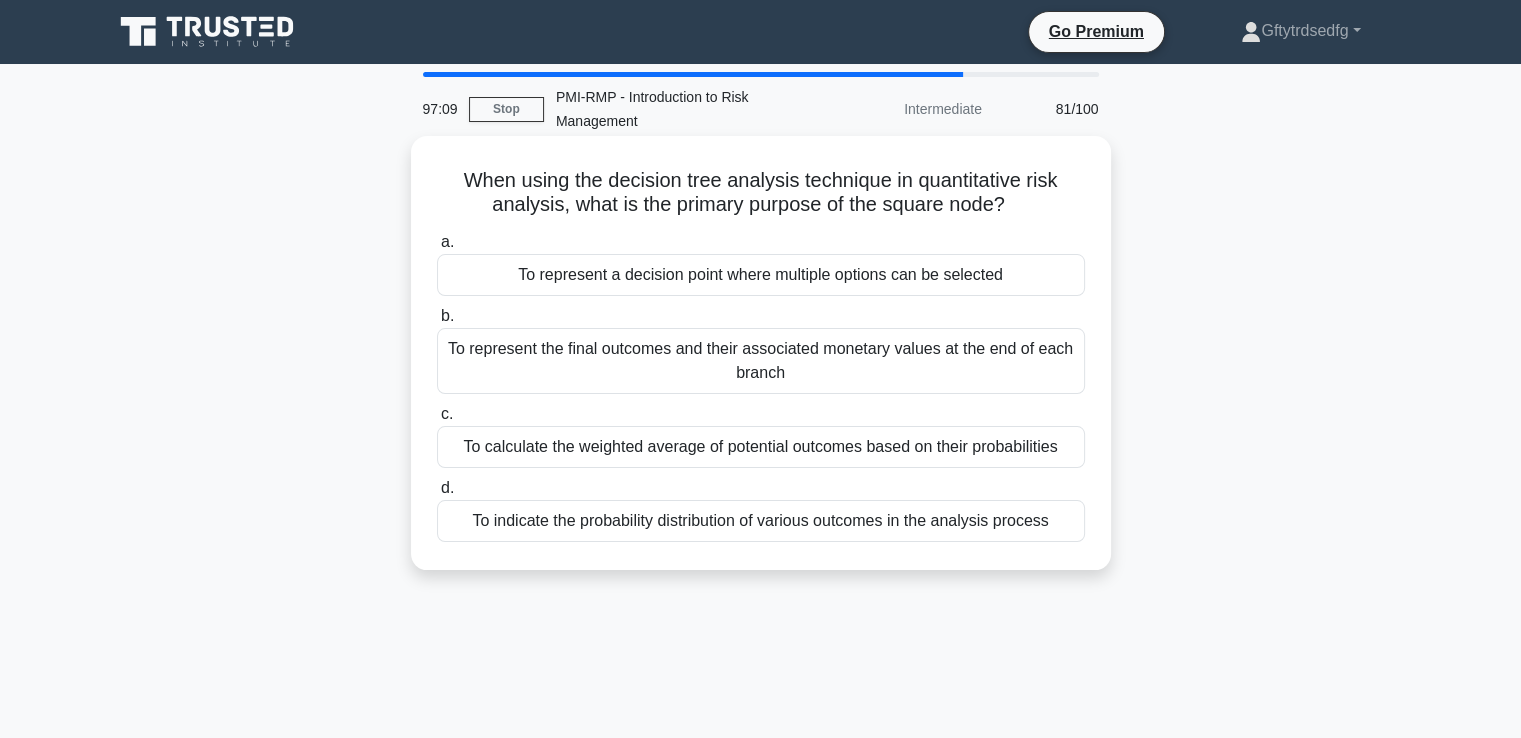 click on "a.
To represent a decision point where multiple options can be selected
b.
To represent the final outcomes and their associated monetary values at the end of each branch
c. d." at bounding box center (761, 386) 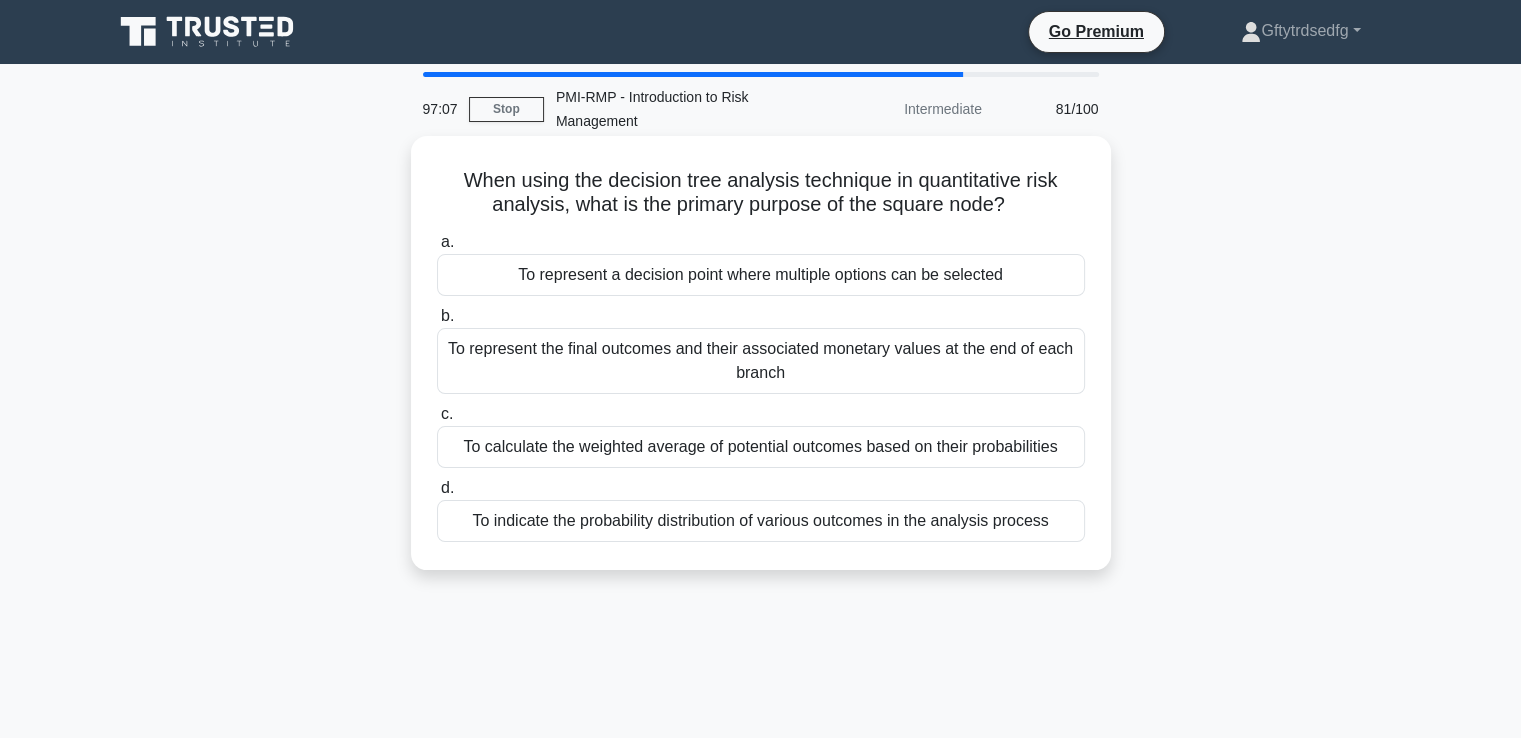 click on "To indicate the probability distribution of various outcomes in the analysis process" at bounding box center (761, 521) 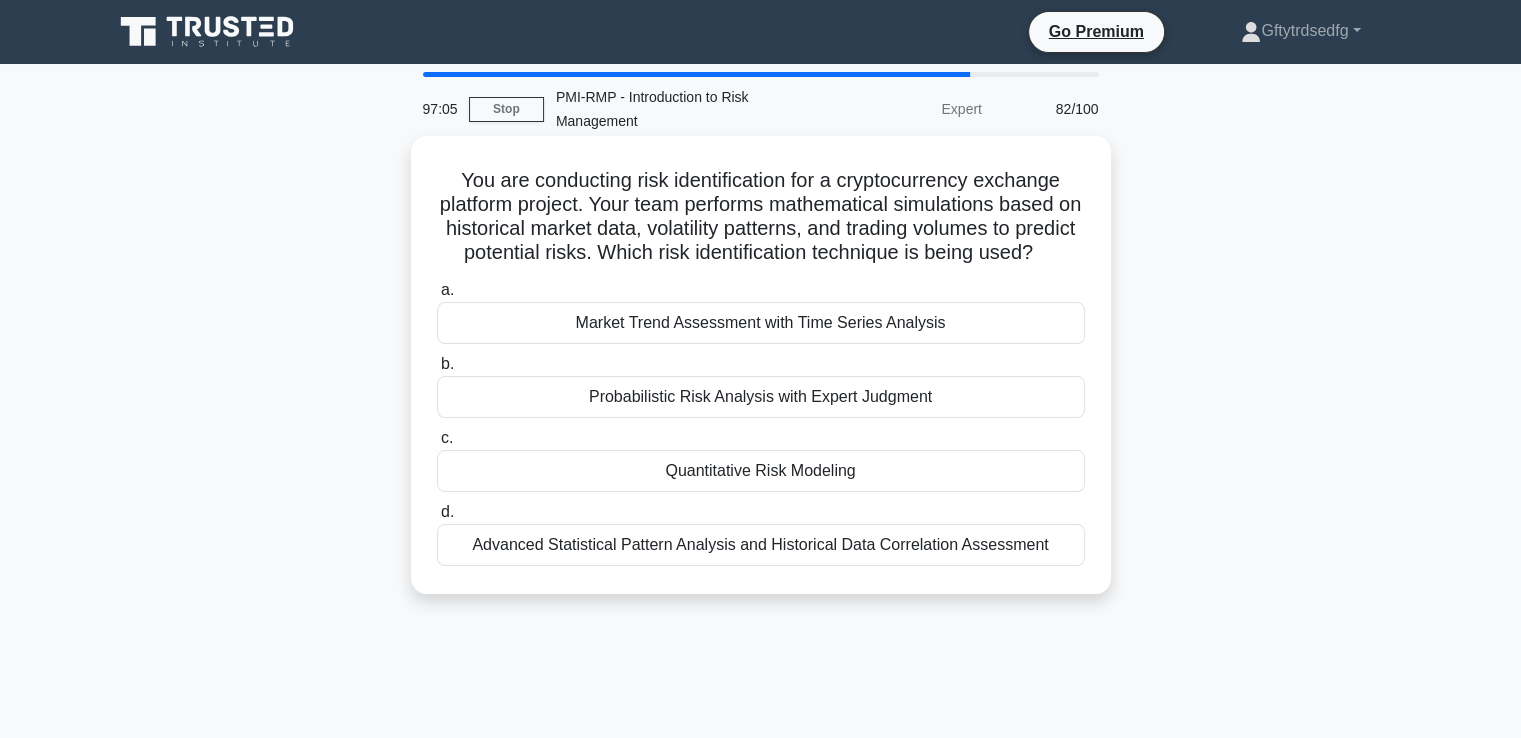 click on "Market Trend Assessment with Time Series Analysis" at bounding box center (761, 323) 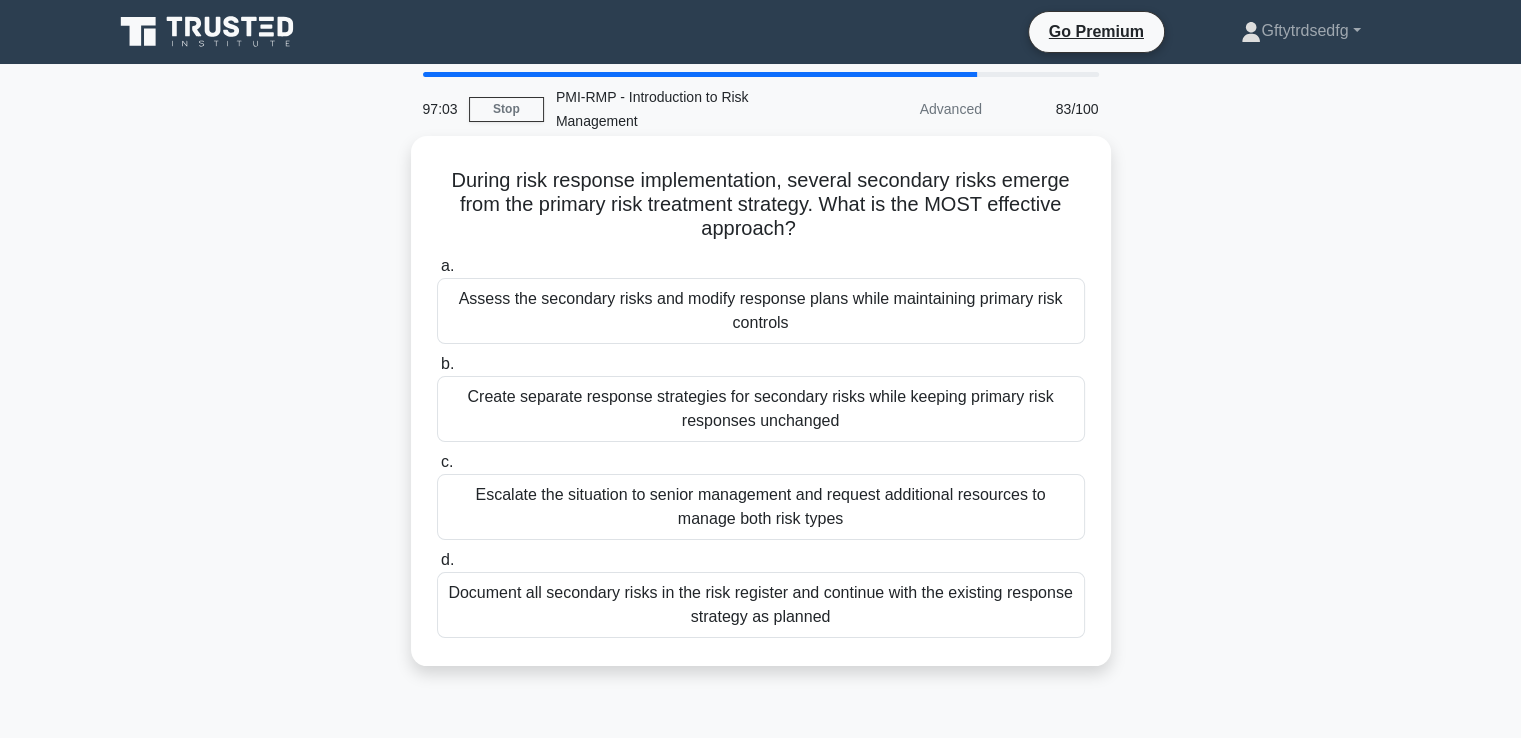 click on "Create separate response strategies for secondary risks while keeping primary risk responses unchanged" at bounding box center (761, 409) 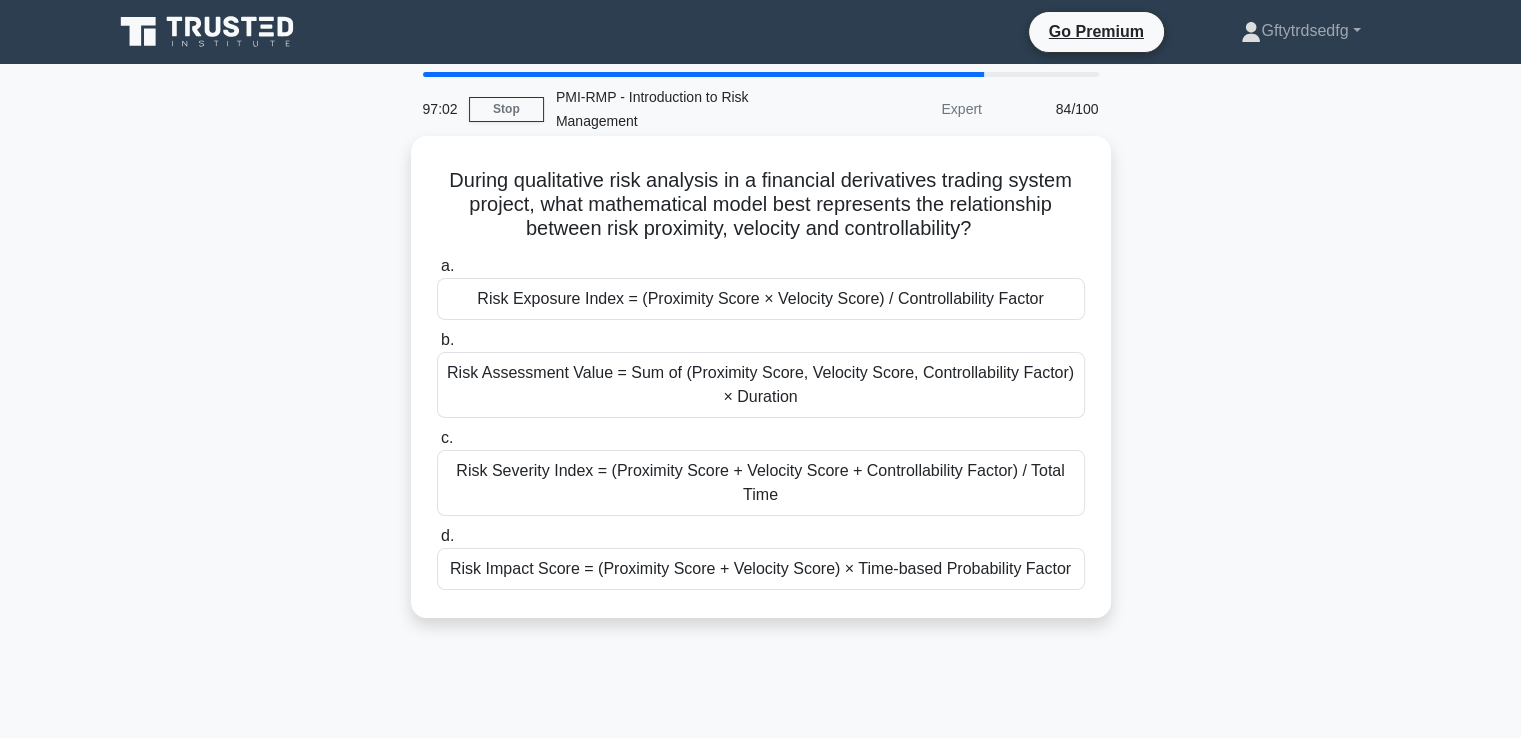 click on "Risk Assessment Value = Sum of (Proximity Score, Velocity Score, Controllability Factor) × Duration" at bounding box center (761, 385) 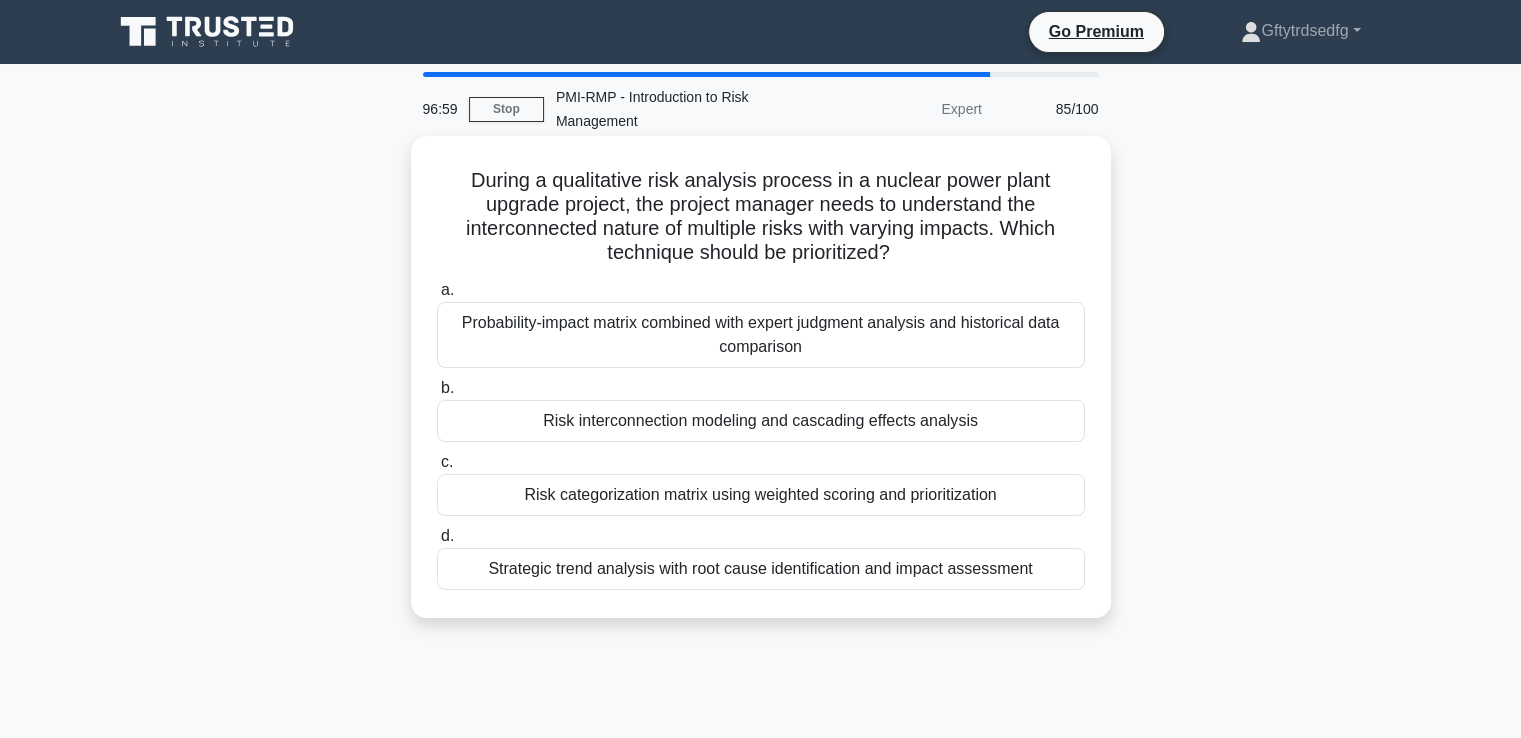 click on "c. Risk categorization matrix using weighted scoring and prioritization" at bounding box center [761, 483] 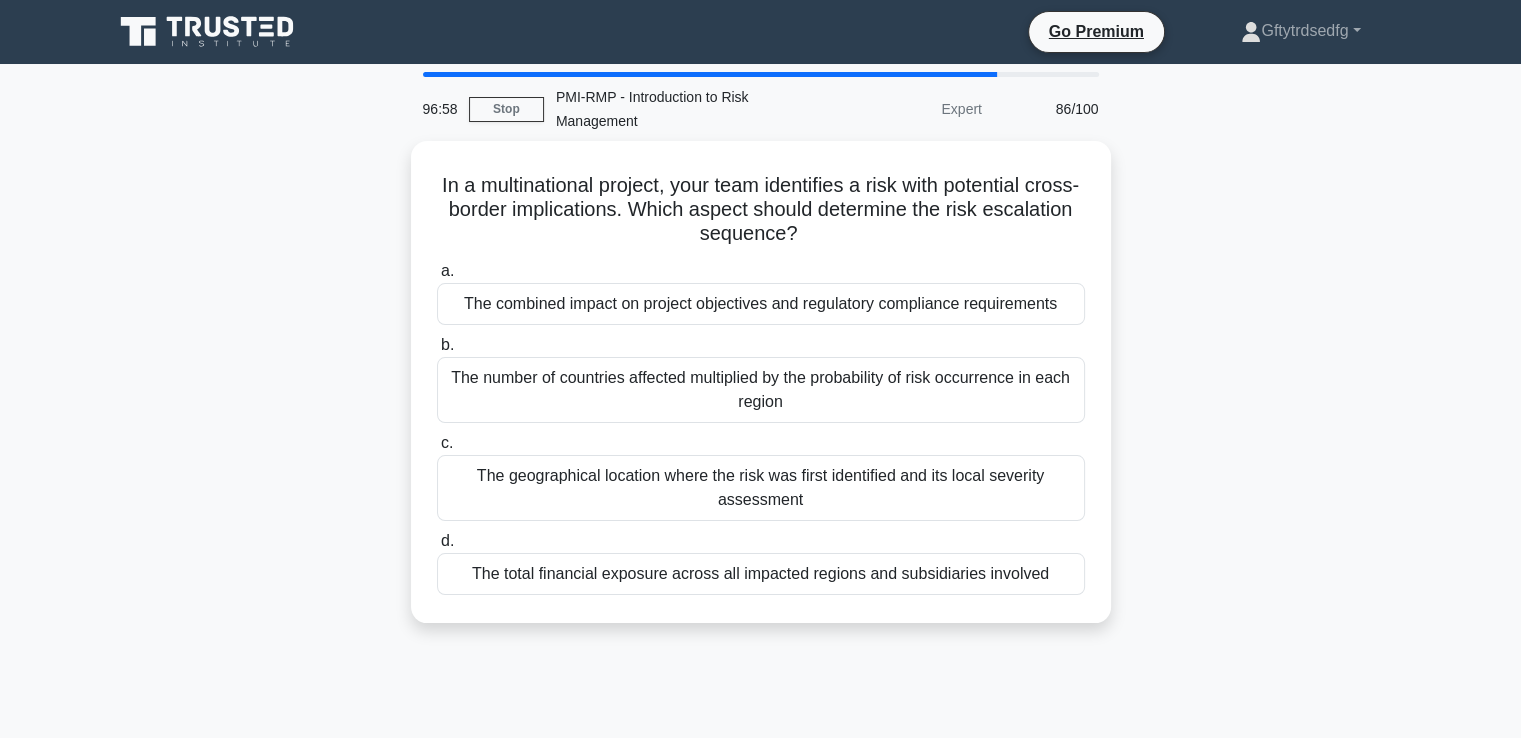 click on "a. The combined impact on project objectives and regulatory compliance requirements b. The number of countries affected multiplied by the probability of risk occurrence in each region c. d." at bounding box center [761, 427] 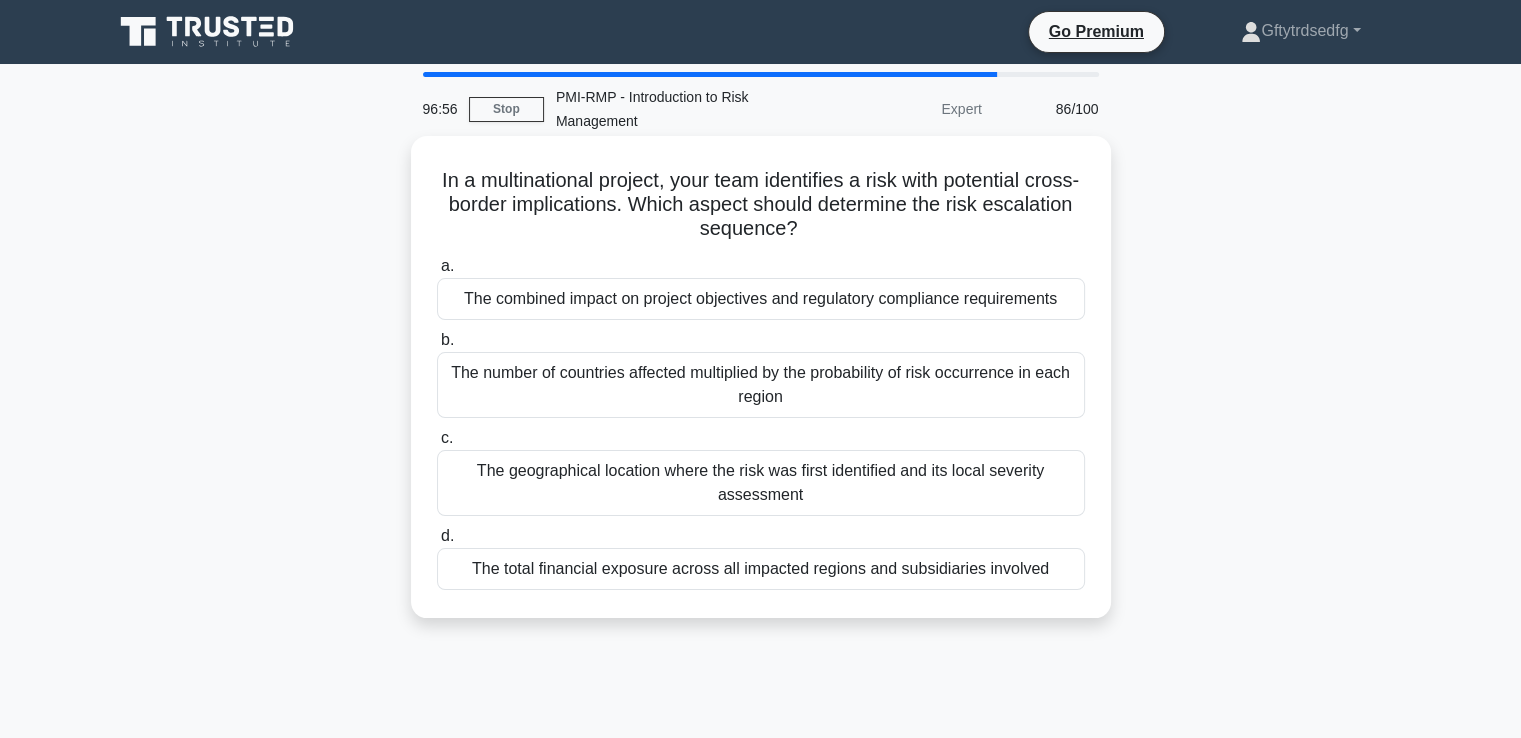 click on "The combined impact on project objectives and regulatory compliance requirements" at bounding box center (761, 299) 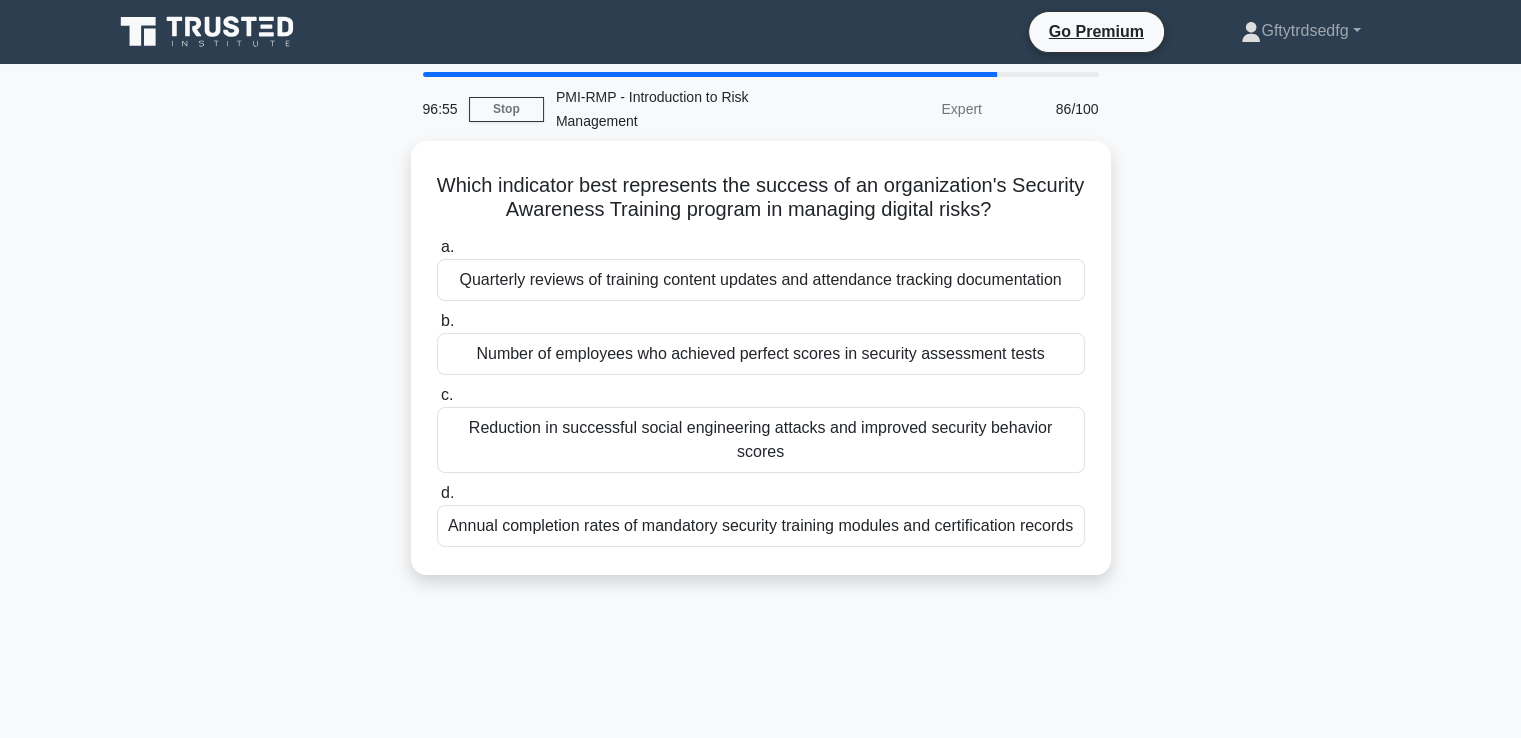 click on "a. Quarterly reviews of training content updates and attendance tracking documentation b. Number of employees who achieved perfect scores in security assessment tests c. d." at bounding box center [761, 391] 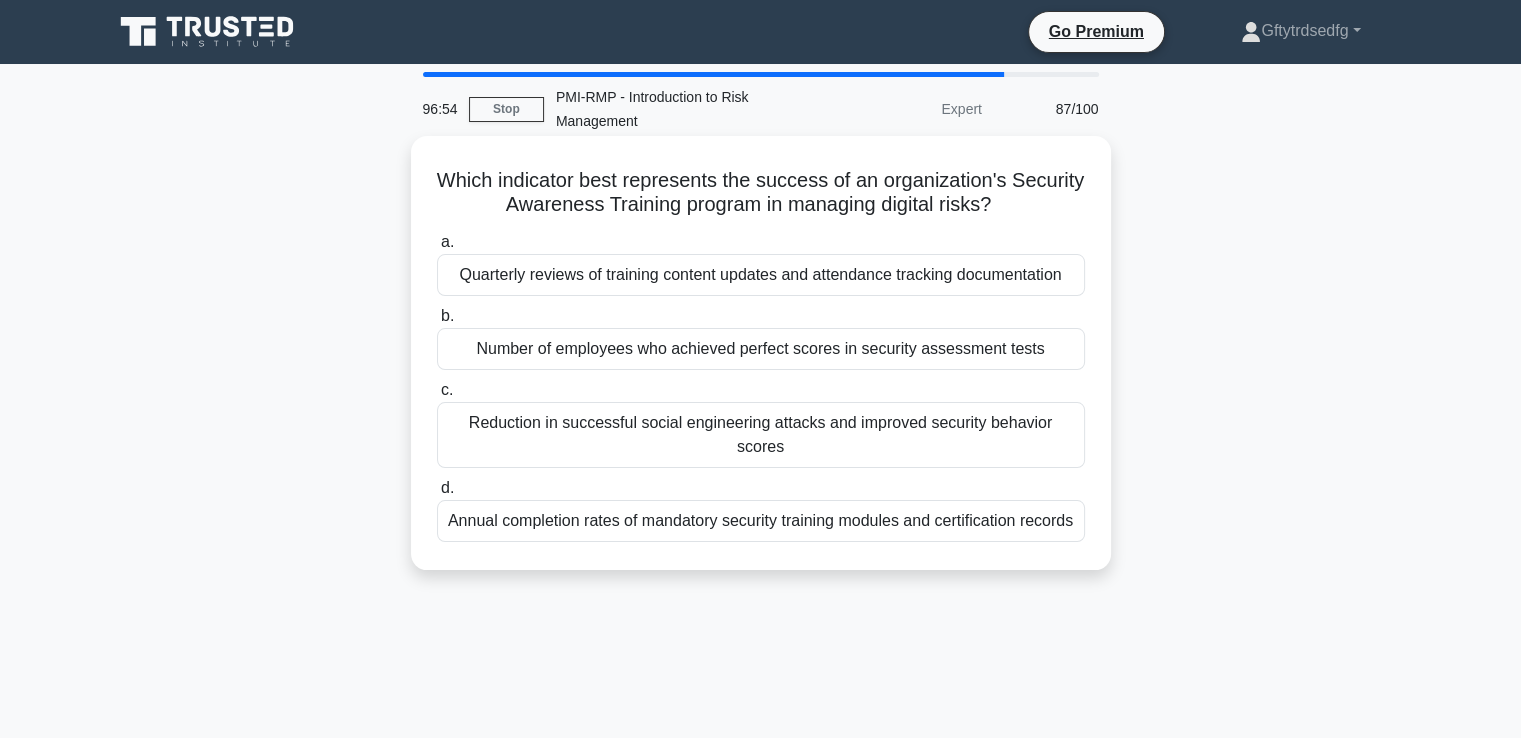 click on "Quarterly reviews of training content updates and attendance tracking documentation" at bounding box center [761, 275] 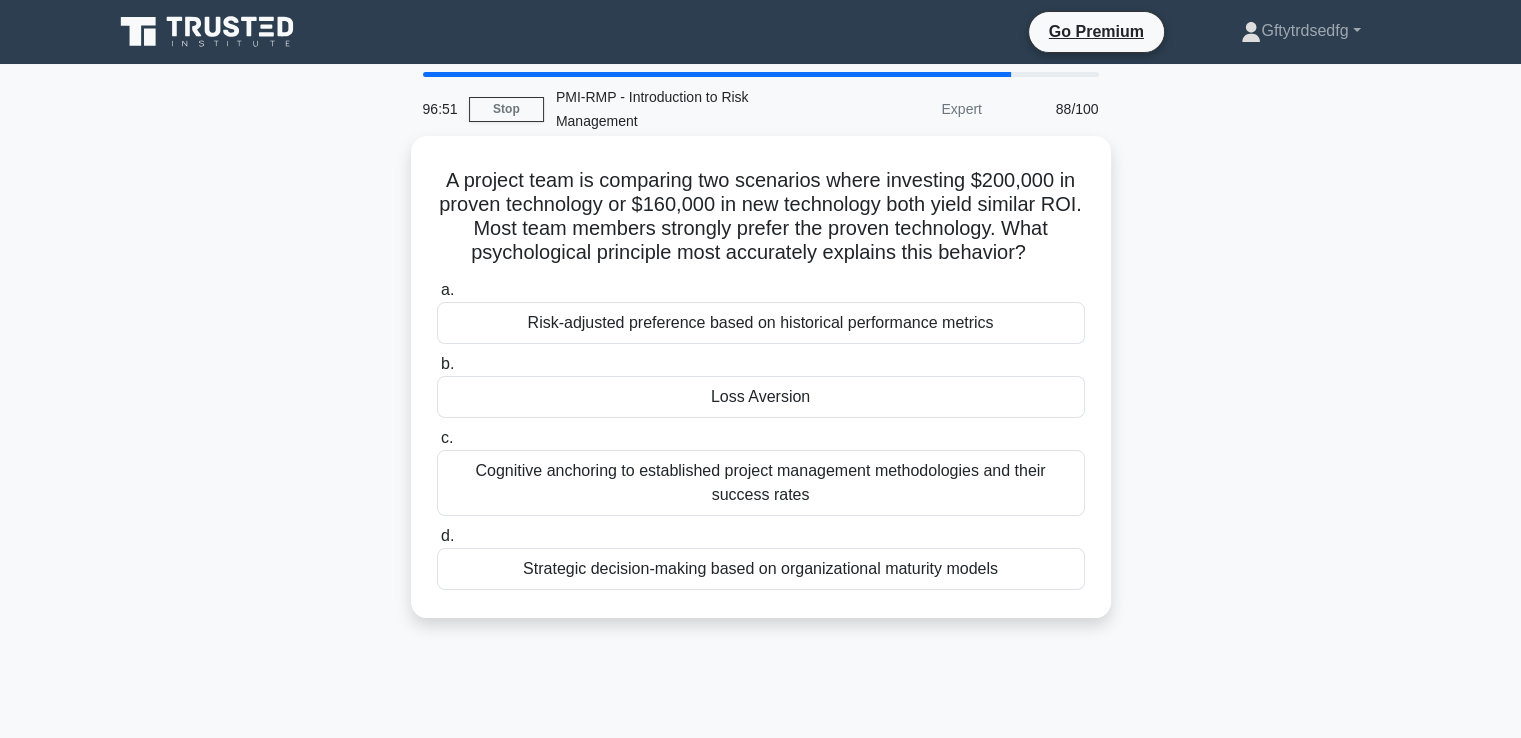 click on "Strategic decision-making based on organizational maturity models" at bounding box center [761, 569] 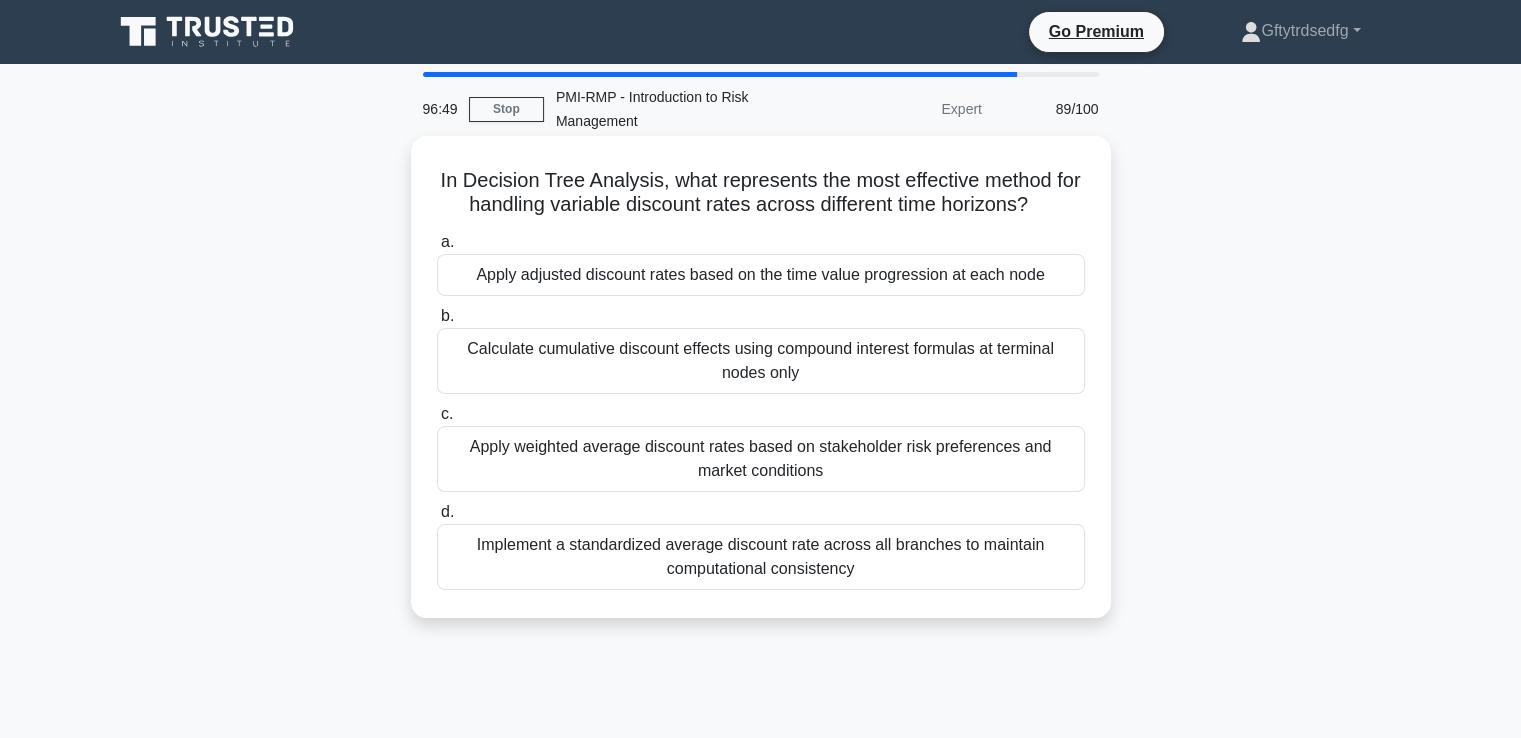 click on "Calculate cumulative discount effects using compound interest formulas at terminal nodes only" at bounding box center (761, 361) 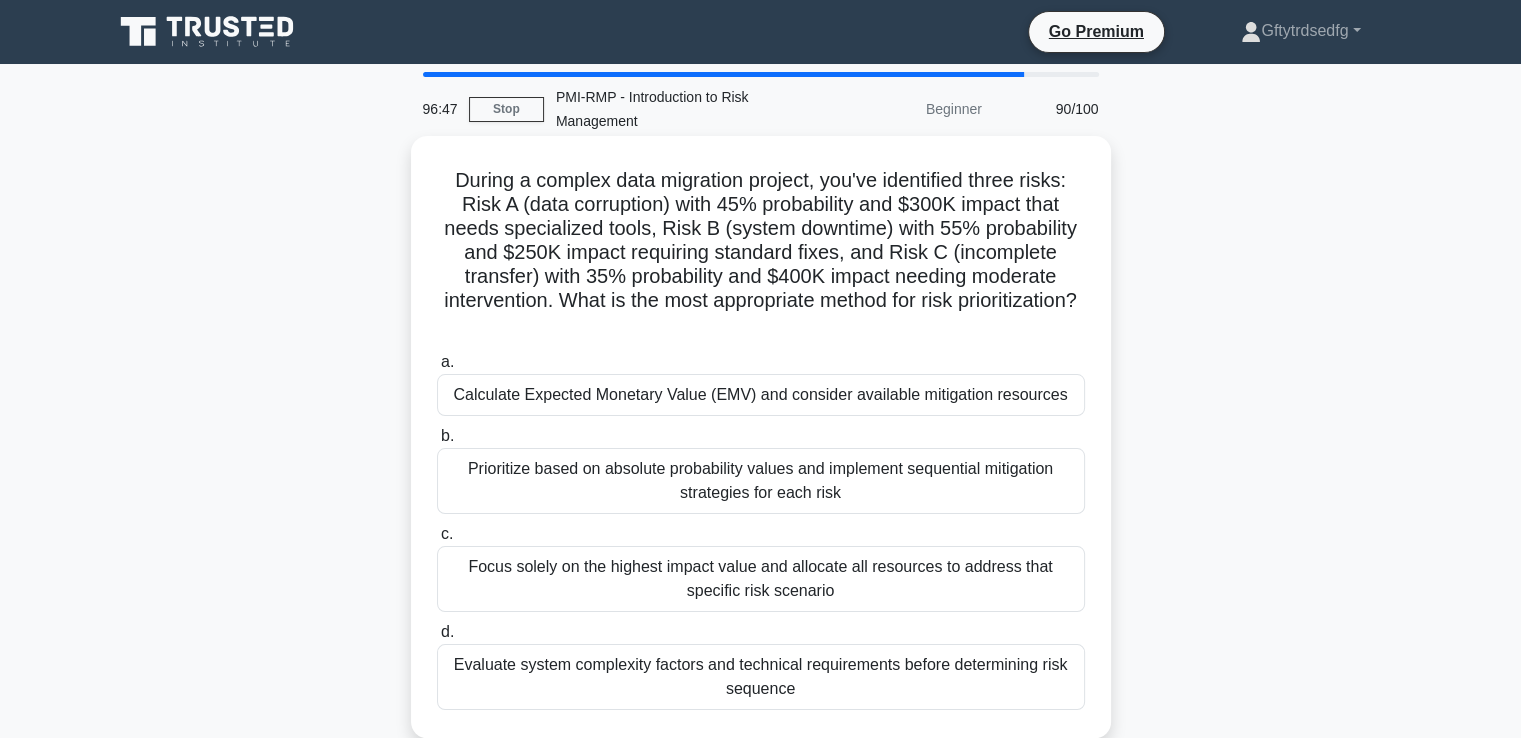 click on "Focus solely on the highest impact value and allocate all resources to address that specific risk scenario" at bounding box center (761, 579) 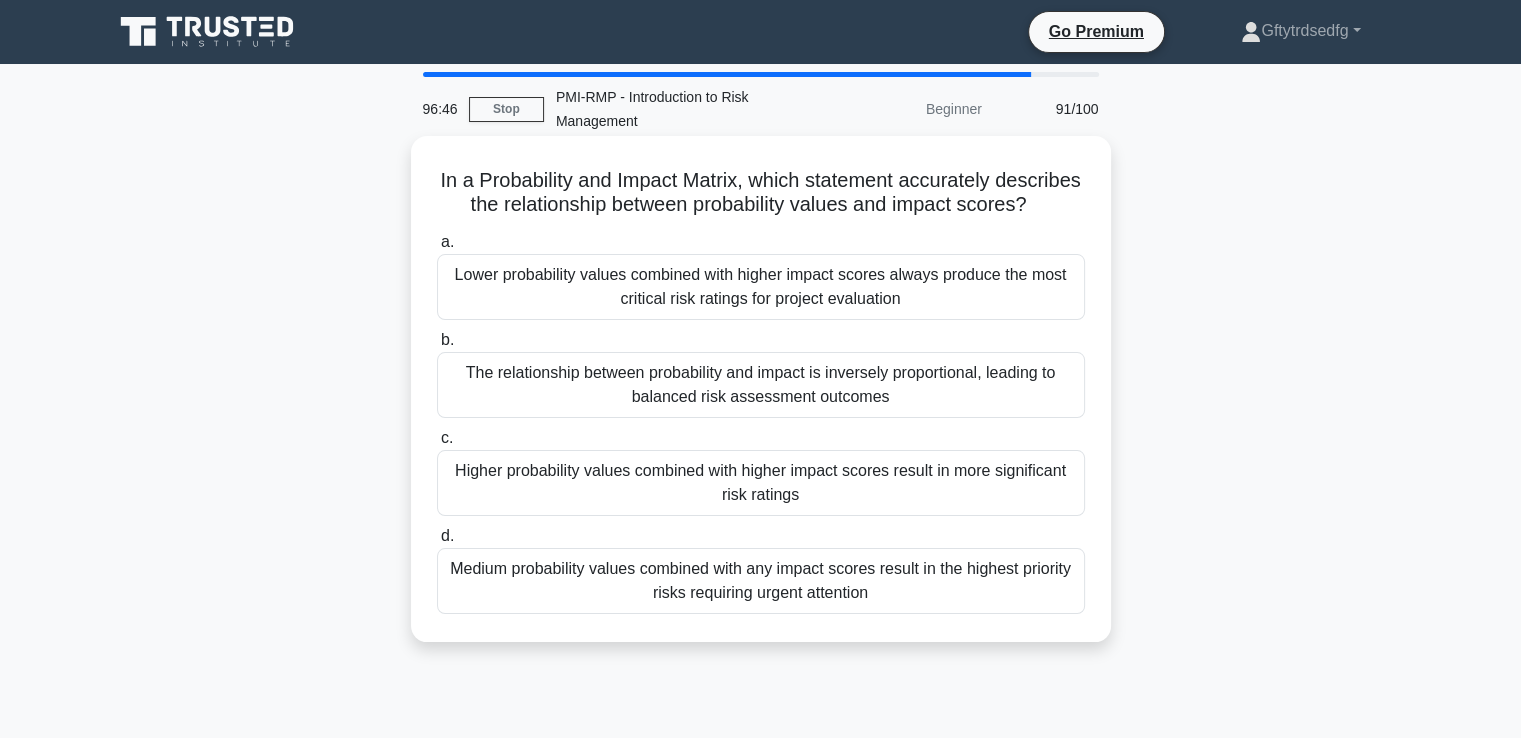 click on "Higher probability values combined with higher impact scores result in more significant risk ratings" at bounding box center (761, 483) 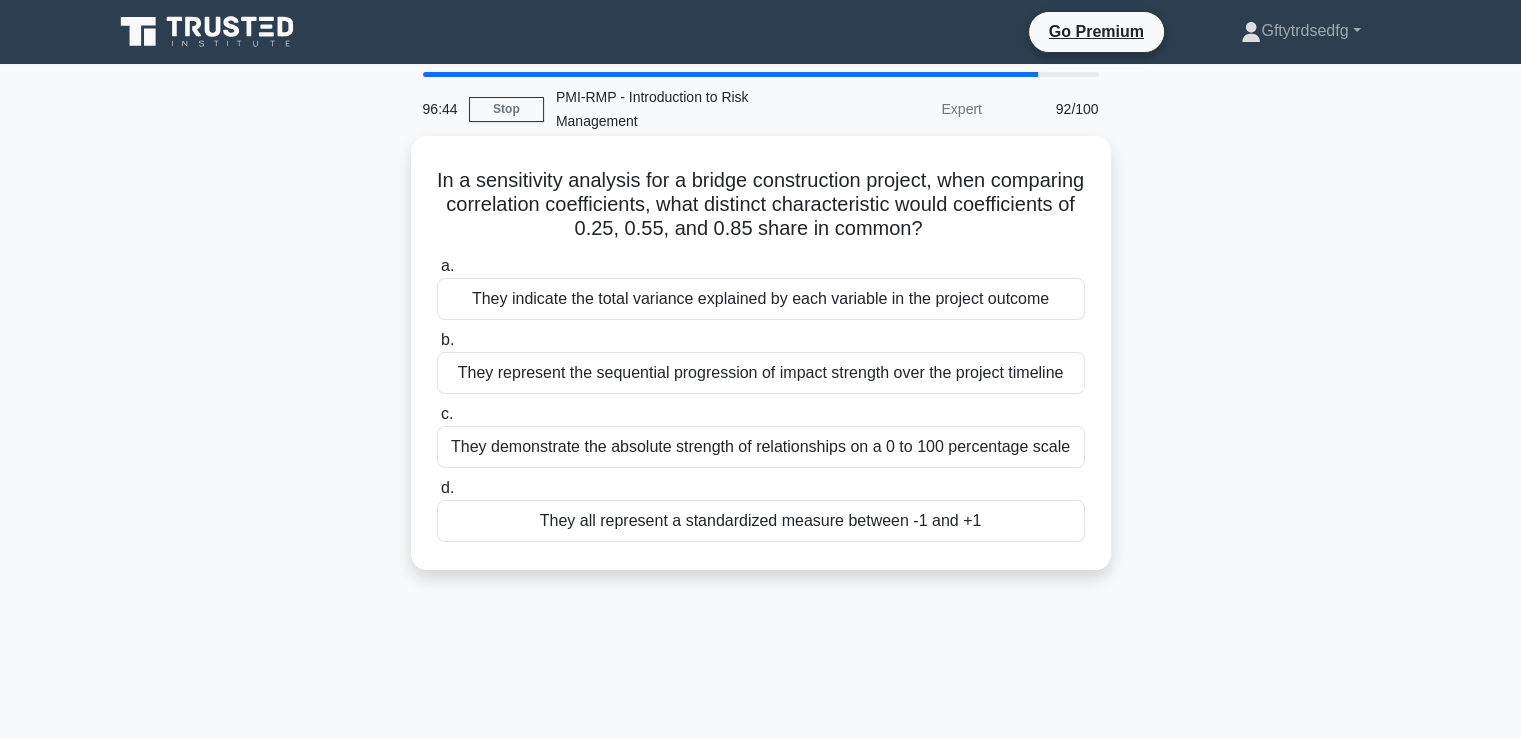 click on "They indicate the total variance explained by each variable in the project outcome" at bounding box center (761, 299) 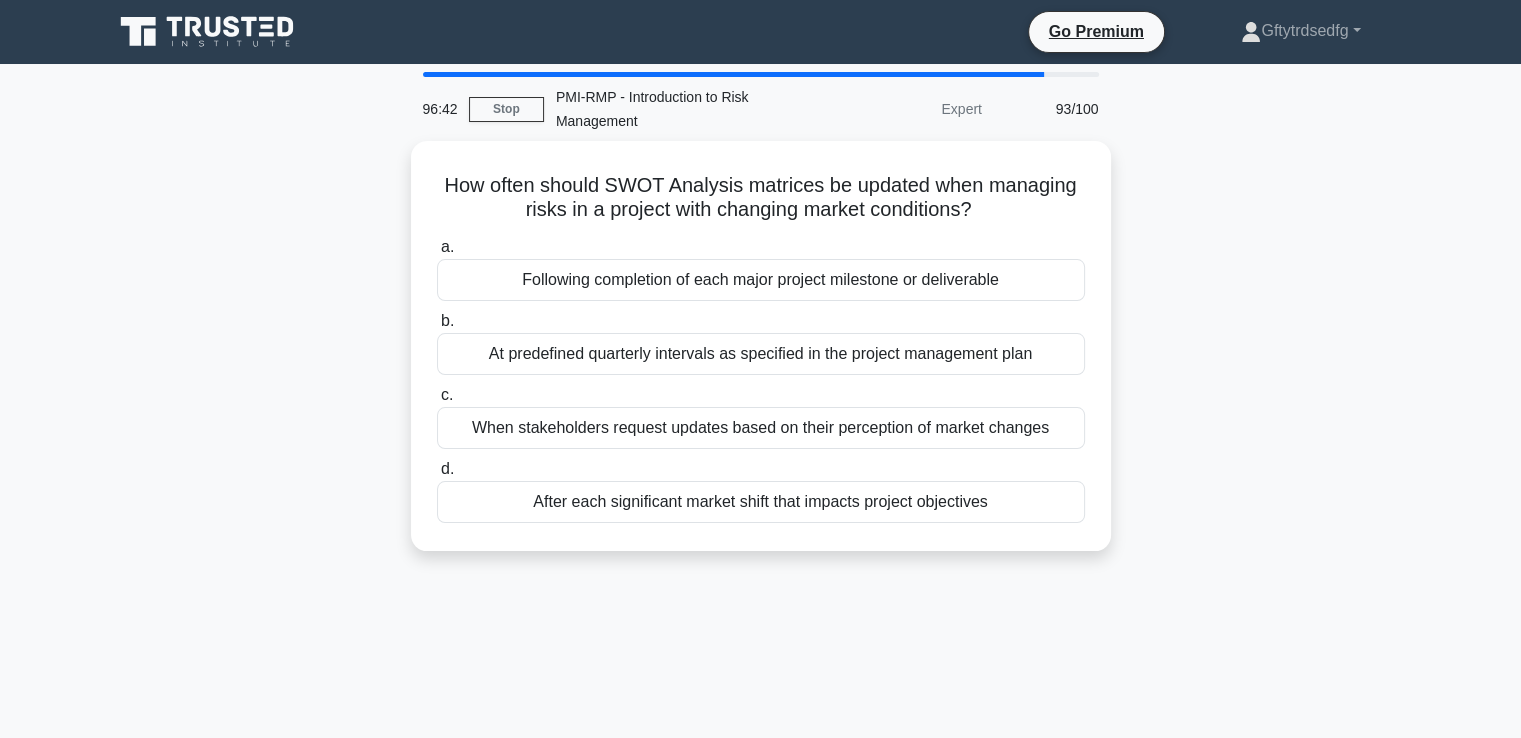 click on "When stakeholders request updates based on their perception of market changes" at bounding box center [761, 428] 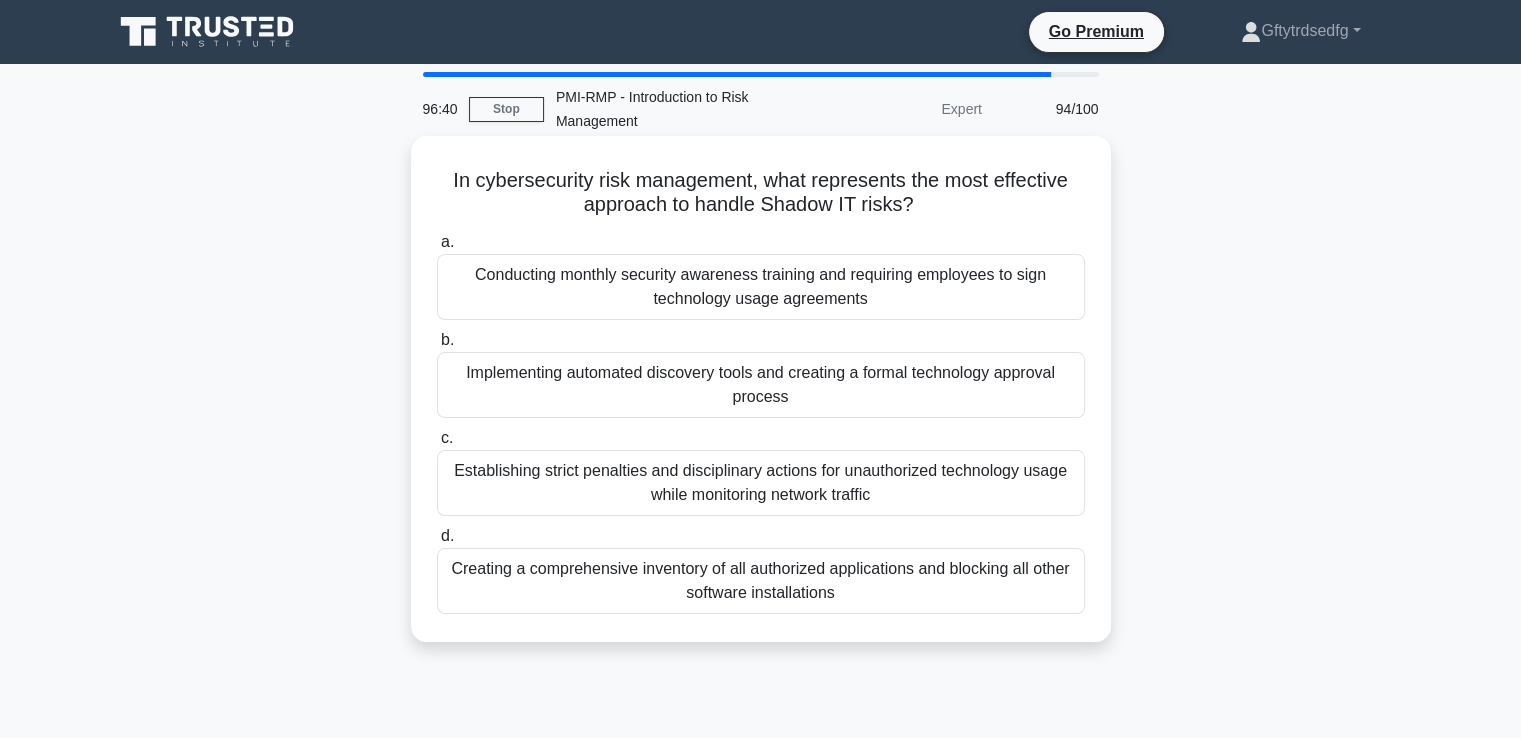 click on "Implementing automated discovery tools and creating a formal technology approval process" at bounding box center (761, 385) 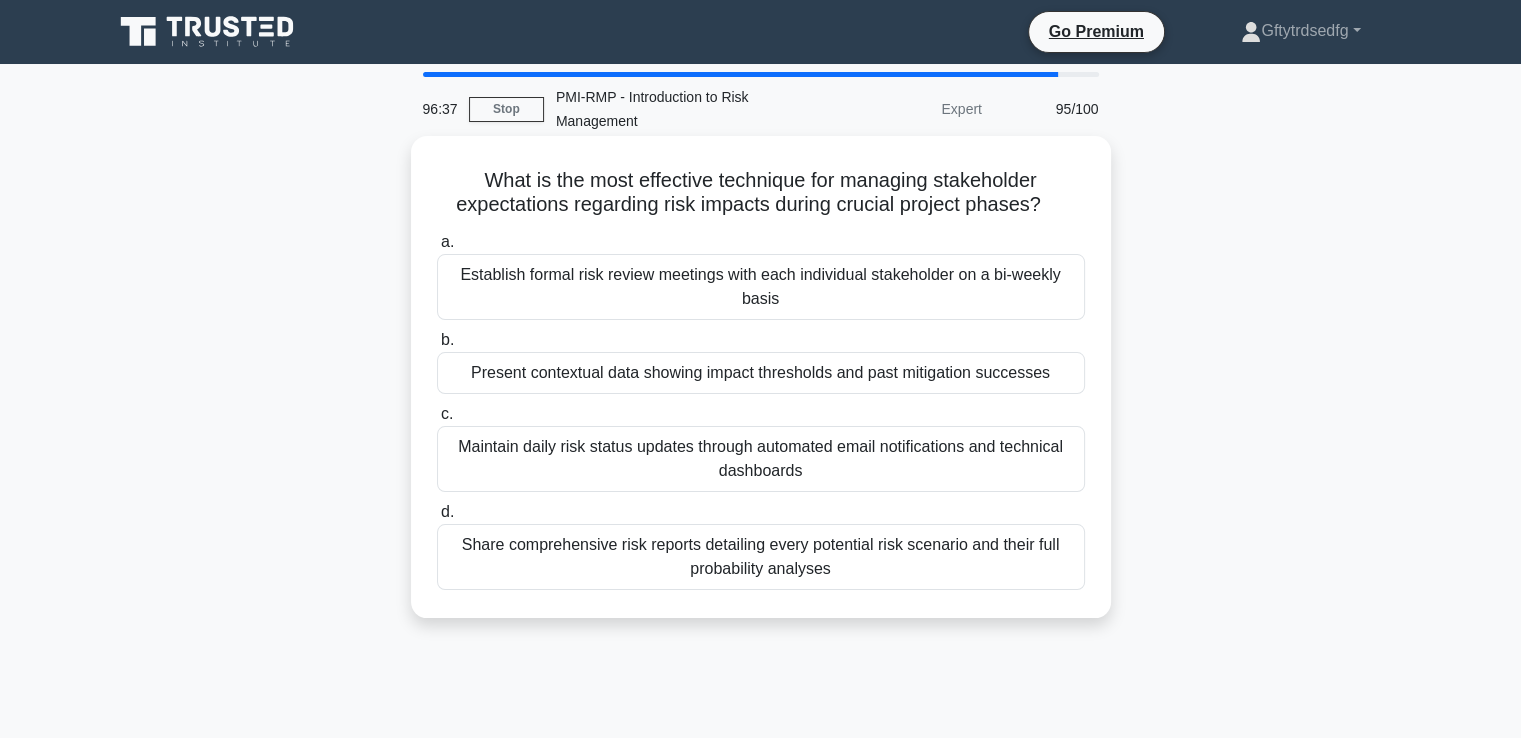 click on "Share comprehensive risk reports detailing every potential risk scenario and their full probability analyses" at bounding box center (761, 557) 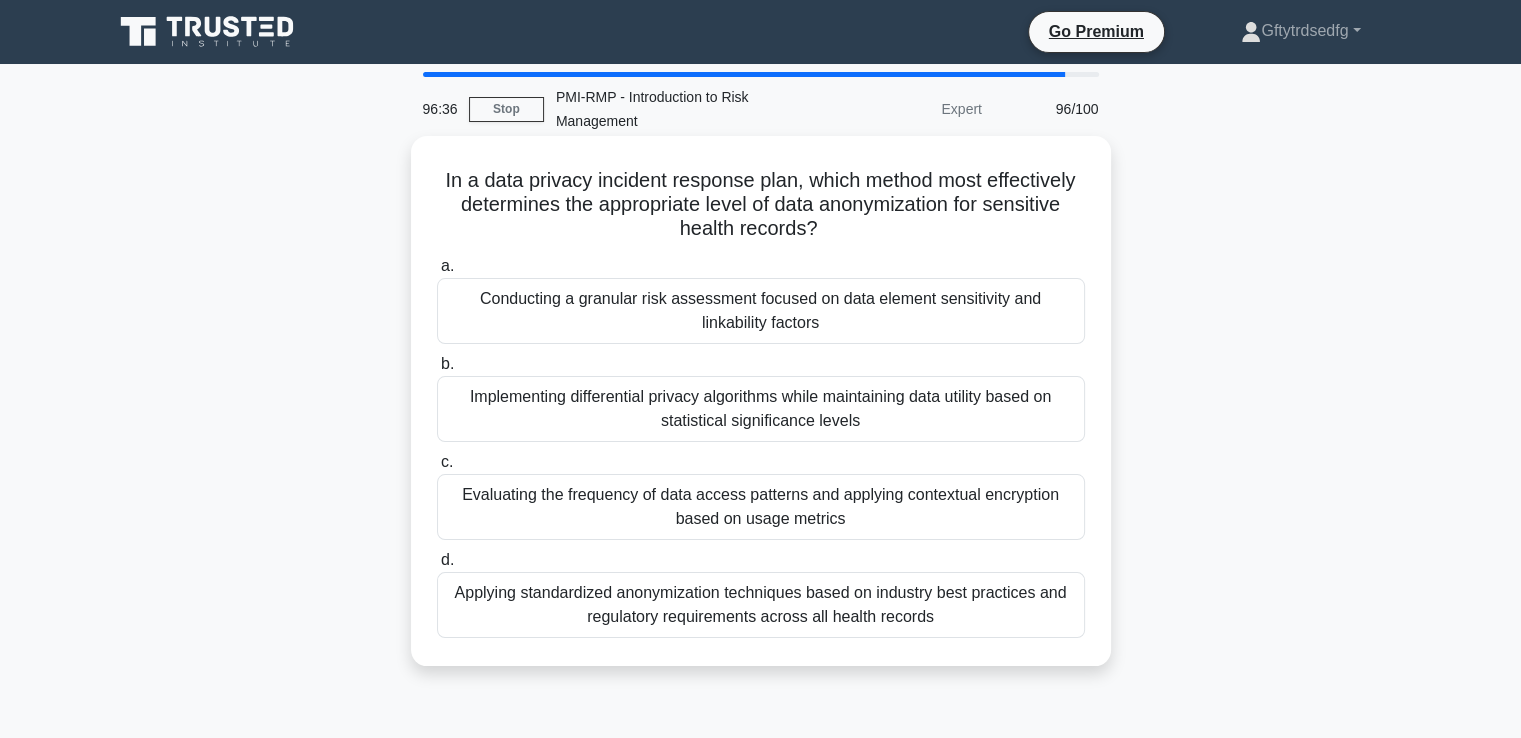 click on "Implementing differential privacy algorithms while maintaining data utility based on statistical significance levels" at bounding box center (761, 409) 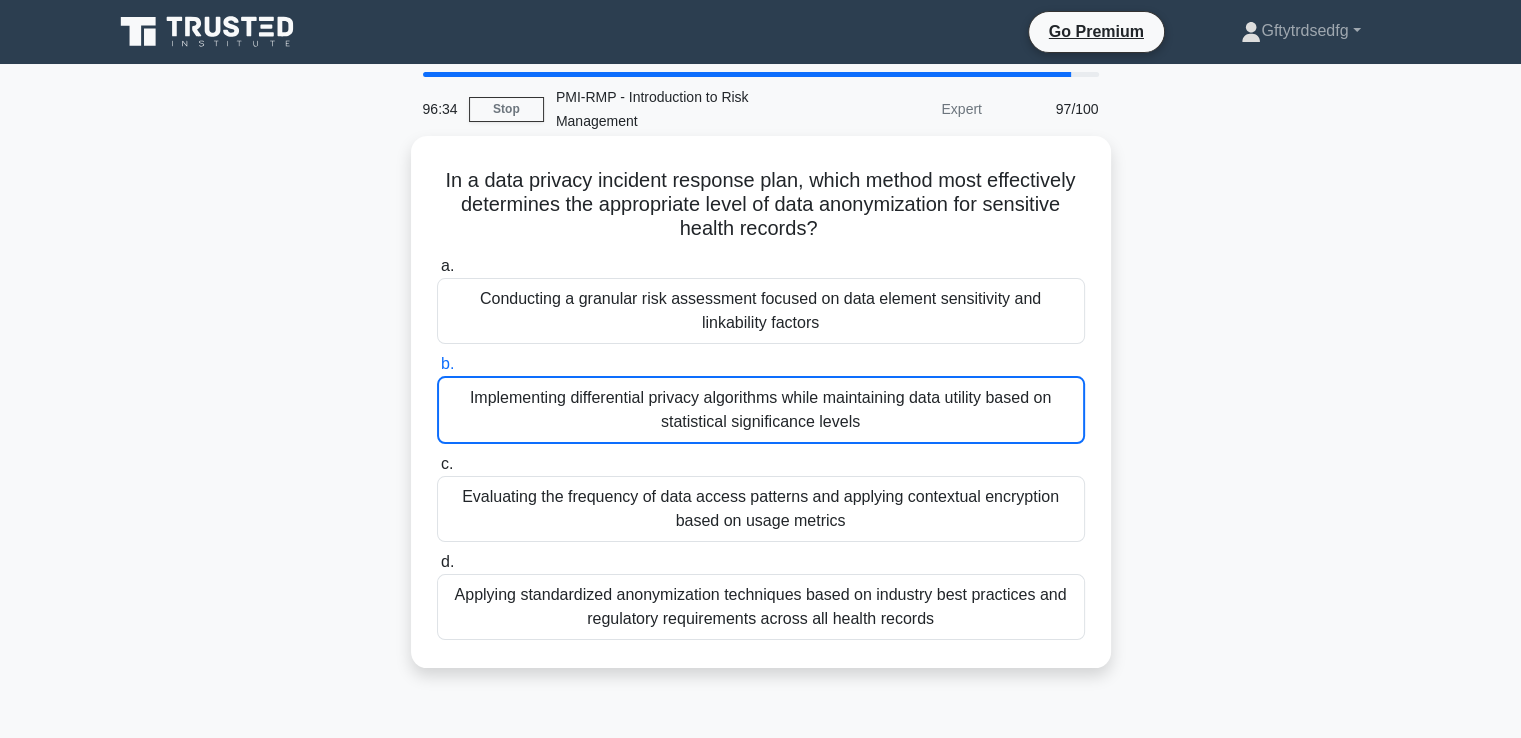 click on "Conducting a granular risk assessment focused on data element sensitivity and linkability factors" at bounding box center (761, 311) 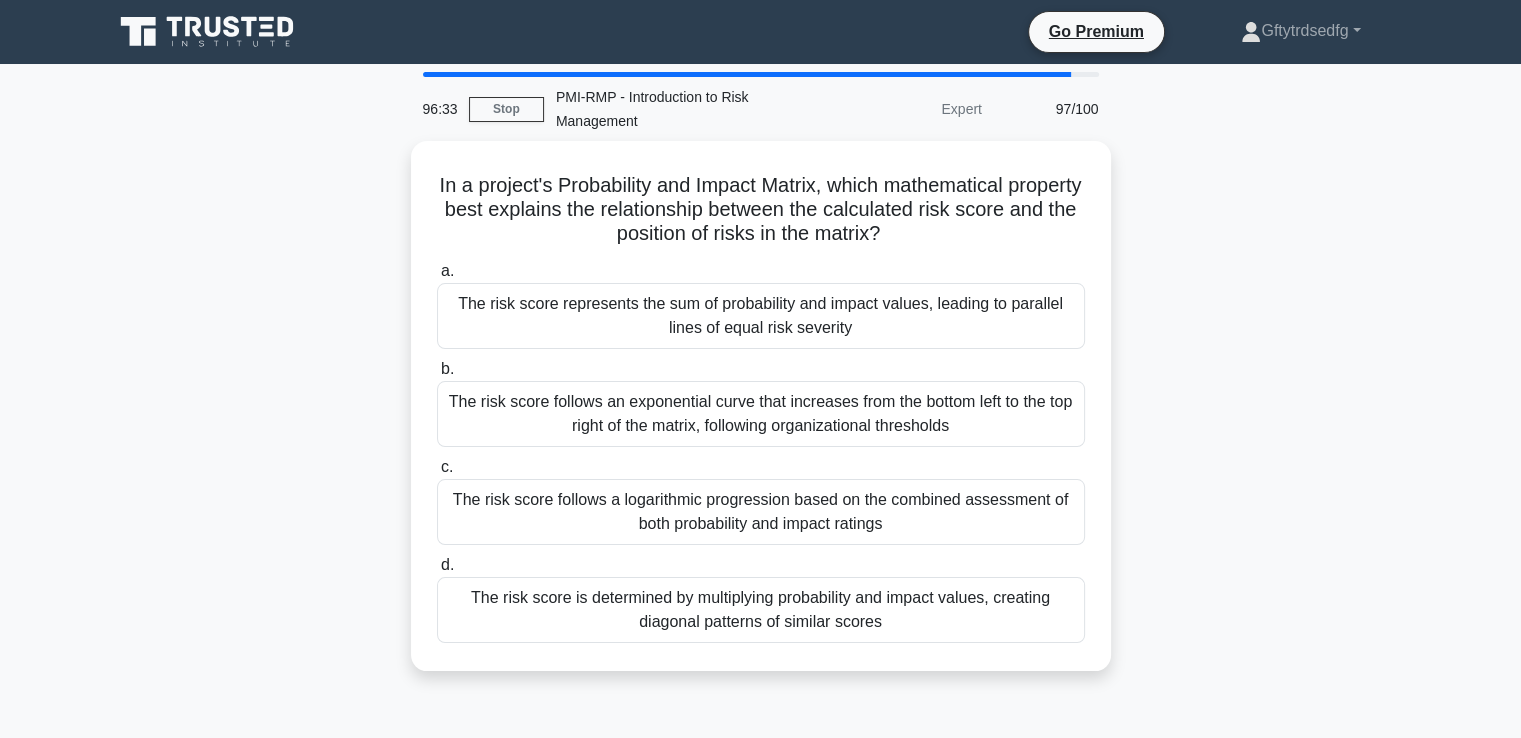 click on "The risk score represents the sum of probability and impact values, leading to parallel lines of equal risk severity" at bounding box center (761, 316) 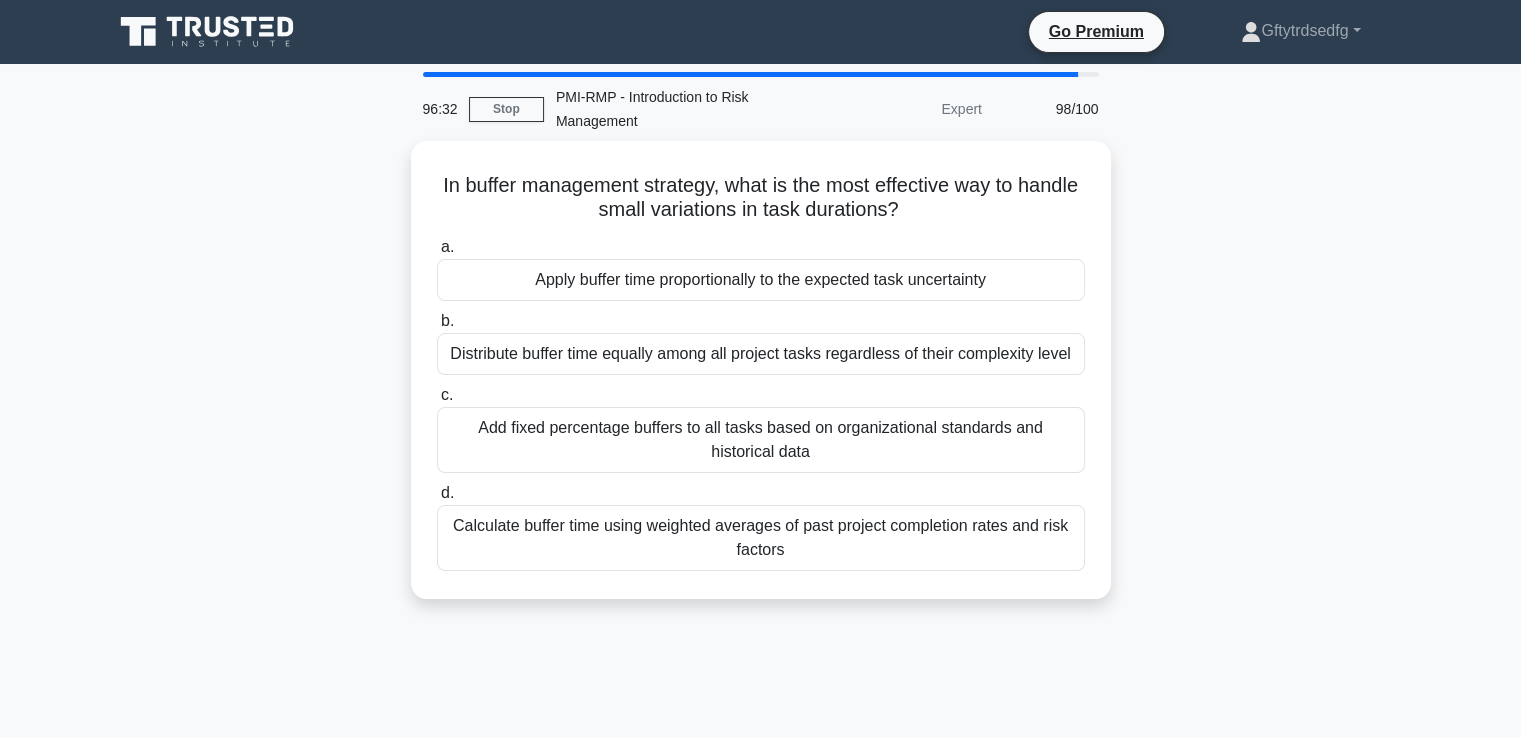 click on "Apply buffer time proportionally to the expected task uncertainty" at bounding box center (761, 280) 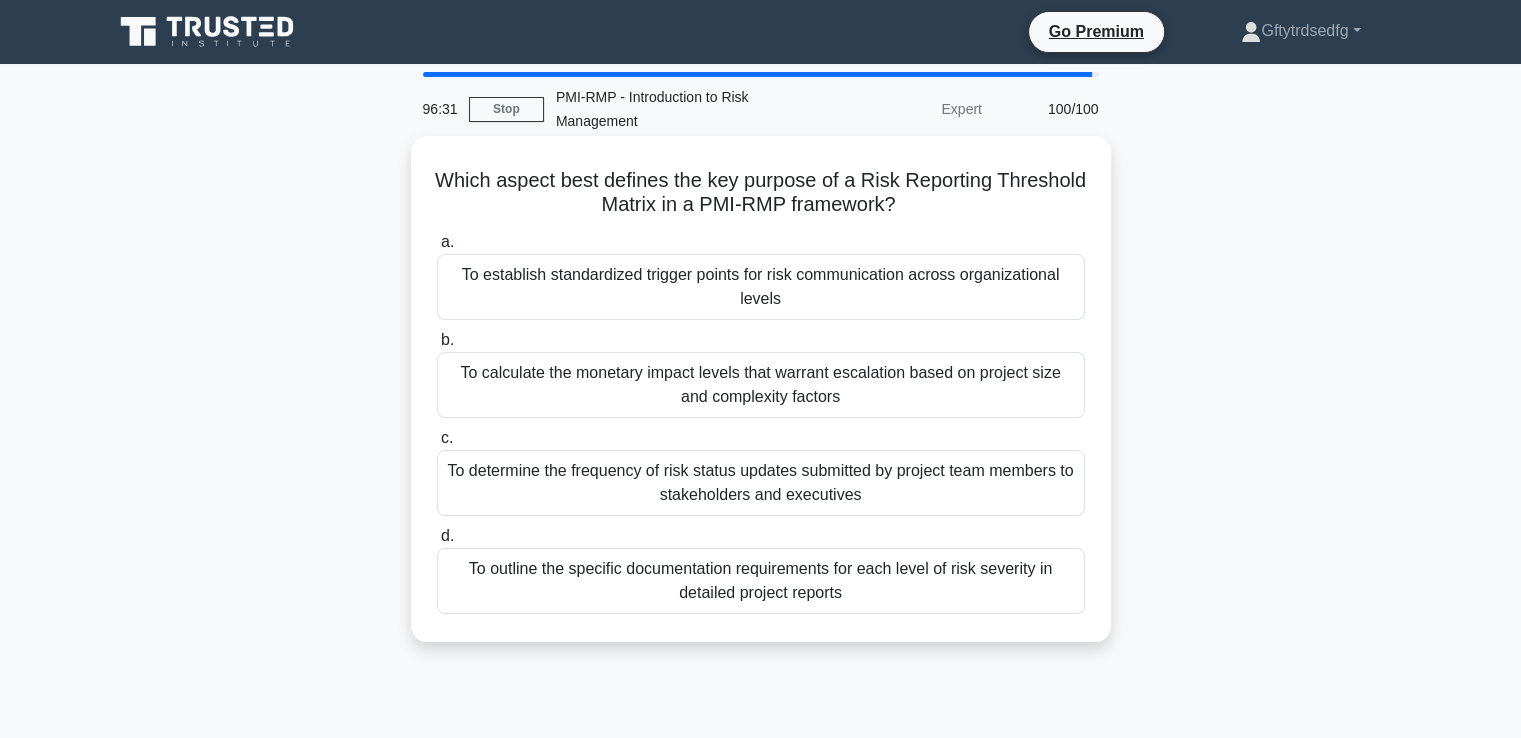 click on "To determine the frequency of risk status updates submitted by project team members to stakeholders and executives" at bounding box center (761, 483) 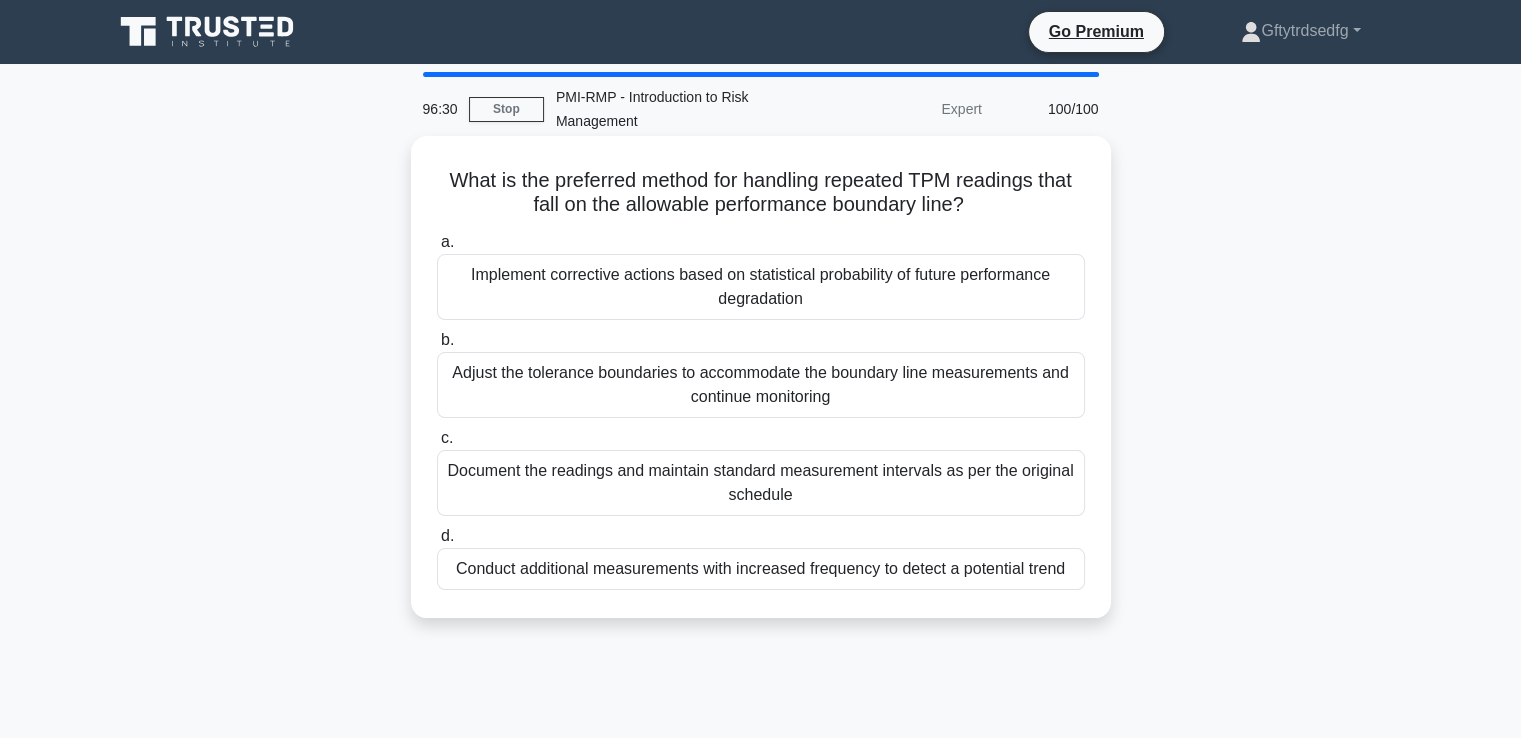 click on "Adjust the tolerance boundaries to accommodate the boundary line measurements and continue monitoring" at bounding box center [761, 385] 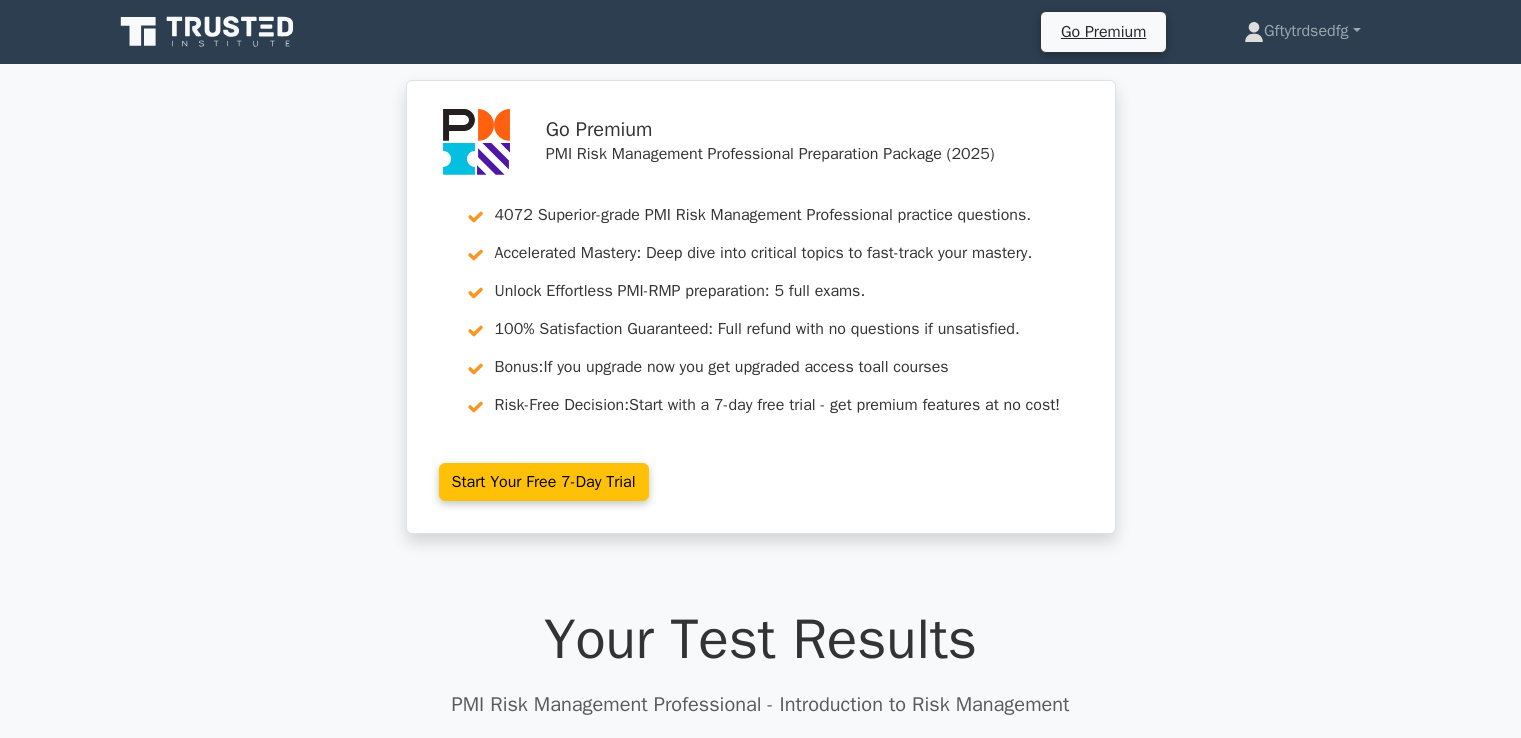 scroll, scrollTop: 0, scrollLeft: 0, axis: both 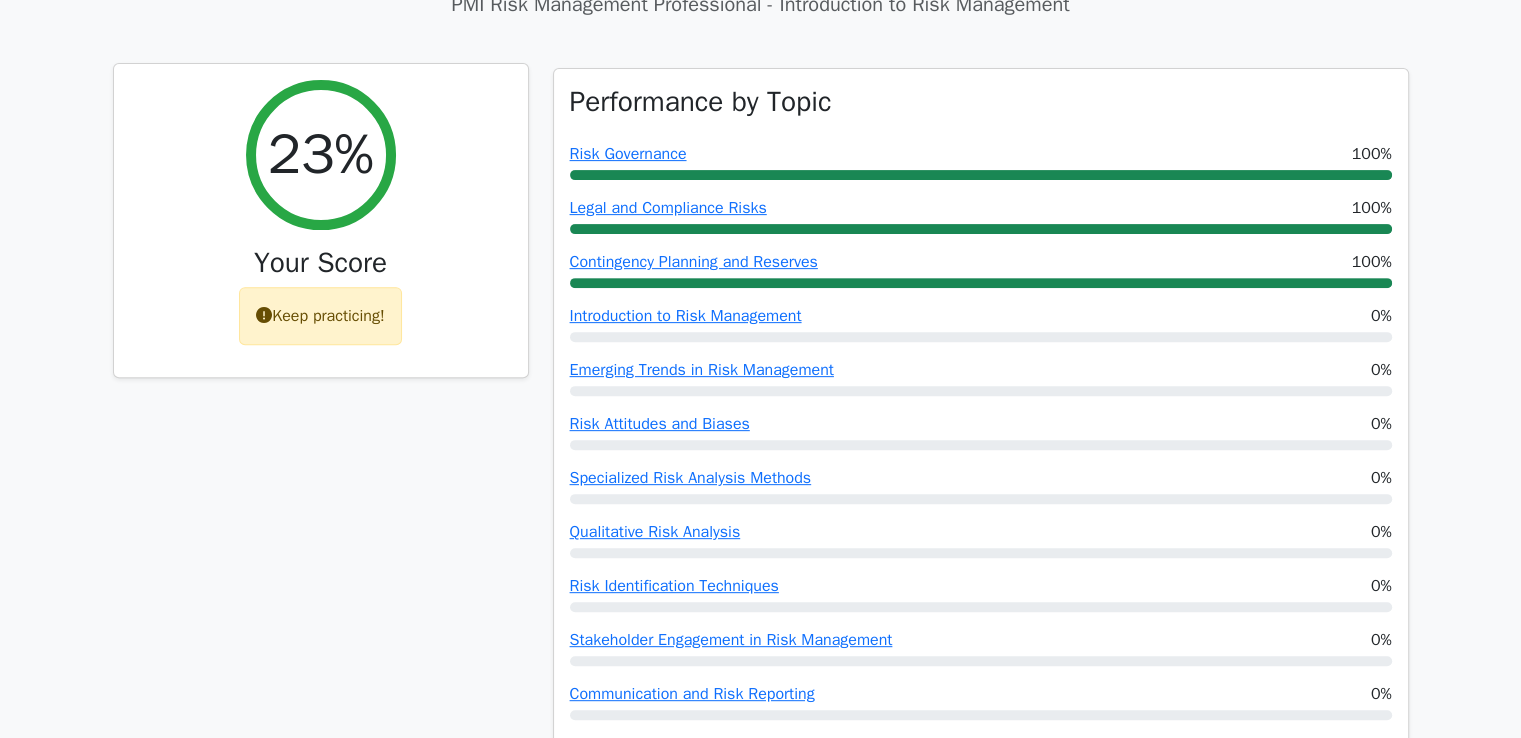 click on "Keep practicing!" at bounding box center (320, 316) 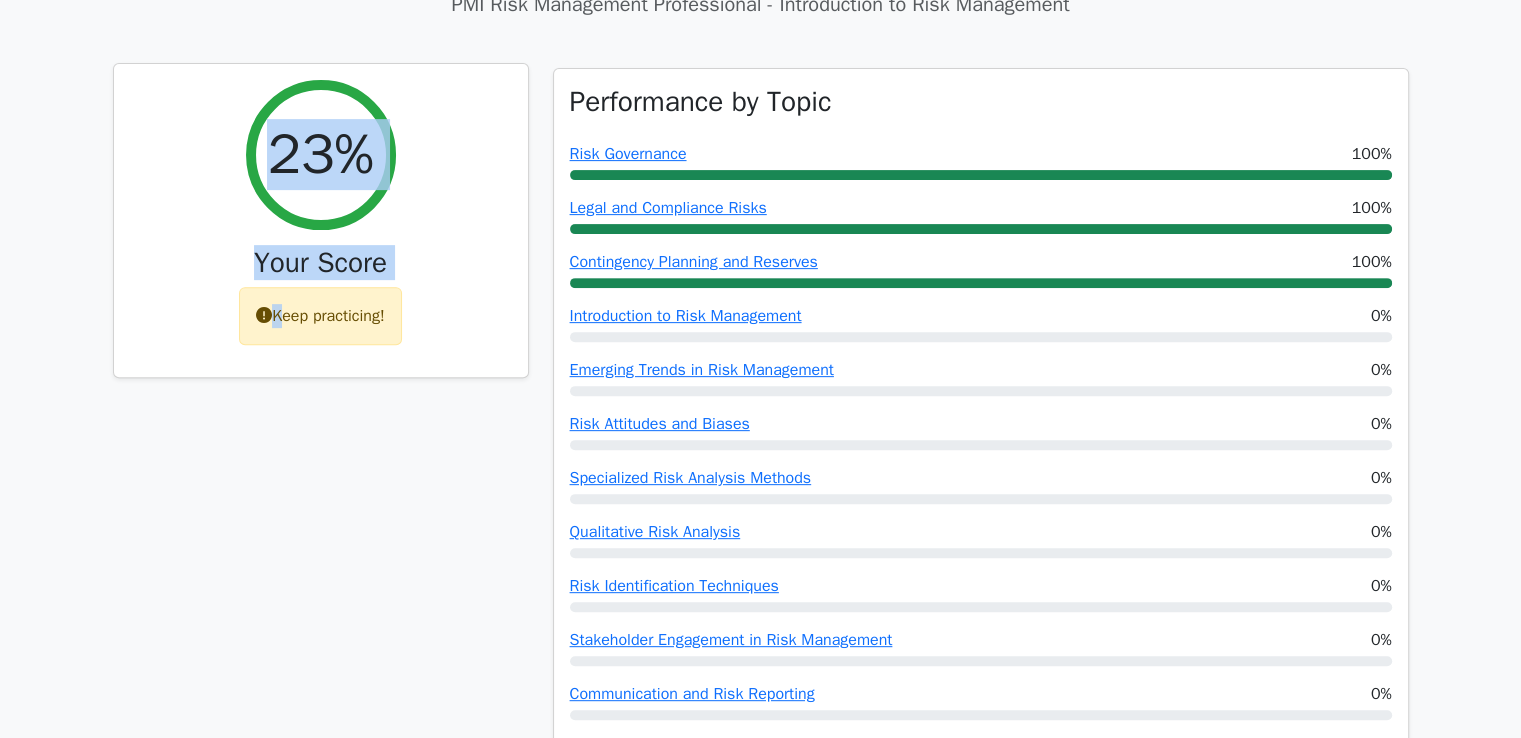 drag, startPoint x: 266, startPoint y: 334, endPoint x: 265, endPoint y: 136, distance: 198.00252 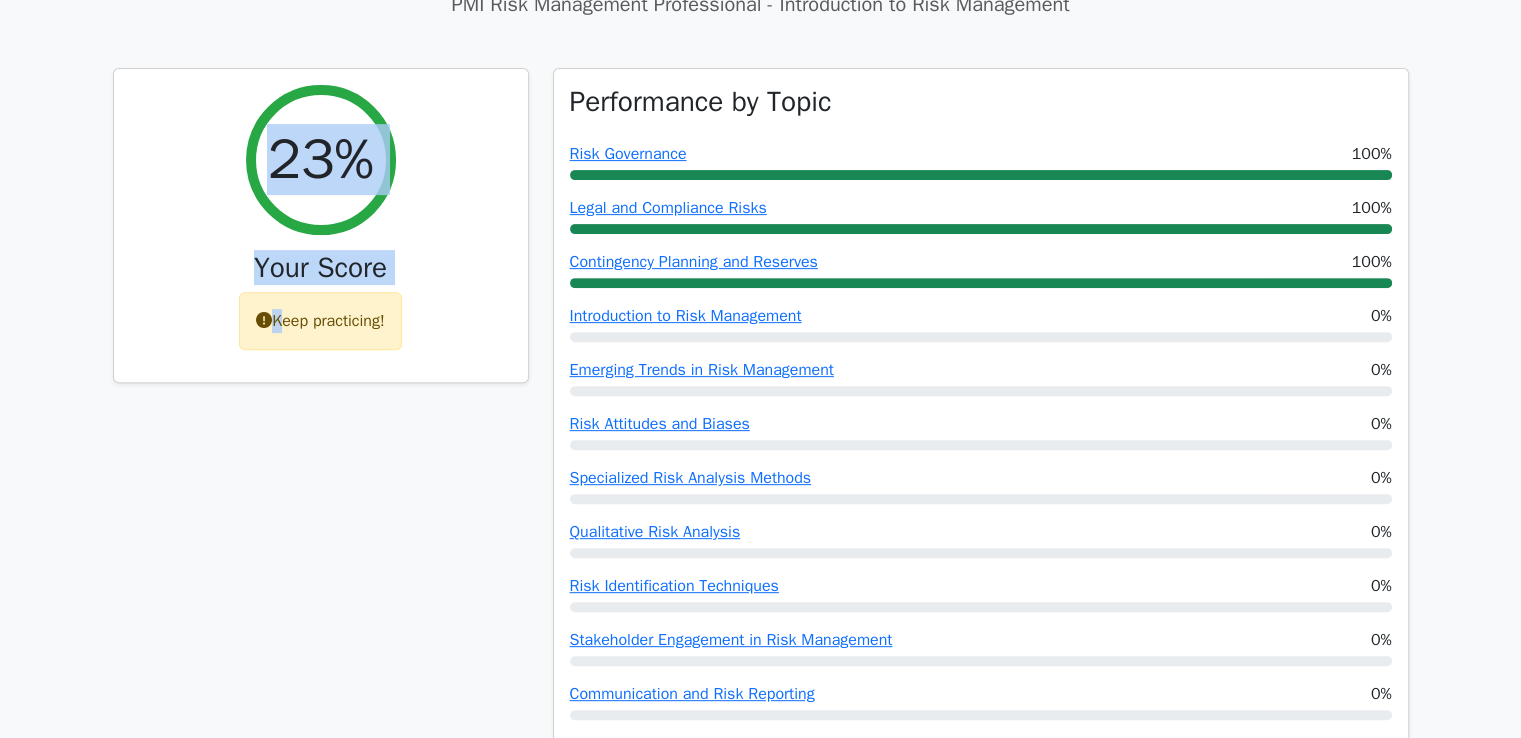 click on "[PERCENTAGE]
Your Score
Keep practicing!" at bounding box center (321, 450) 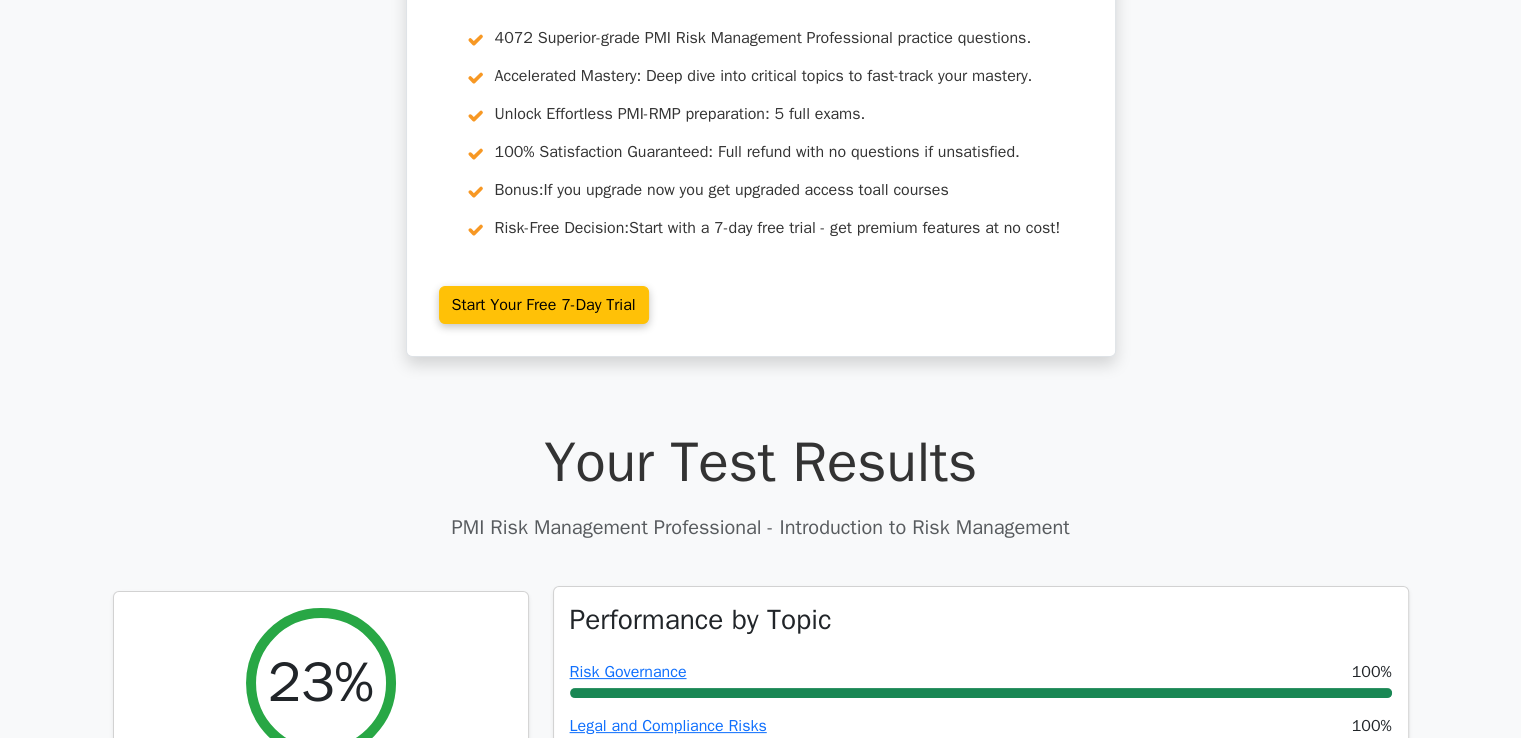 scroll, scrollTop: 0, scrollLeft: 0, axis: both 